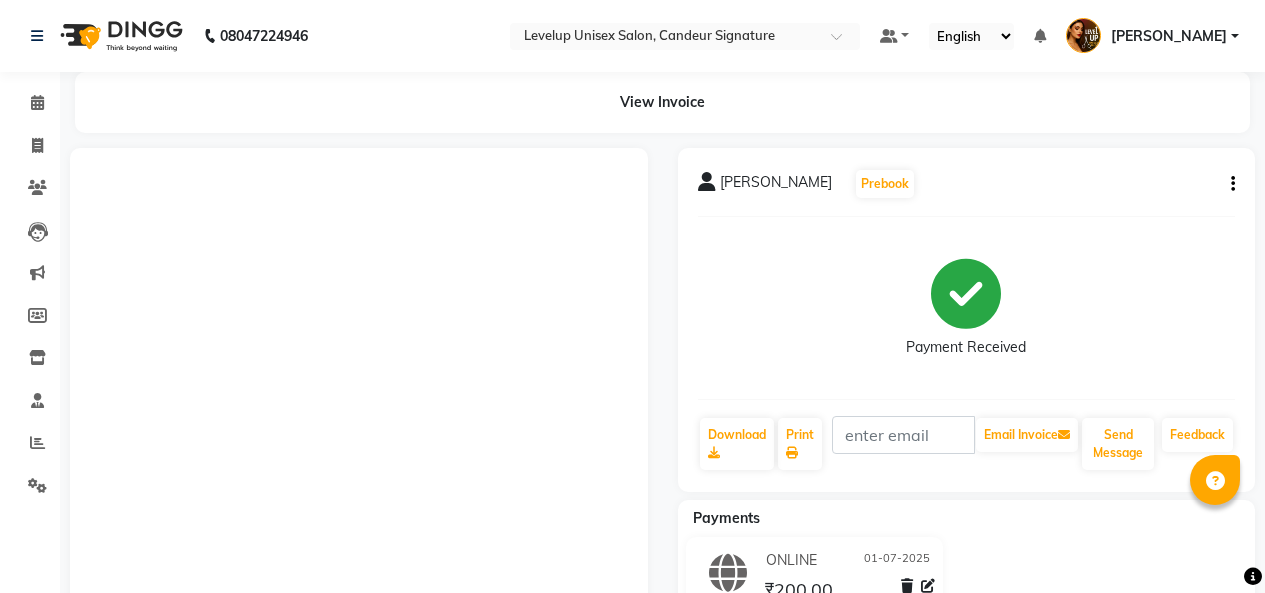 scroll, scrollTop: 0, scrollLeft: 0, axis: both 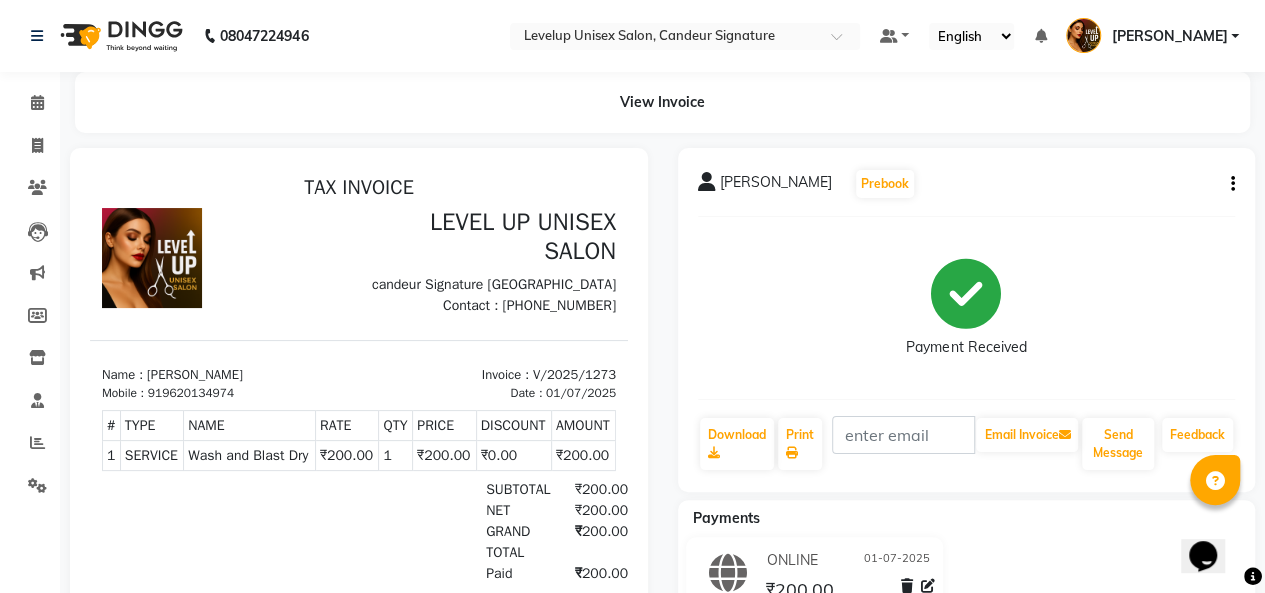 click on "#
TYPE
NAME
RATE
QTY
PRICE
DISCOUNT
AMOUNT
1" at bounding box center [359, 440] 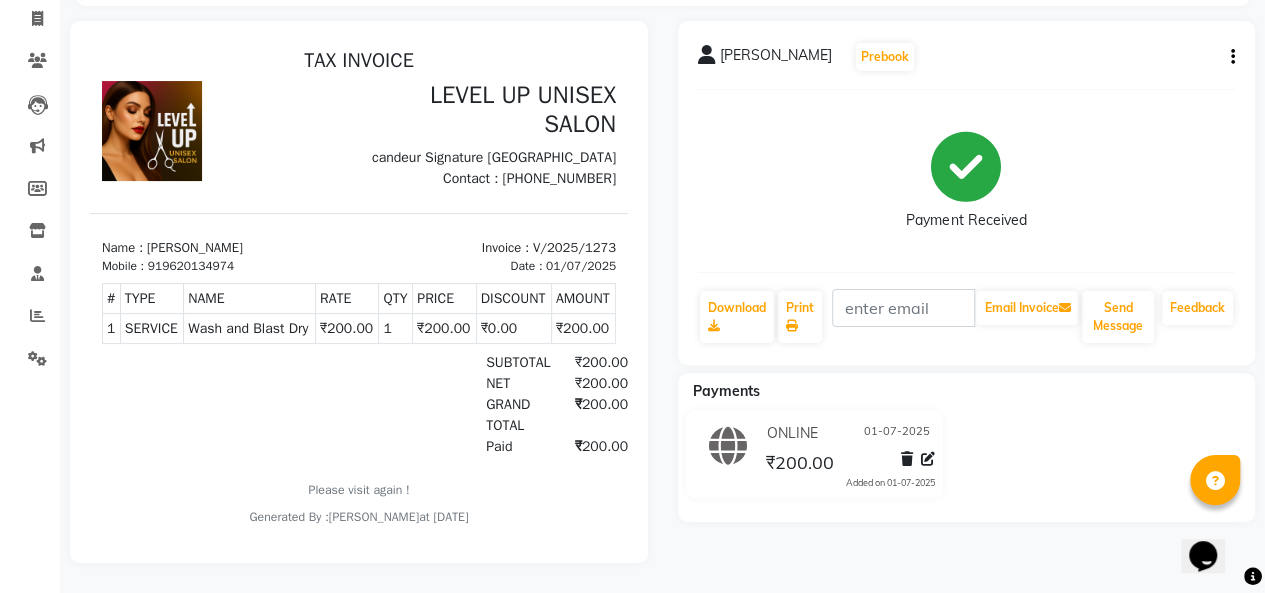 scroll, scrollTop: 0, scrollLeft: 0, axis: both 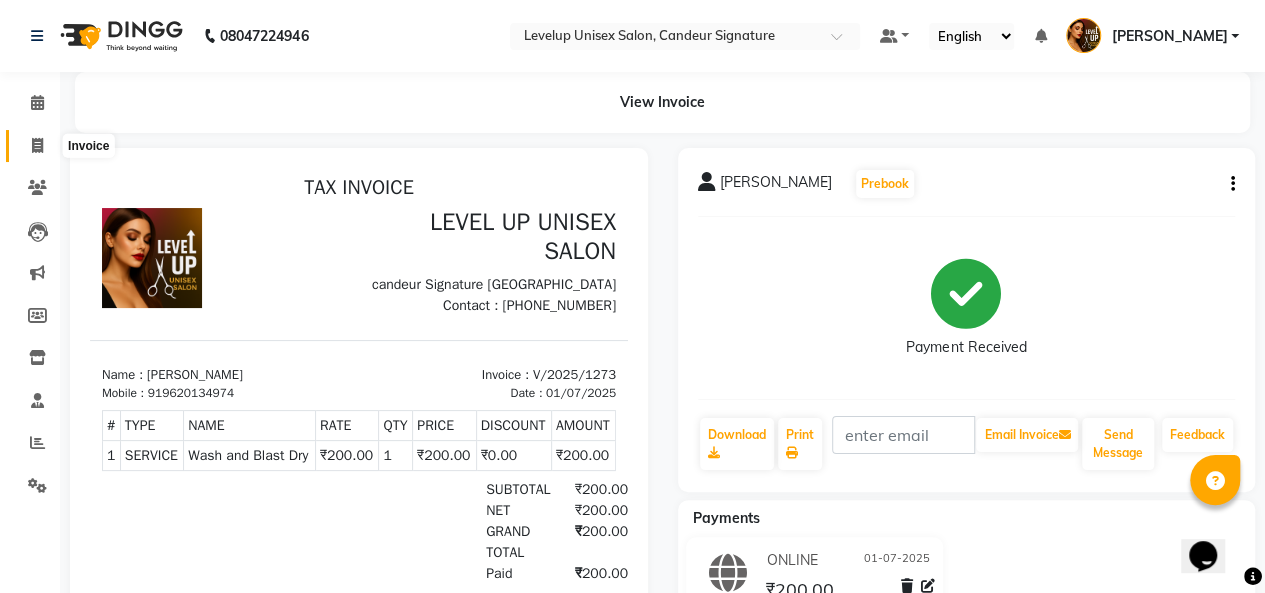click 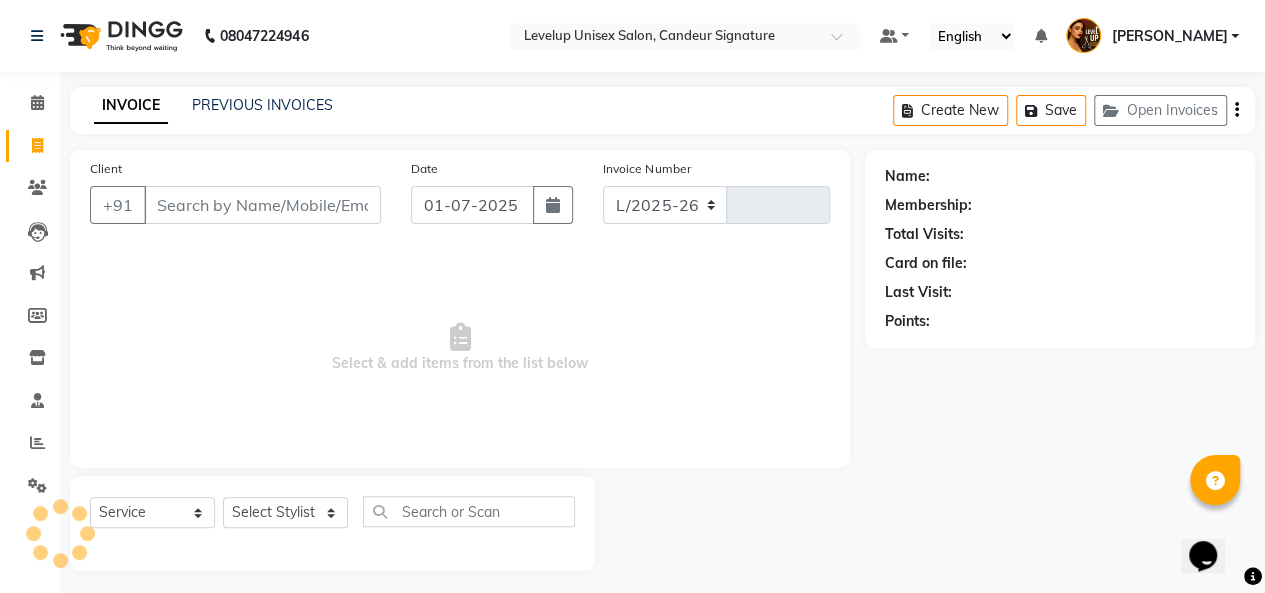 scroll, scrollTop: 7, scrollLeft: 0, axis: vertical 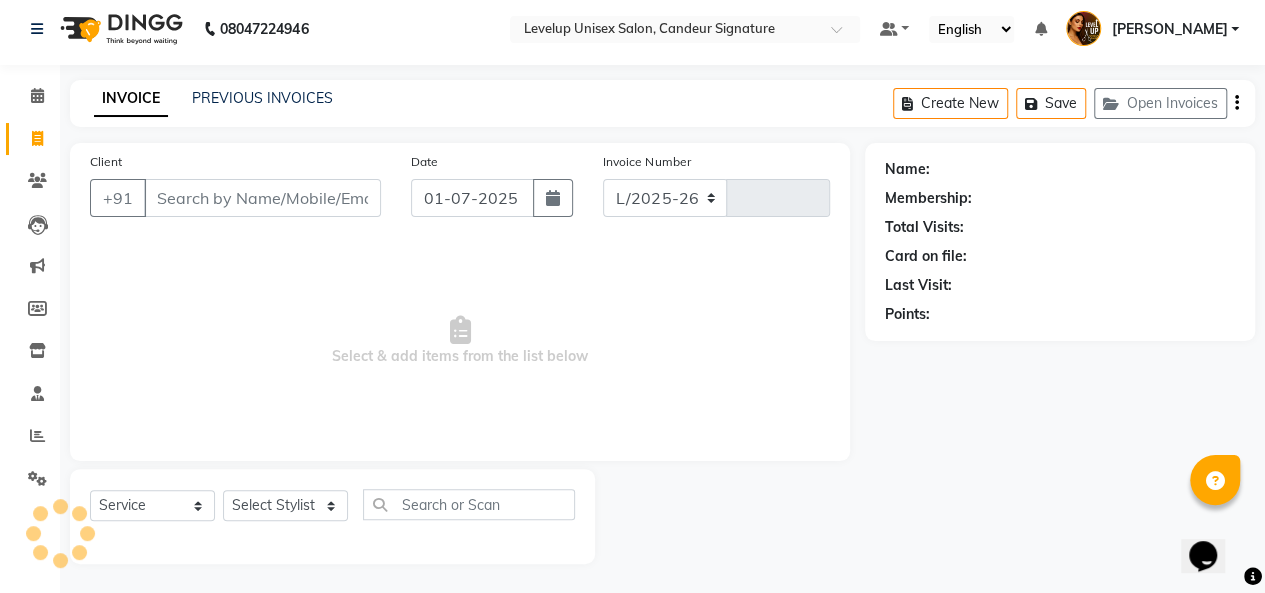 select on "7681" 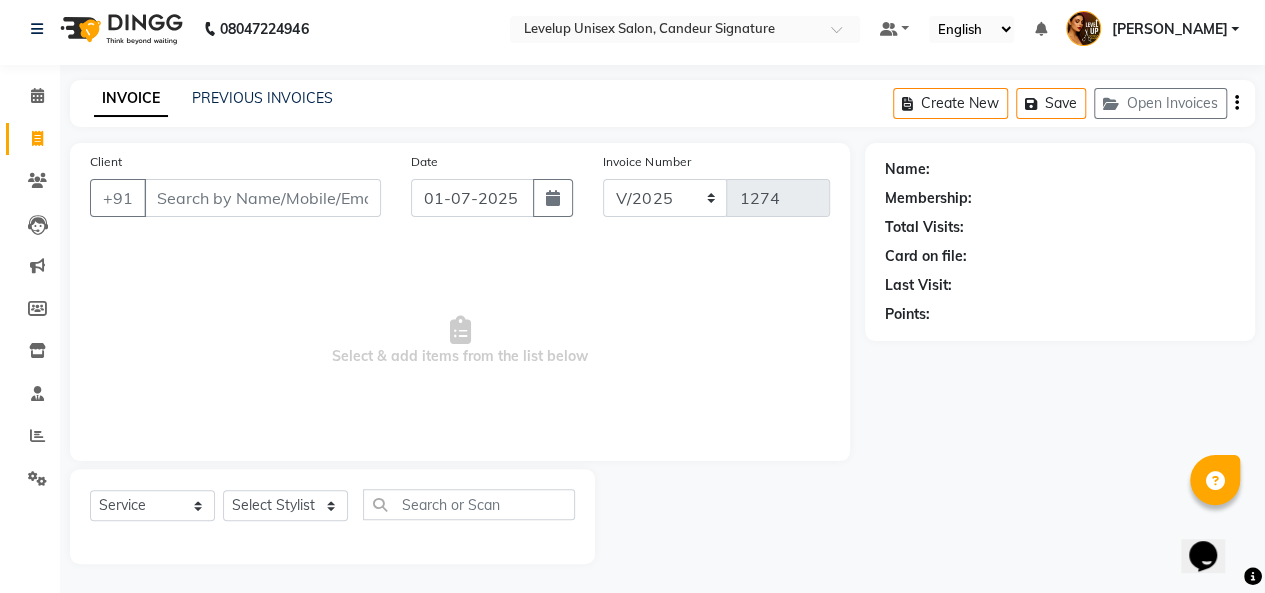 click on "Client" at bounding box center (262, 198) 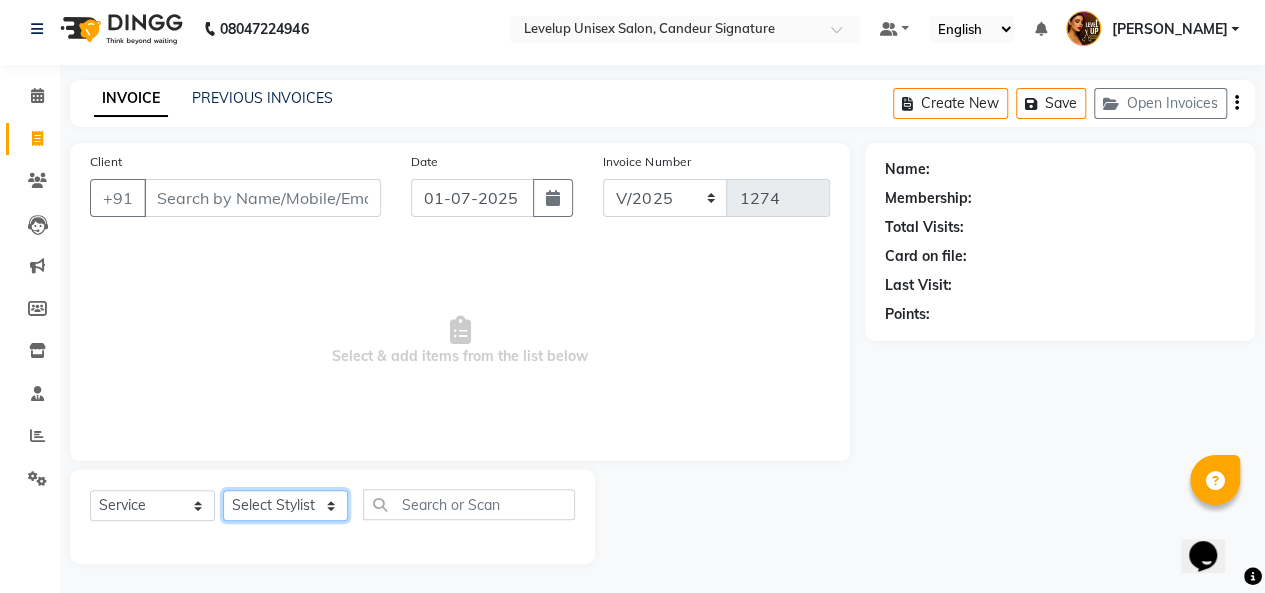 click on "Select Stylist [PERSON_NAME]  [PERSON_NAME]  [PERSON_NAME]  [PERSON_NAME] [PERSON_NAME]  [PERSON_NAME]  [PERSON_NAME] [PERSON_NAME] [PERSON_NAME]" 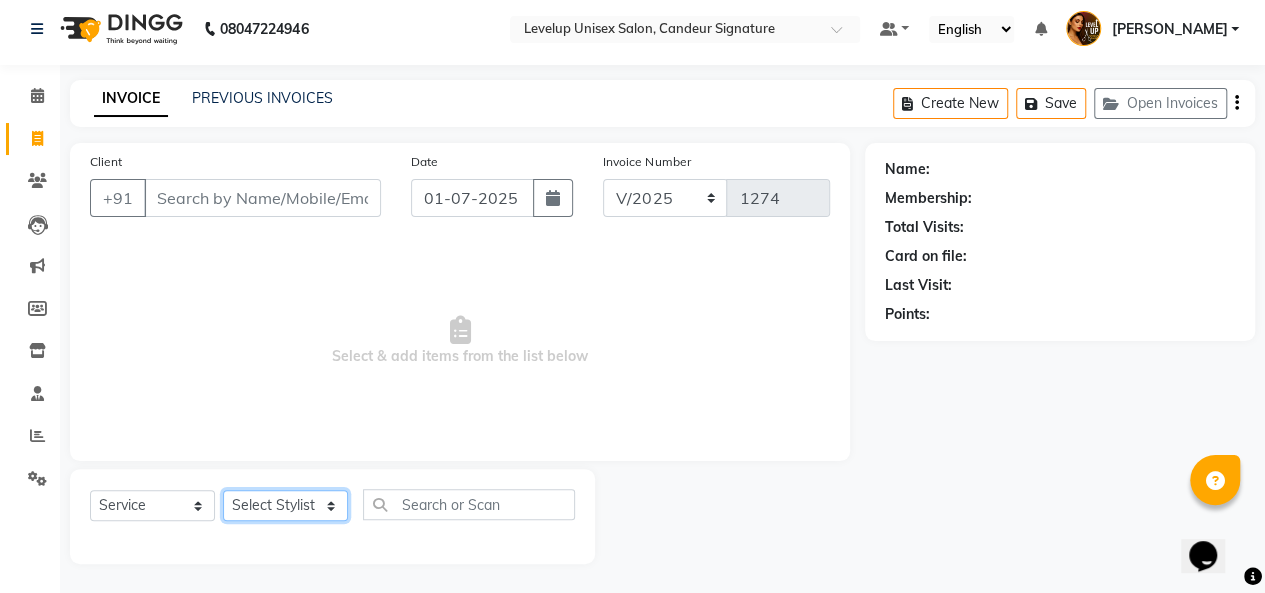 select on "81468" 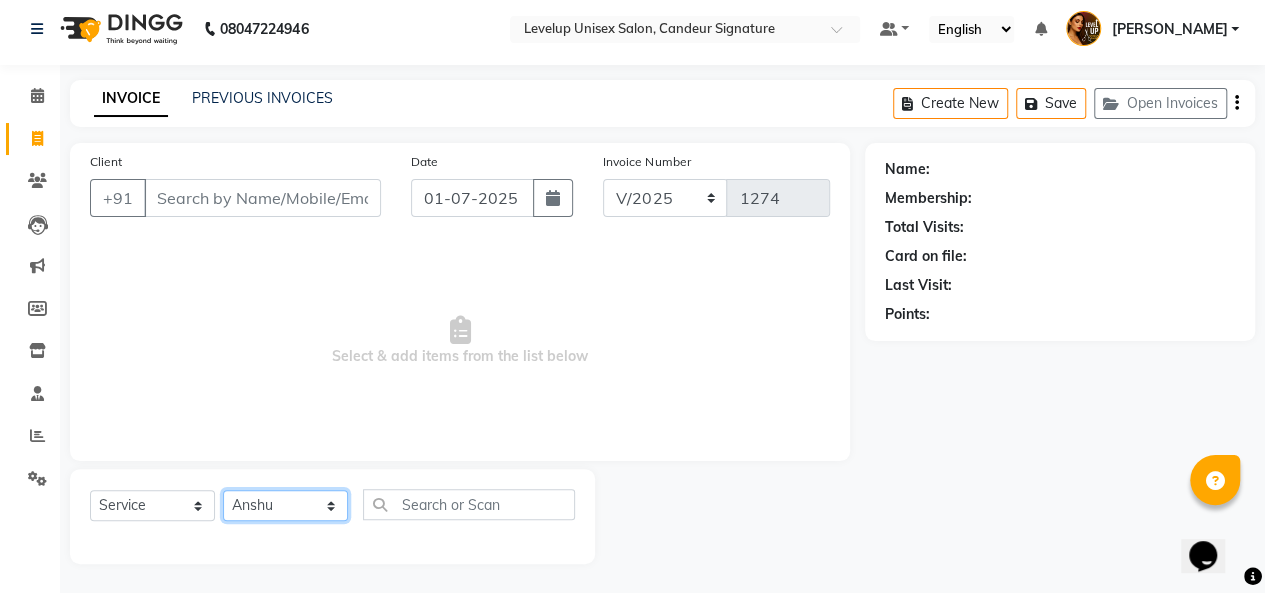click on "Select Stylist [PERSON_NAME]  [PERSON_NAME]  [PERSON_NAME]  [PERSON_NAME] [PERSON_NAME]  [PERSON_NAME]  [PERSON_NAME] [PERSON_NAME] [PERSON_NAME]" 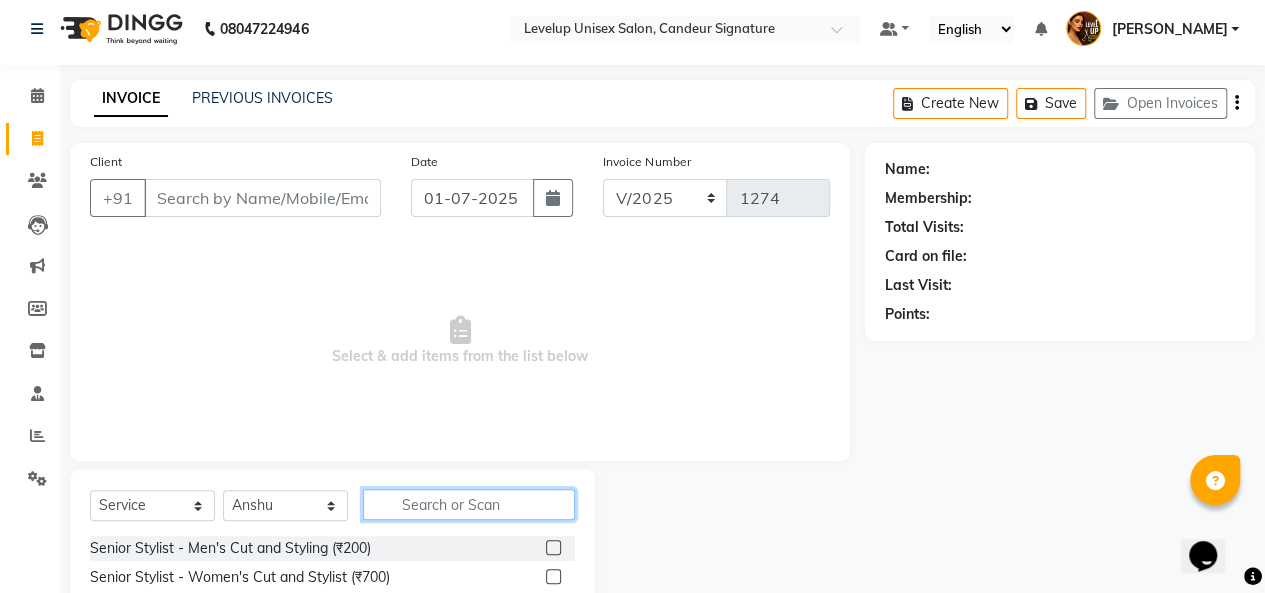 click 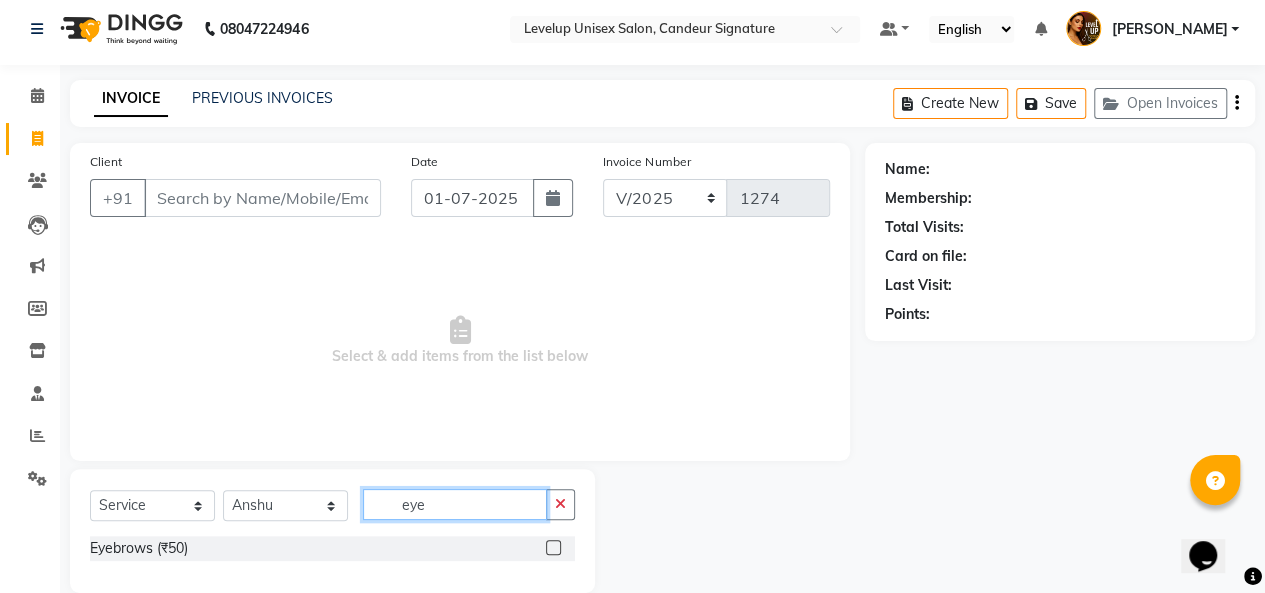 type on "eye" 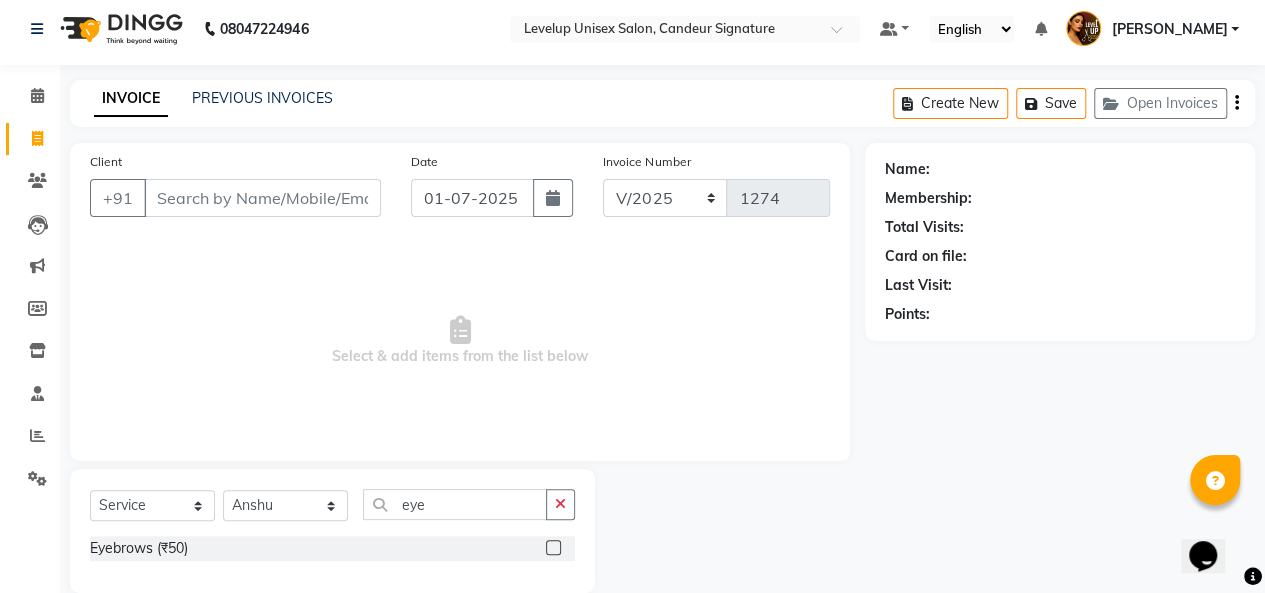 click 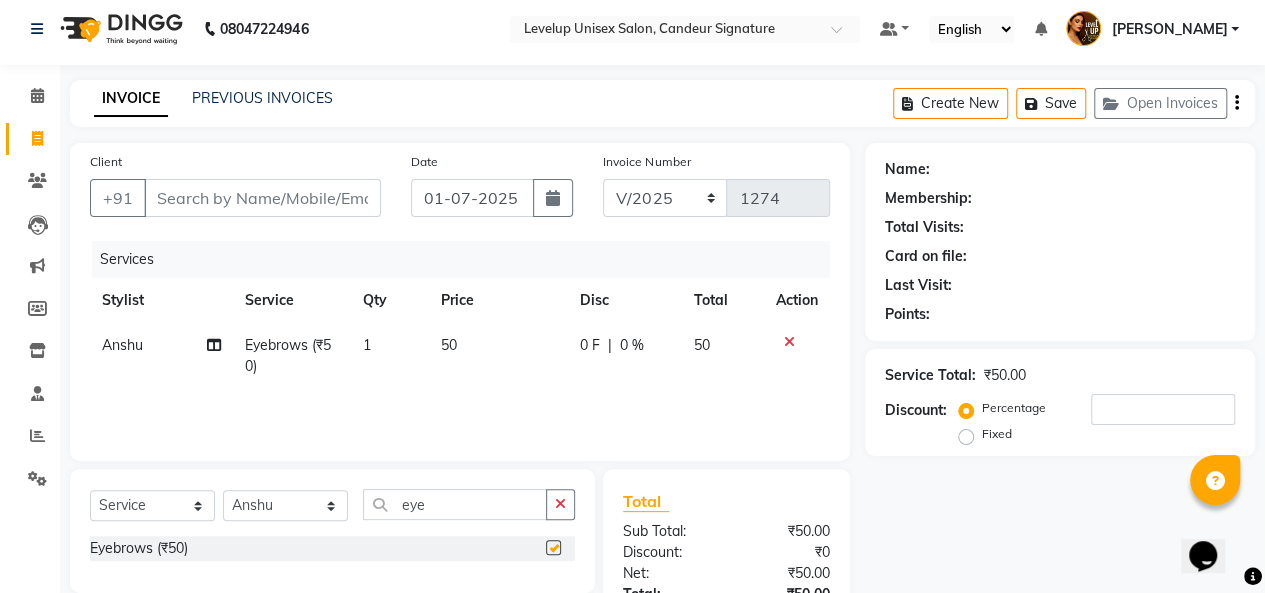 checkbox on "false" 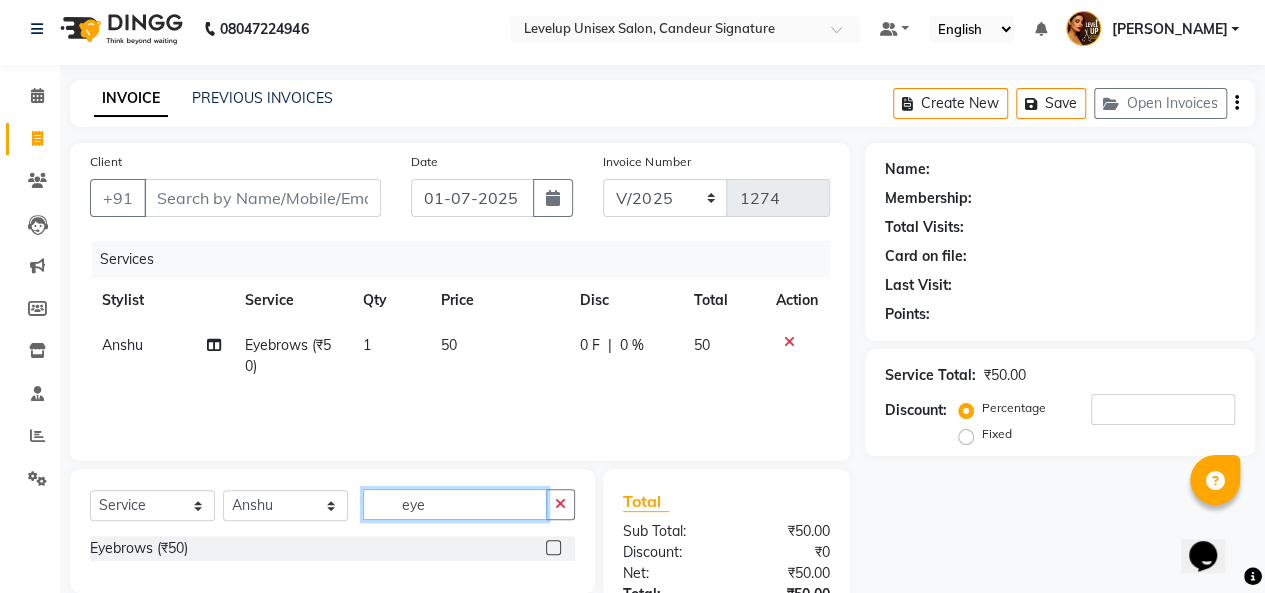 drag, startPoint x: 445, startPoint y: 507, endPoint x: 392, endPoint y: 507, distance: 53 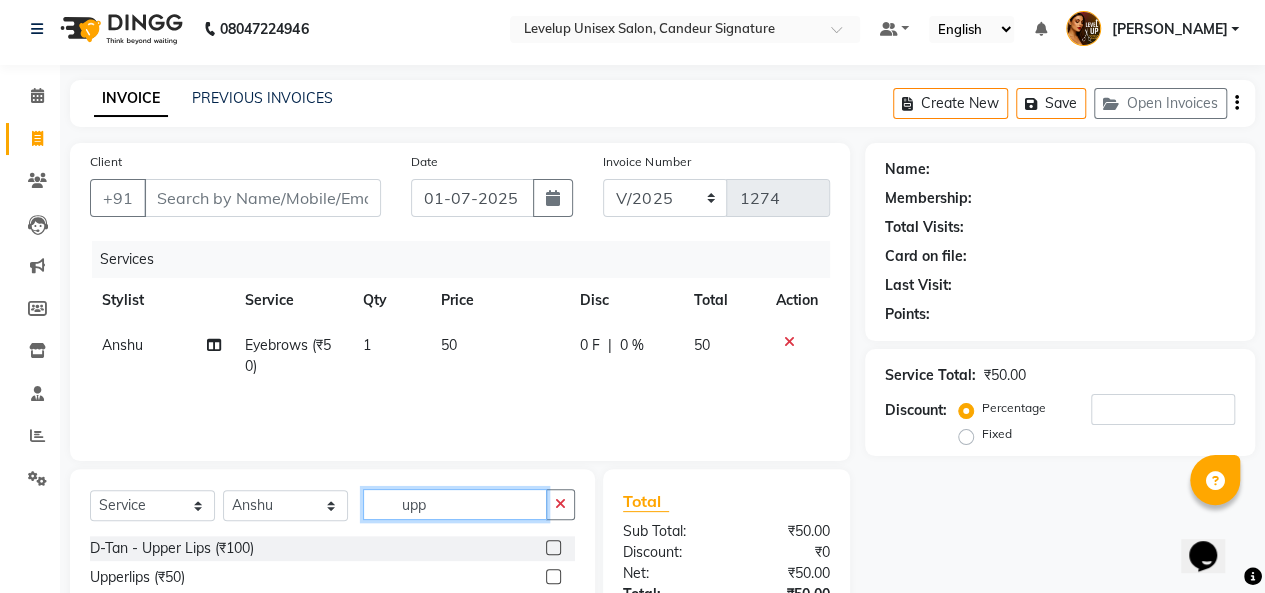 type on "upp" 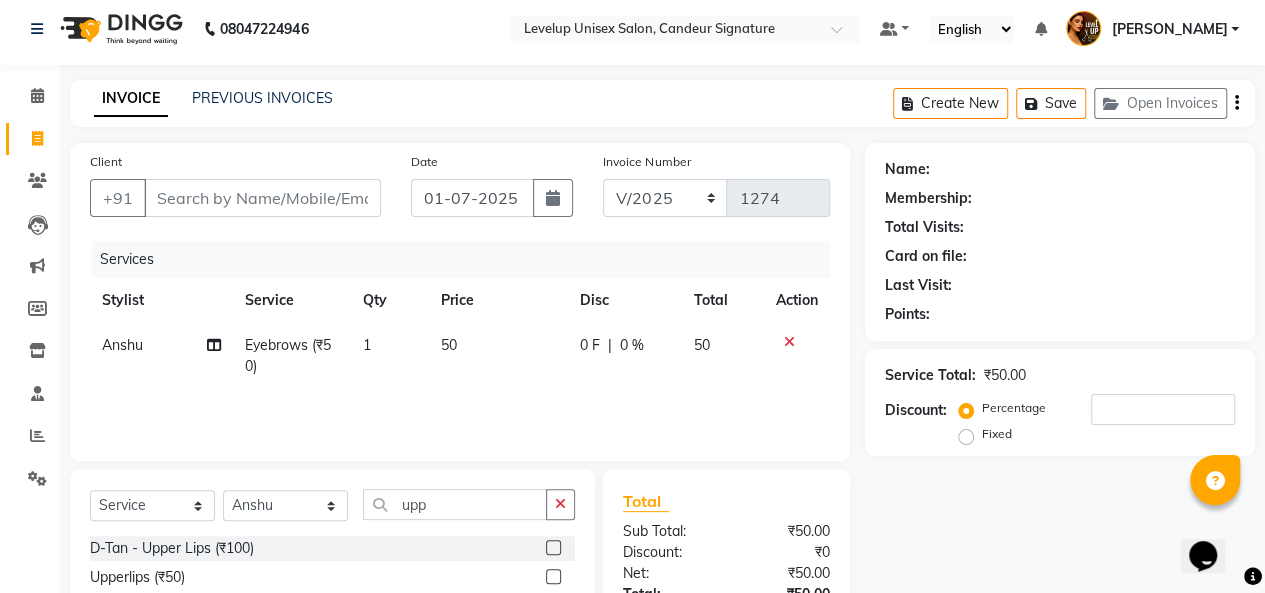 click 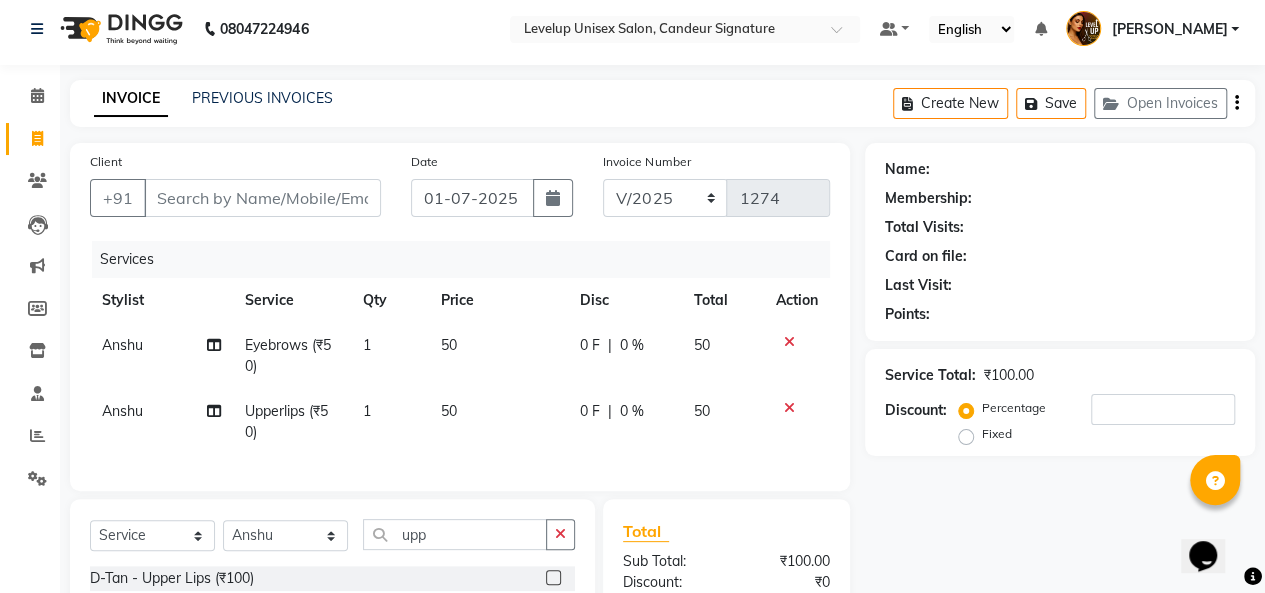 checkbox on "false" 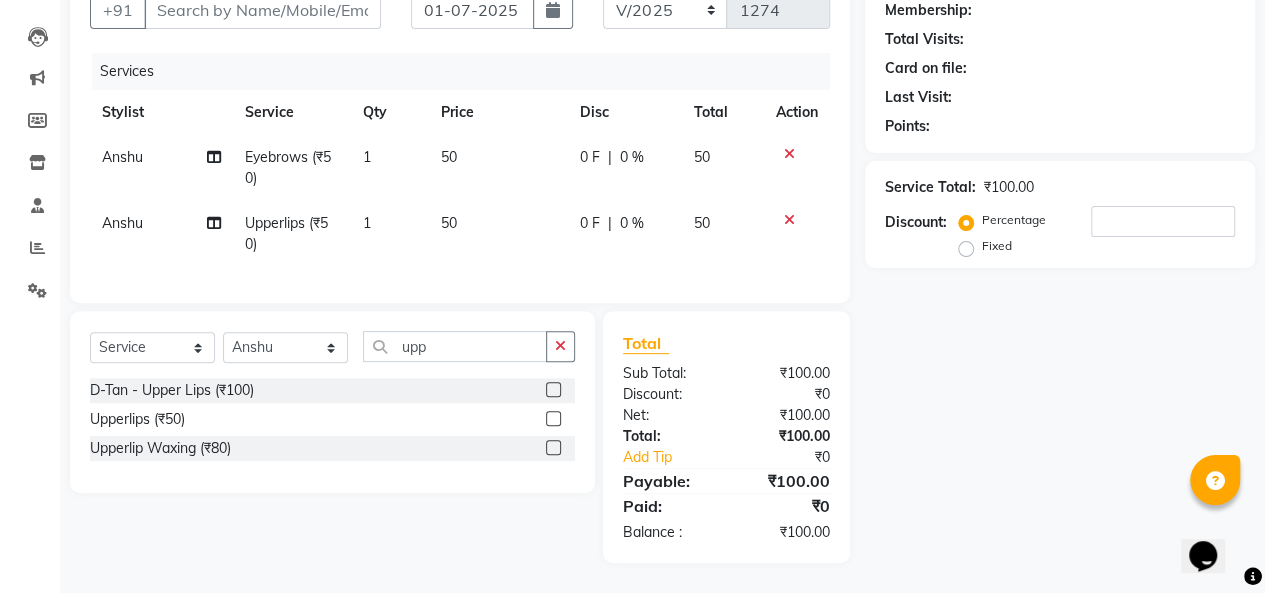 scroll, scrollTop: 0, scrollLeft: 0, axis: both 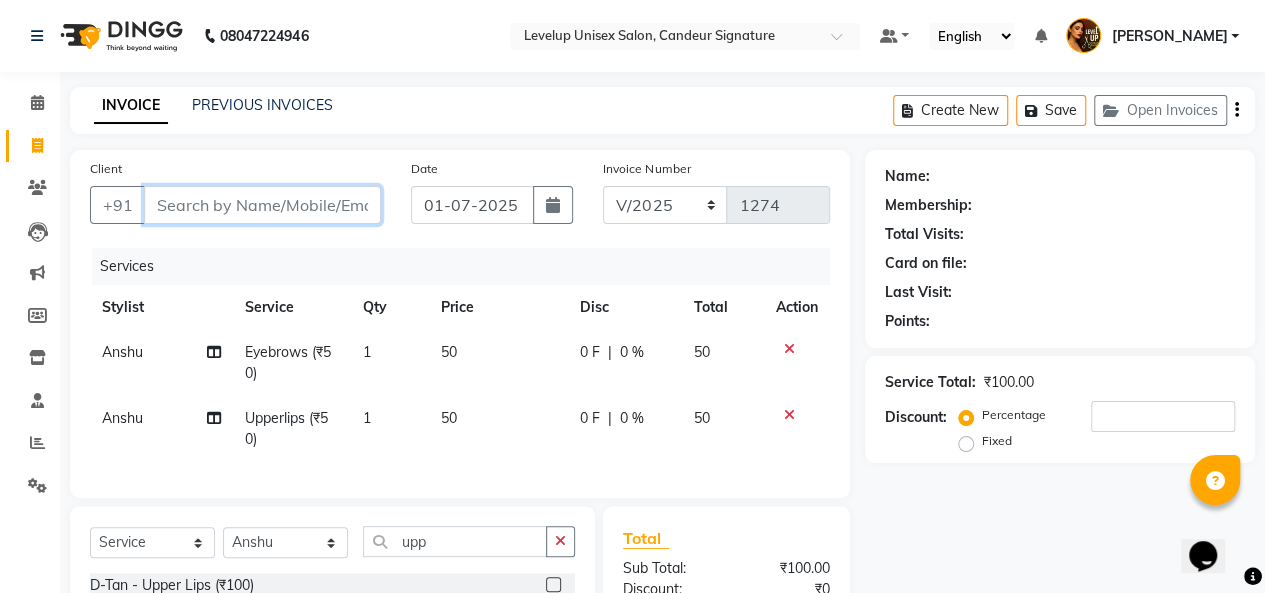 click on "Client" at bounding box center [262, 205] 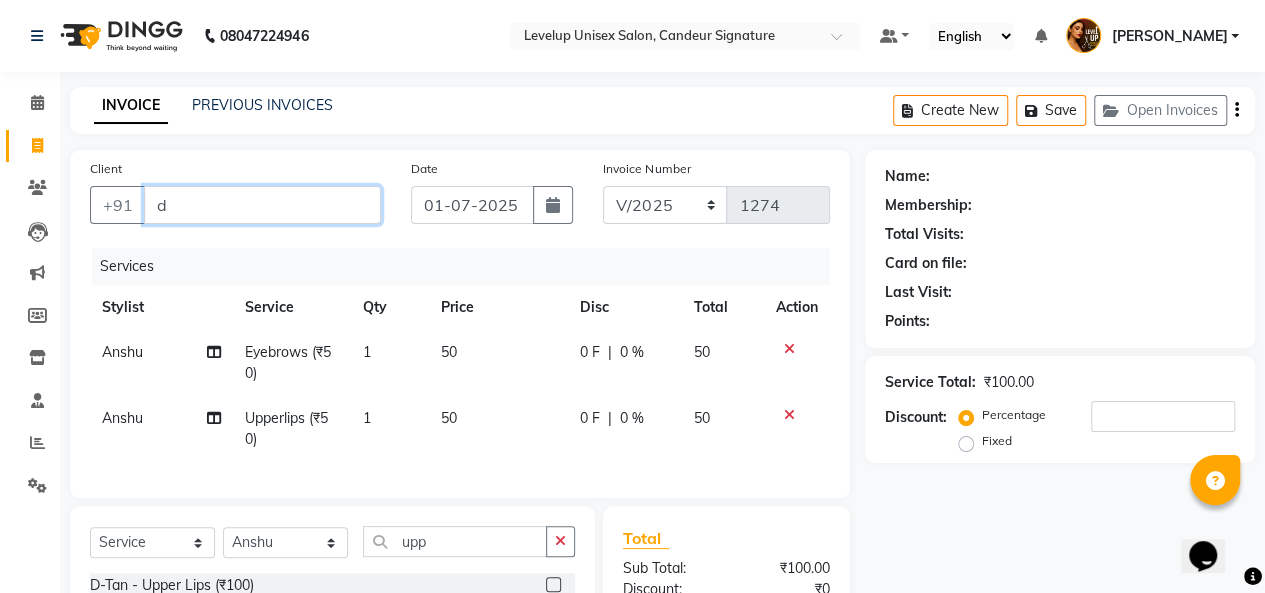 type on "0" 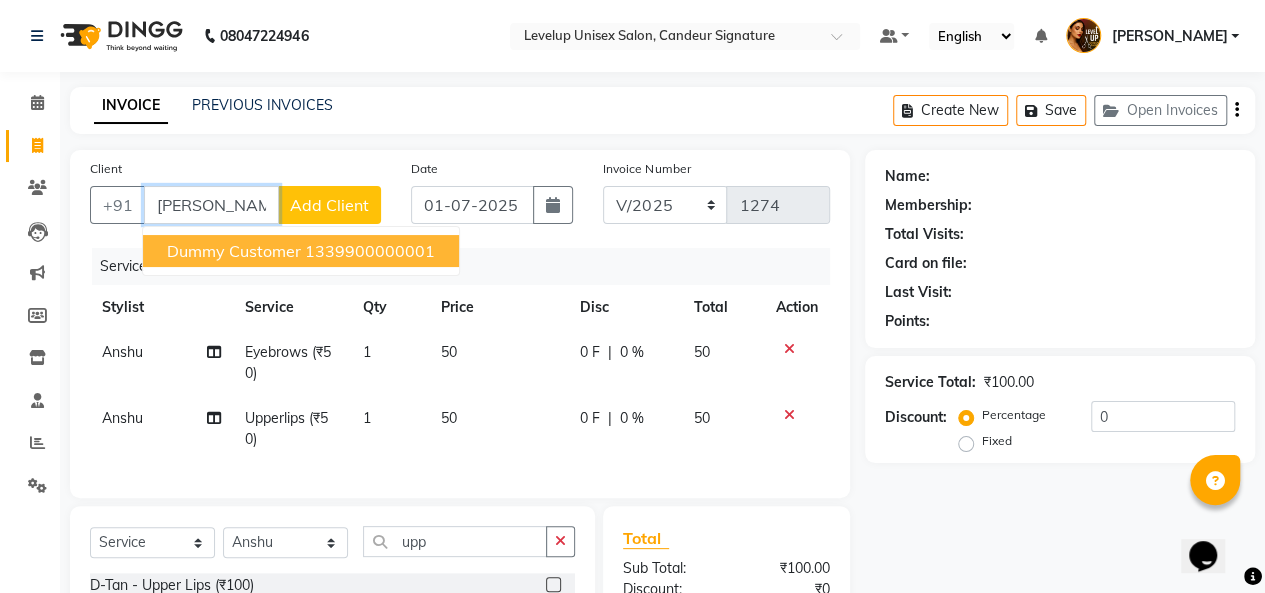 click on "Dummy Customer" at bounding box center (234, 251) 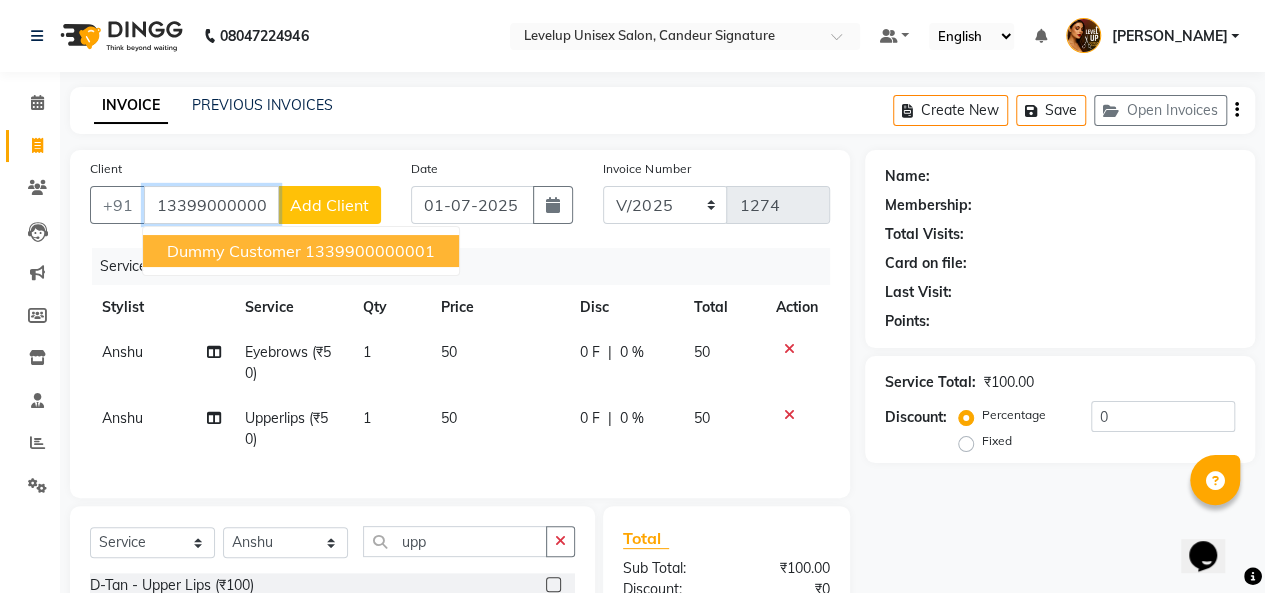 type on "1339900000001" 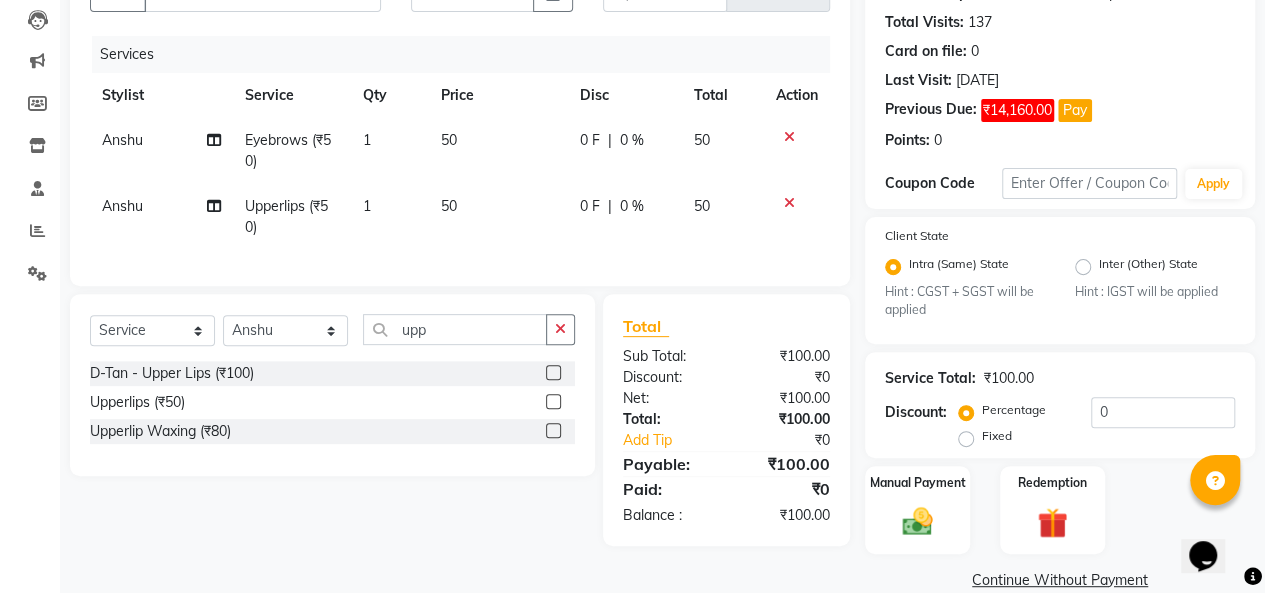 scroll, scrollTop: 242, scrollLeft: 0, axis: vertical 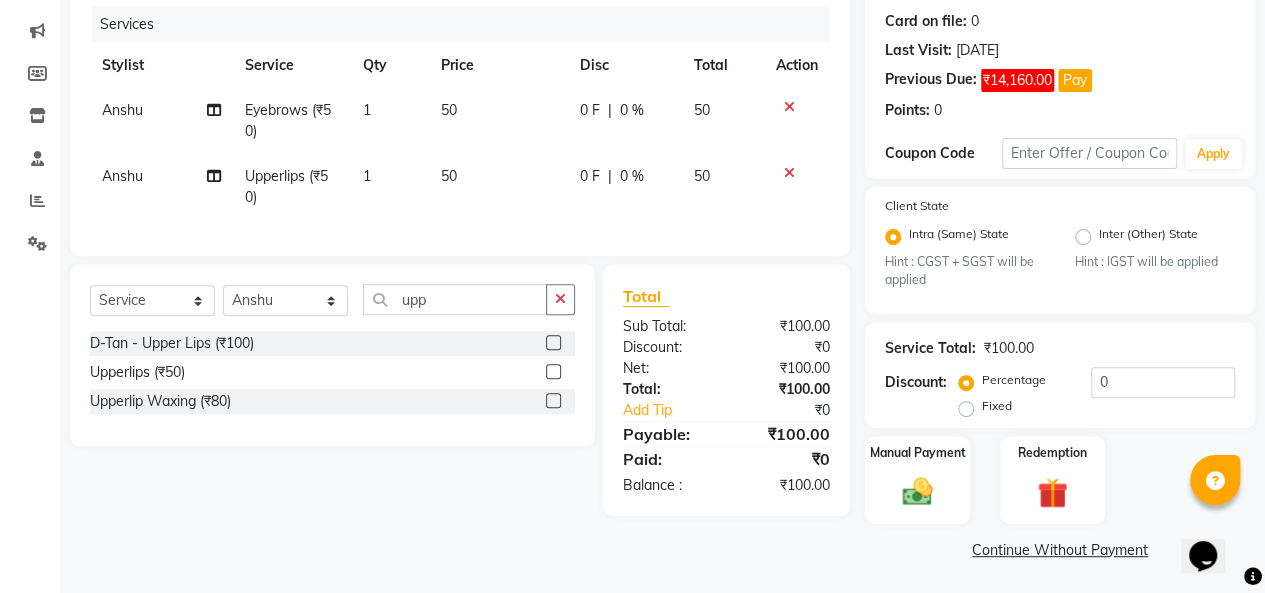 click on "Continue Without Payment" 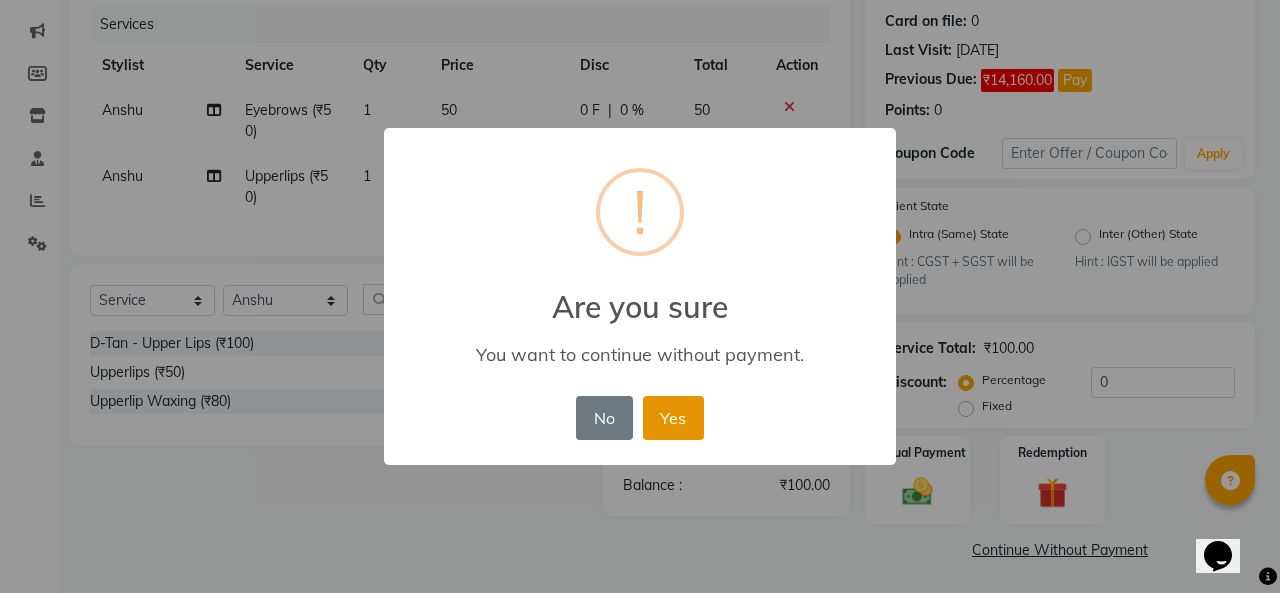 click on "Yes" at bounding box center (673, 418) 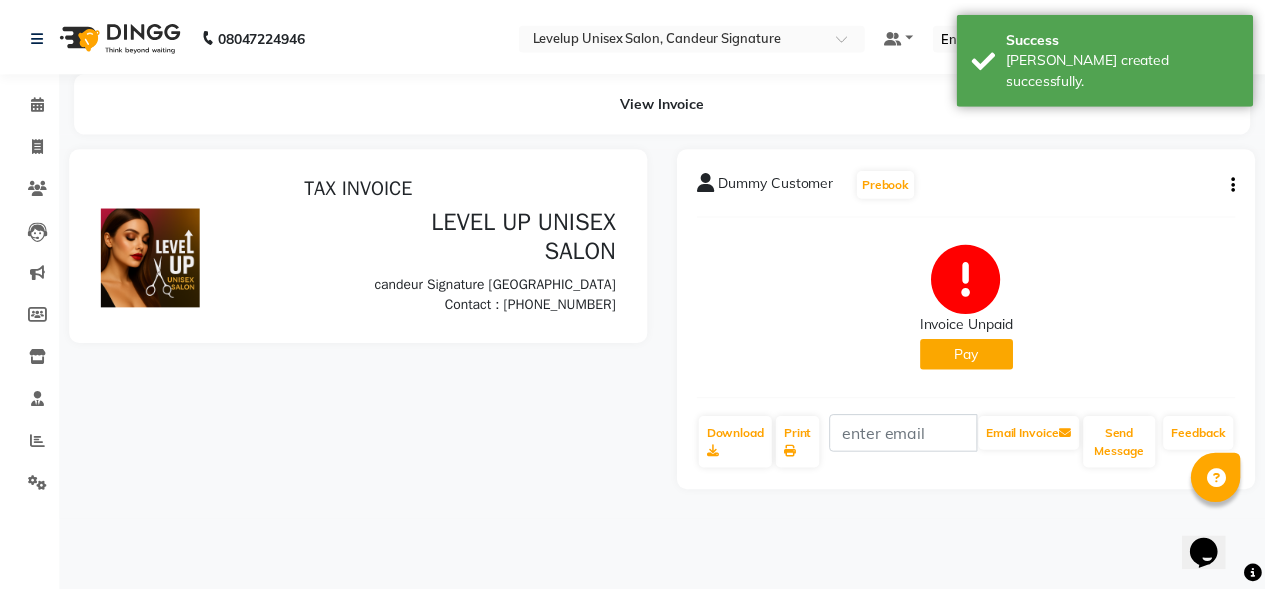 scroll, scrollTop: 0, scrollLeft: 0, axis: both 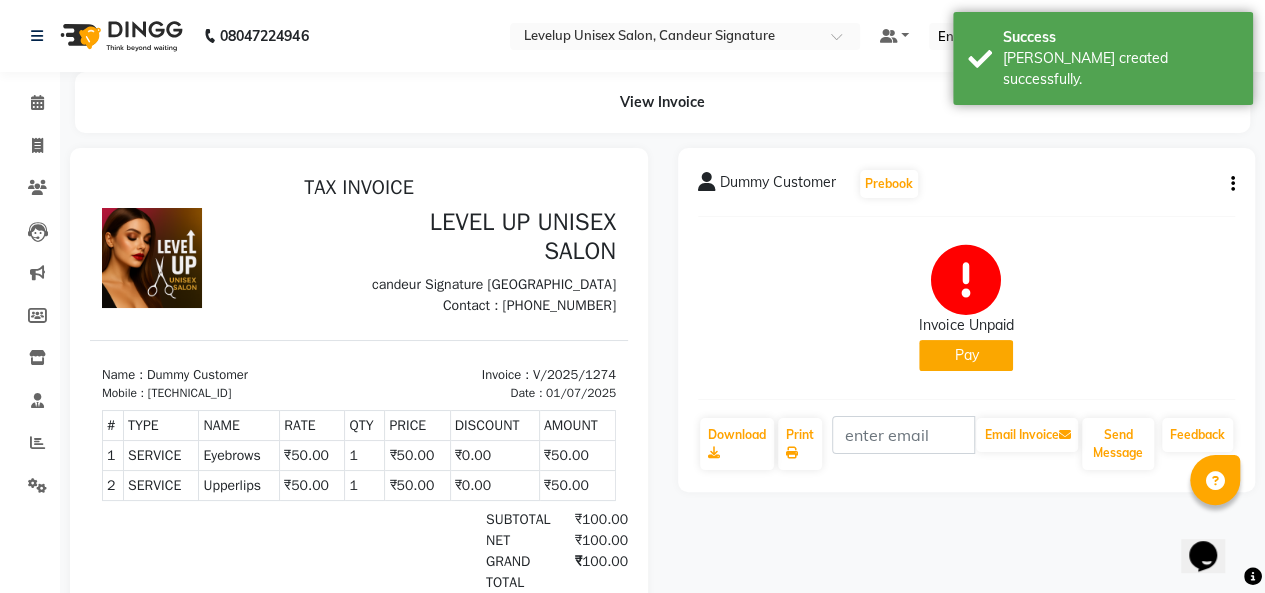 click on "Pay" 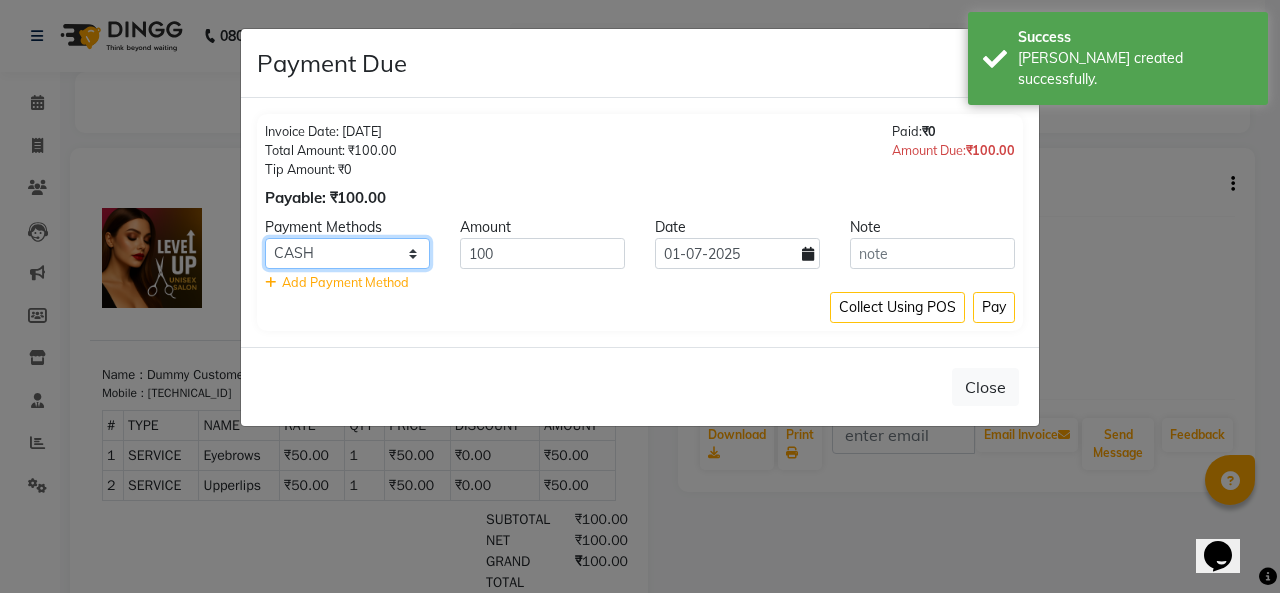 click on "CASH CARD ONLINE CUSTOM GPay PayTM PhonePe UPI NearBuy Loan BharatPay Cheque MosamBee MI Voucher Bank Family Visa Card Master Card BharatPay Card UPI BharatPay Other Cards Juice by MCB MyT Money MariDeal DefiDeal [DOMAIN_NAME] THD TCL CEdge Card M UPI M UPI Axis UPI Union Card (Indian Bank) Card (DL Bank) RS BTC Wellnessta Razorpay Complimentary Nift Spa Finder Spa Week Venmo BFL LoanTap SaveIN GMoney ATH Movil On Account Chamber Gift Card Trade Comp Donation Card on File Envision BRAC Card City Card bKash Credit Card Debit Card Shoutlo LUZO Jazz Cash AmEx Discover Tabby Online W Room Charge Room Charge USD Room Charge Euro Room Charge EGP Room Charge GBP Bajaj Finserv Bad Debts Card: IDFC Card: IOB Coupon Gcash PayMaya Instamojo COnline UOnline SOnline SCard Paypal PPR PPV PPC PPN PPG PPE CAMP Benefit ATH Movil Dittor App Rupay Diners iPrepaid iPackage District App Pine Labs Cash Payment Pnb Bank GPay NT Cash Lash GPay Lash Cash Nail GPay Nail Cash BANKTANSFER Dreamfolks [PERSON_NAME] SBI Save-In" 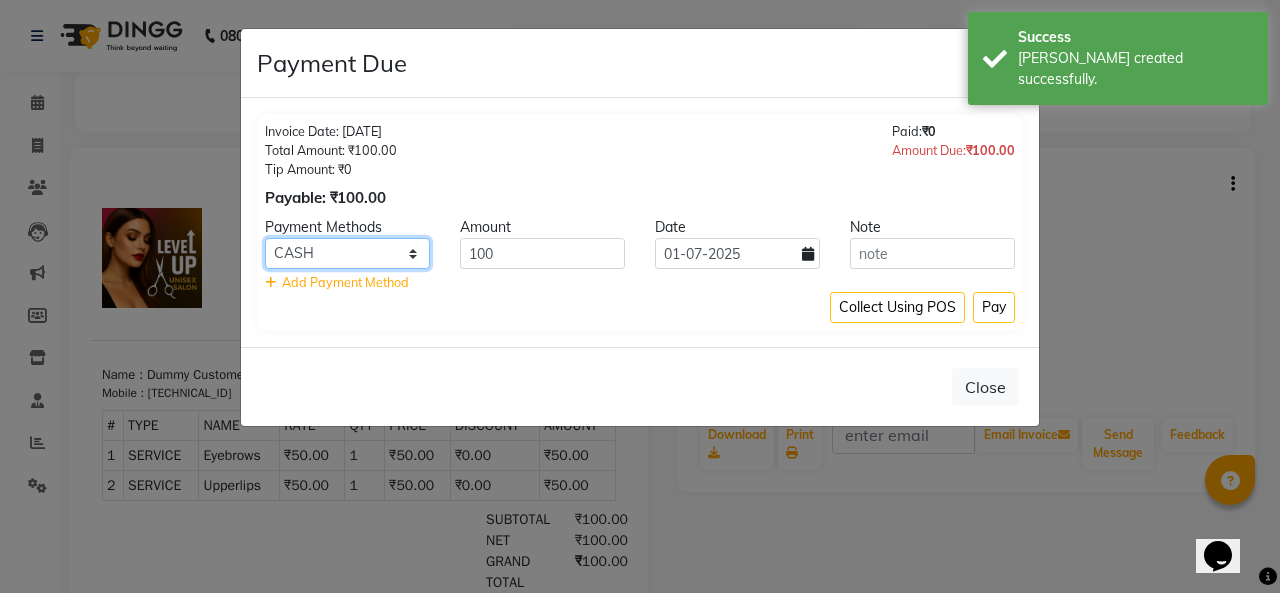 select on "3" 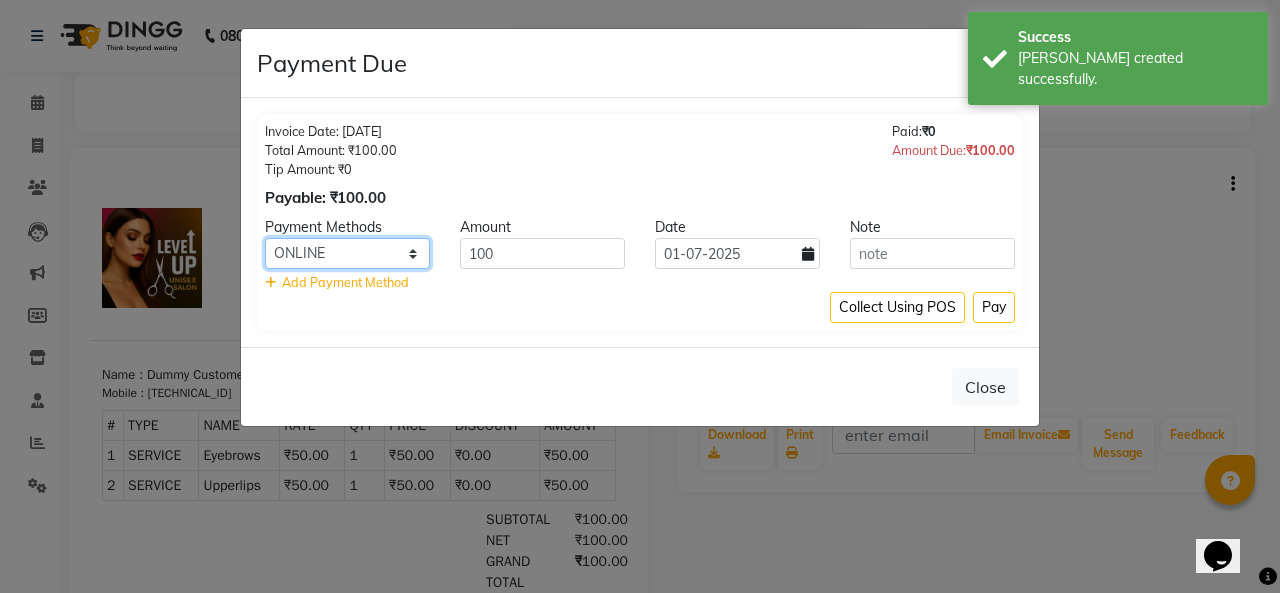 click on "CASH CARD ONLINE CUSTOM GPay PayTM PhonePe UPI NearBuy Loan BharatPay Cheque MosamBee MI Voucher Bank Family Visa Card Master Card BharatPay Card UPI BharatPay Other Cards Juice by MCB MyT Money MariDeal DefiDeal [DOMAIN_NAME] THD TCL CEdge Card M UPI M UPI Axis UPI Union Card (Indian Bank) Card (DL Bank) RS BTC Wellnessta Razorpay Complimentary Nift Spa Finder Spa Week Venmo BFL LoanTap SaveIN GMoney ATH Movil On Account Chamber Gift Card Trade Comp Donation Card on File Envision BRAC Card City Card bKash Credit Card Debit Card Shoutlo LUZO Jazz Cash AmEx Discover Tabby Online W Room Charge Room Charge USD Room Charge Euro Room Charge EGP Room Charge GBP Bajaj Finserv Bad Debts Card: IDFC Card: IOB Coupon Gcash PayMaya Instamojo COnline UOnline SOnline SCard Paypal PPR PPV PPC PPN PPG PPE CAMP Benefit ATH Movil Dittor App Rupay Diners iPrepaid iPackage District App Pine Labs Cash Payment Pnb Bank GPay NT Cash Lash GPay Lash Cash Nail GPay Nail Cash BANKTANSFER Dreamfolks [PERSON_NAME] SBI Save-In" 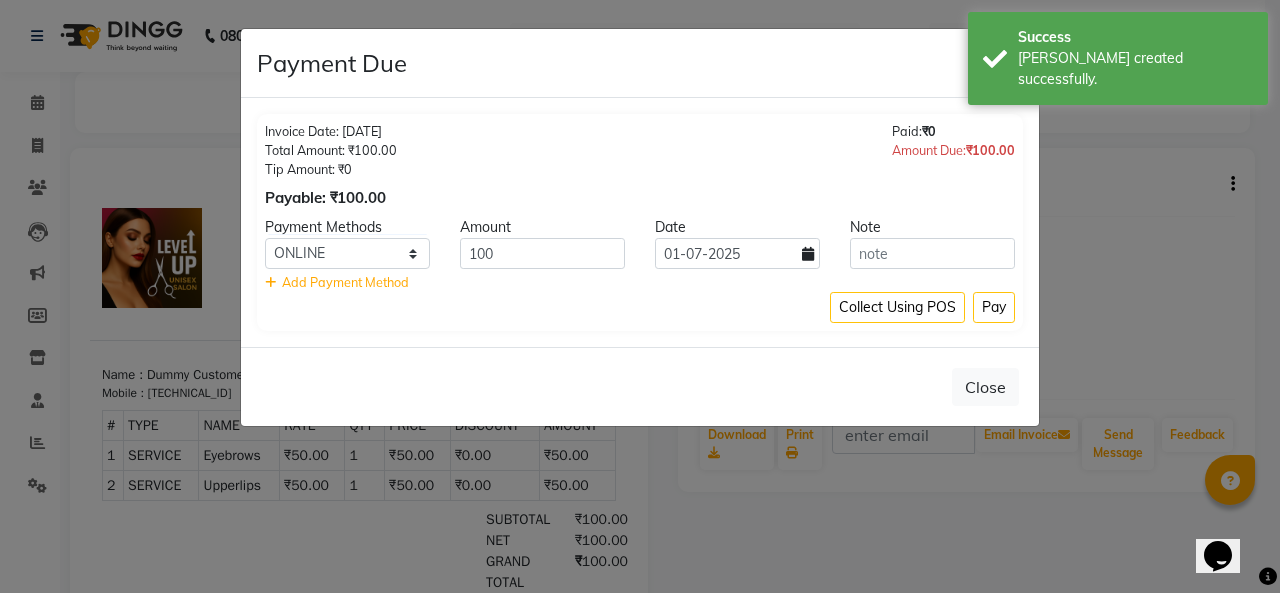 click on "Invoice Date: [DATE] Total Amount: ₹100.00 Tip Amount: ₹0 Payable: ₹100.00 Paid:  ₹0 Amount Due:  ₹100.00 Payment Methods Amount Date Note CASH CARD ONLINE CUSTOM GPay PayTM PhonePe UPI NearBuy Loan BharatPay Cheque MosamBee MI Voucher Bank Family Visa Card Master Card BharatPay Card UPI BharatPay Other Cards Juice by MCB MyT Money MariDeal DefiDeal [DOMAIN_NAME] THD TCL CEdge Card M UPI M UPI Axis UPI Union Card (Indian Bank) Card (DL Bank) RS BTC Wellnessta Razorpay Complimentary Nift Spa Finder Spa Week Venmo BFL LoanTap SaveIN GMoney ATH Movil On Account Chamber Gift Card Trade Comp Donation Card on File Envision BRAC Card City Card bKash Credit Card Debit Card Shoutlo LUZO Jazz Cash AmEx Discover Tabby Online W Room Charge Room Charge USD Room Charge Euro Room Charge EGP Room Charge GBP Bajaj Finserv Bad Debts Card: IDFC Card: IOB Coupon Gcash PayMaya Instamojo COnline UOnline SOnline SCard Paypal PPR PPV PPC PPN PPG PPE CAMP Benefit ATH Movil Dittor App Rupay Diners iPrepaid iPackage Pine Labs" 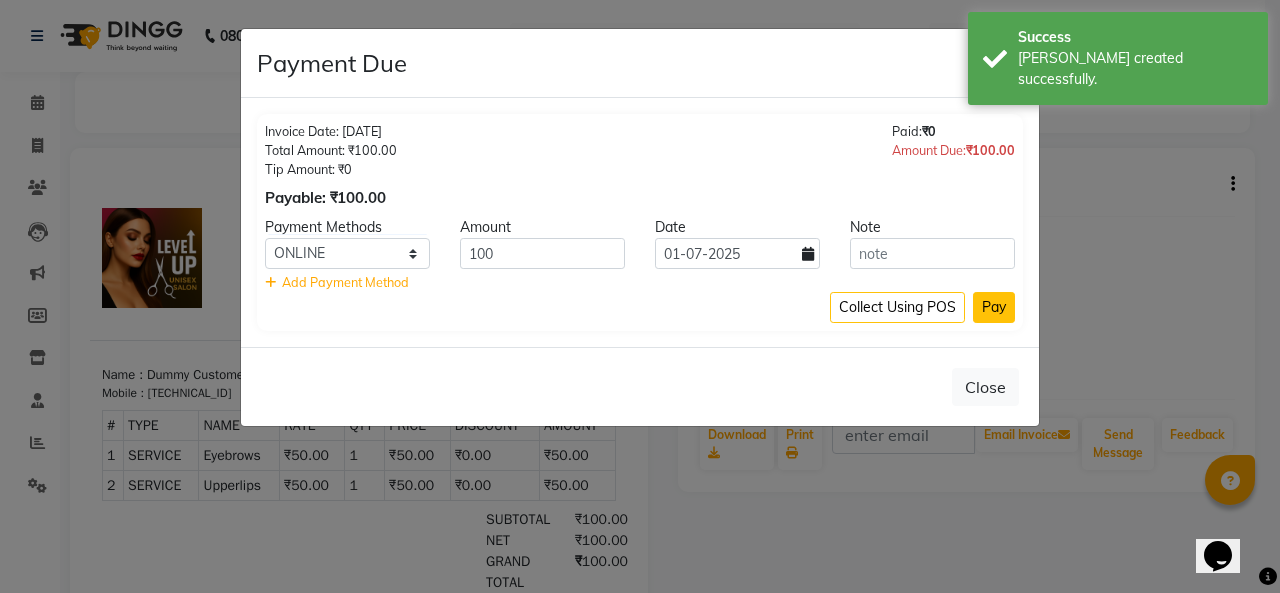 click on "Pay" 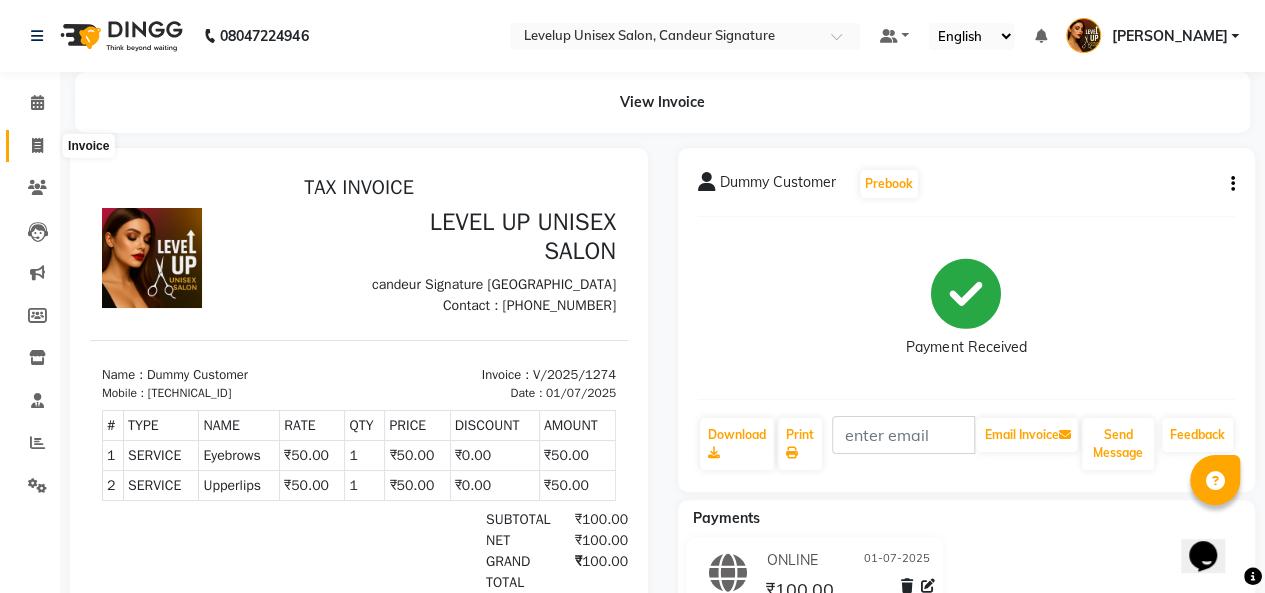 click 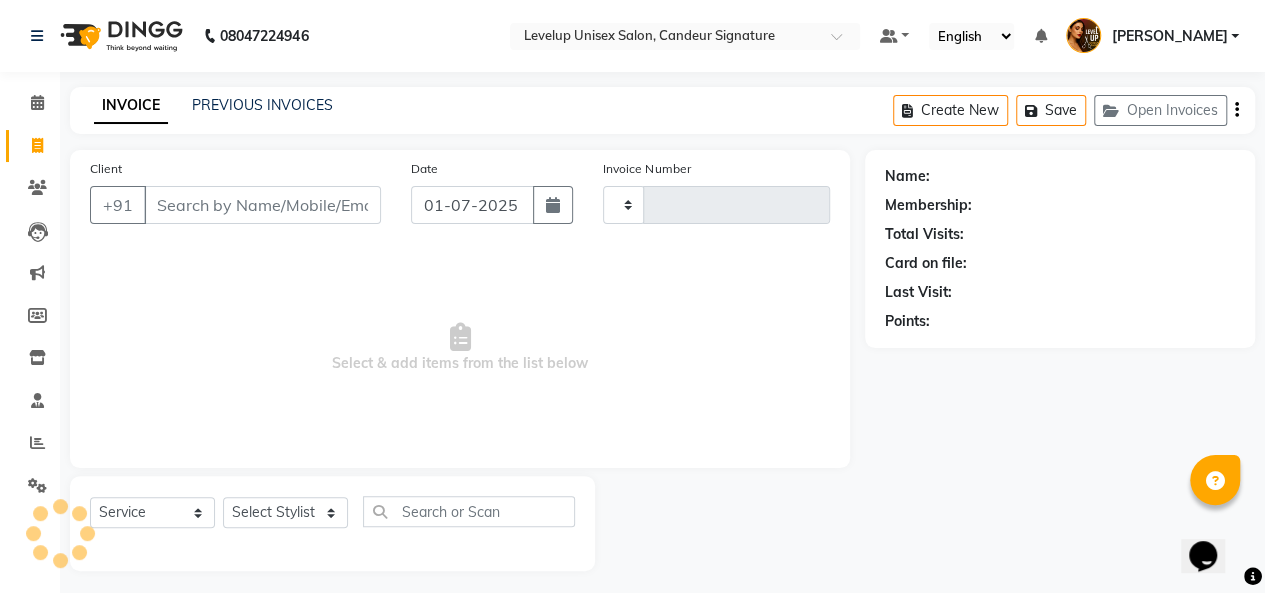 scroll, scrollTop: 7, scrollLeft: 0, axis: vertical 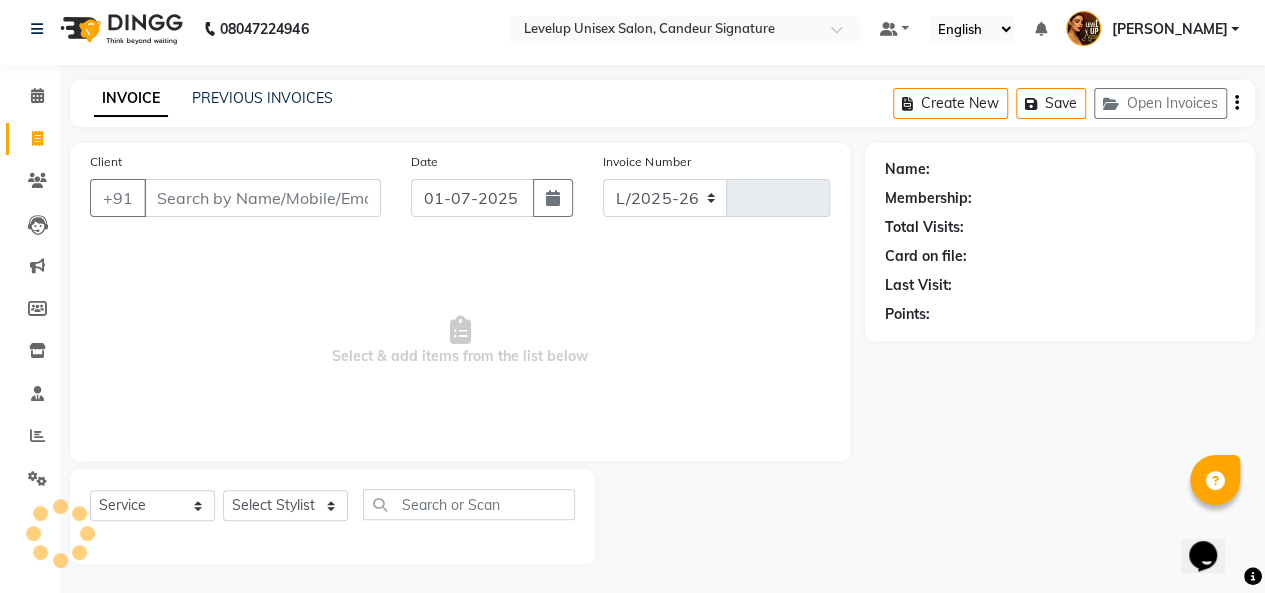 select on "7681" 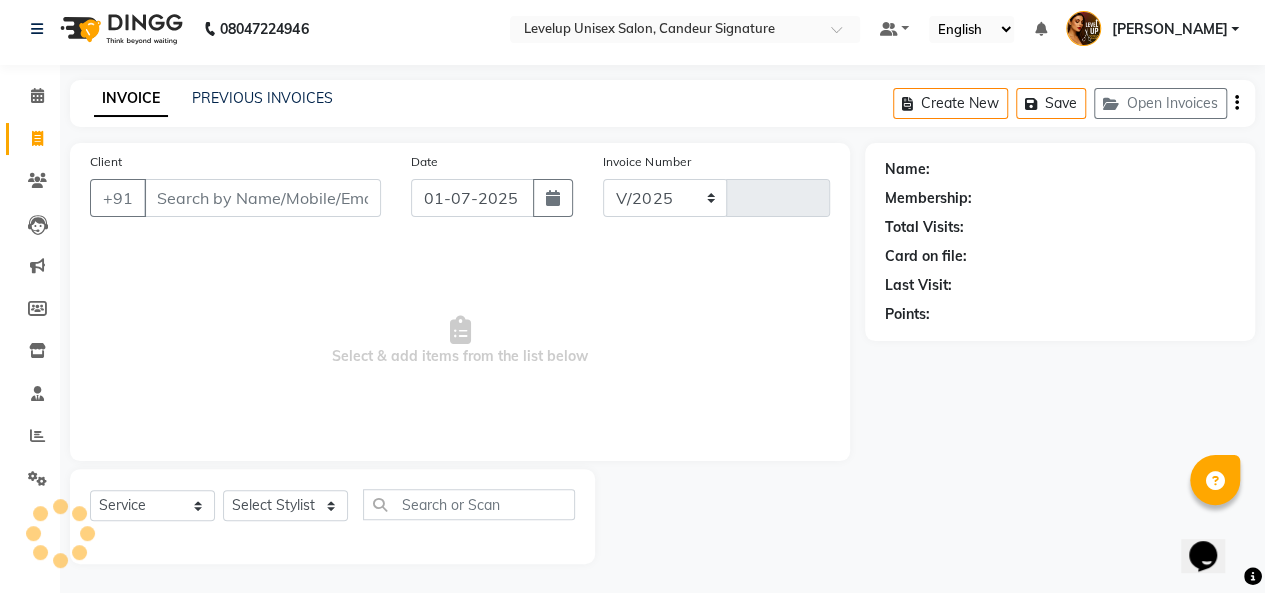 type on "1275" 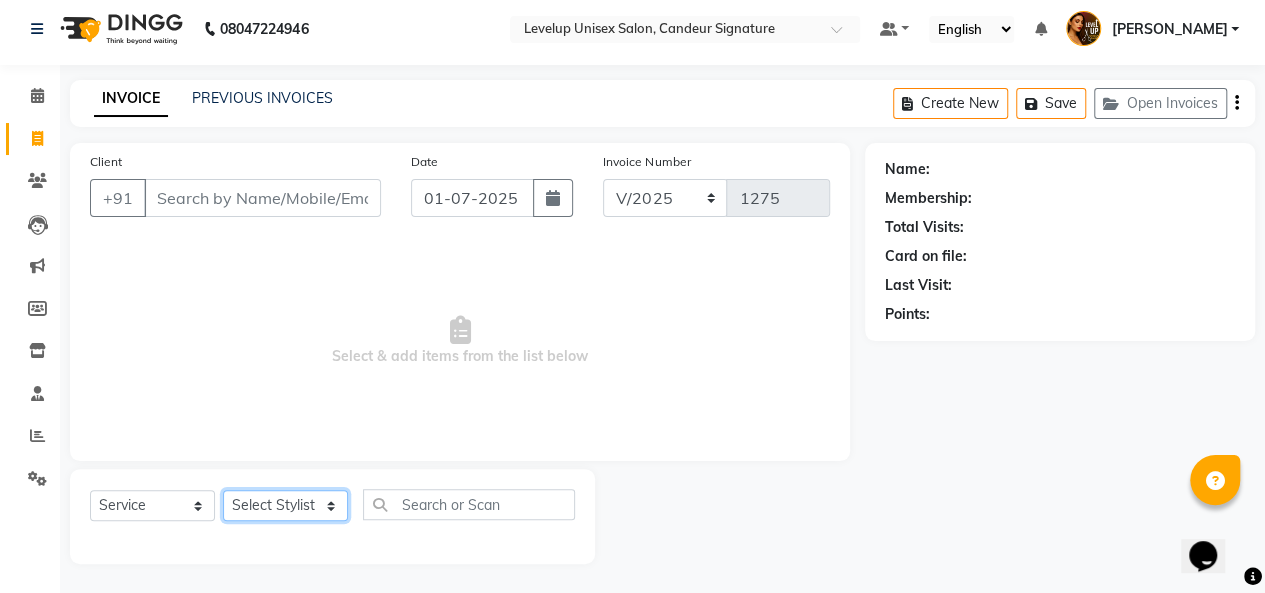 click on "Select Stylist [PERSON_NAME]  [PERSON_NAME]  [PERSON_NAME]  [PERSON_NAME] [PERSON_NAME]  [PERSON_NAME]  [PERSON_NAME] [PERSON_NAME] [PERSON_NAME]" 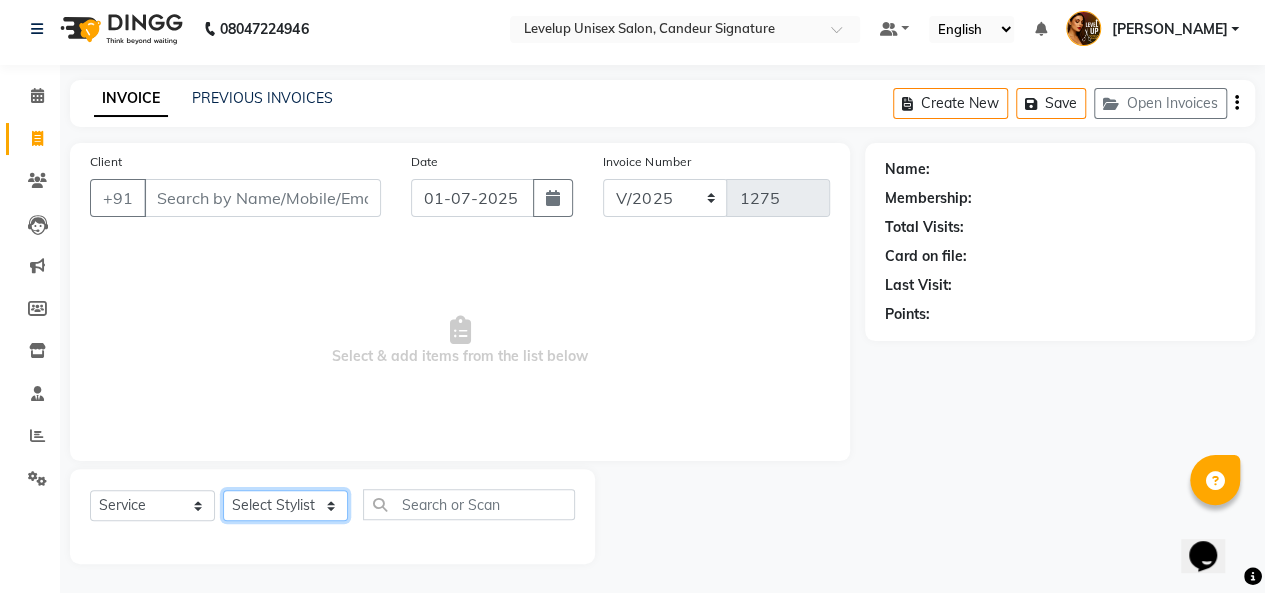 select on "82478" 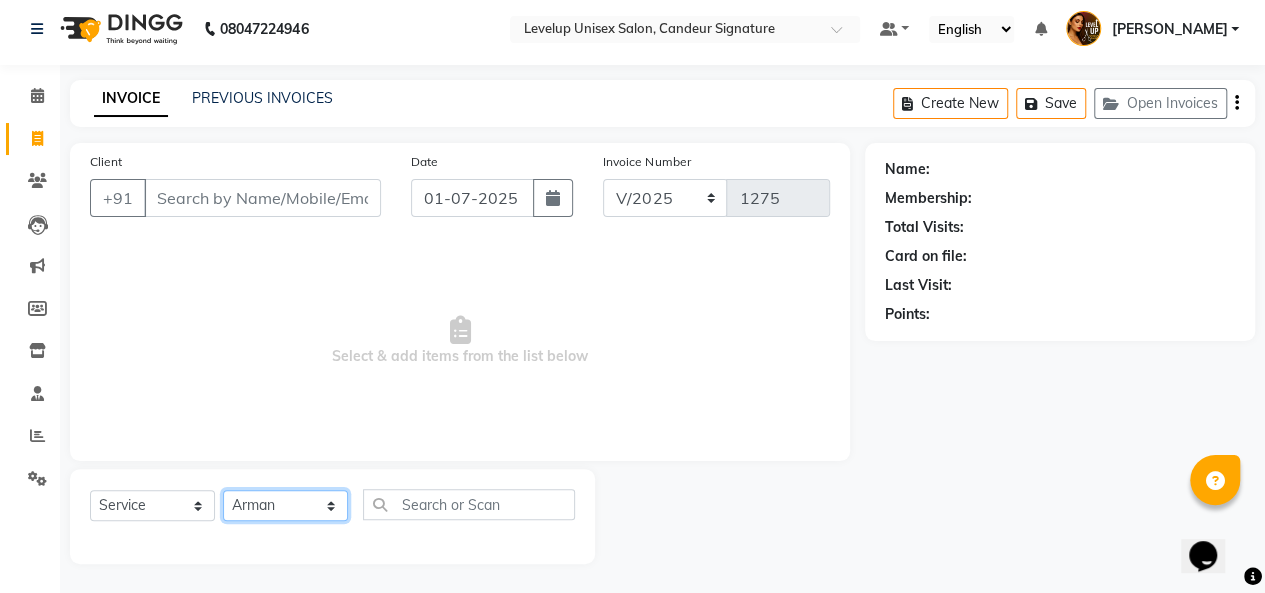 click on "Select Stylist [PERSON_NAME]  [PERSON_NAME]  [PERSON_NAME]  [PERSON_NAME] [PERSON_NAME]  [PERSON_NAME]  [PERSON_NAME] [PERSON_NAME] [PERSON_NAME]" 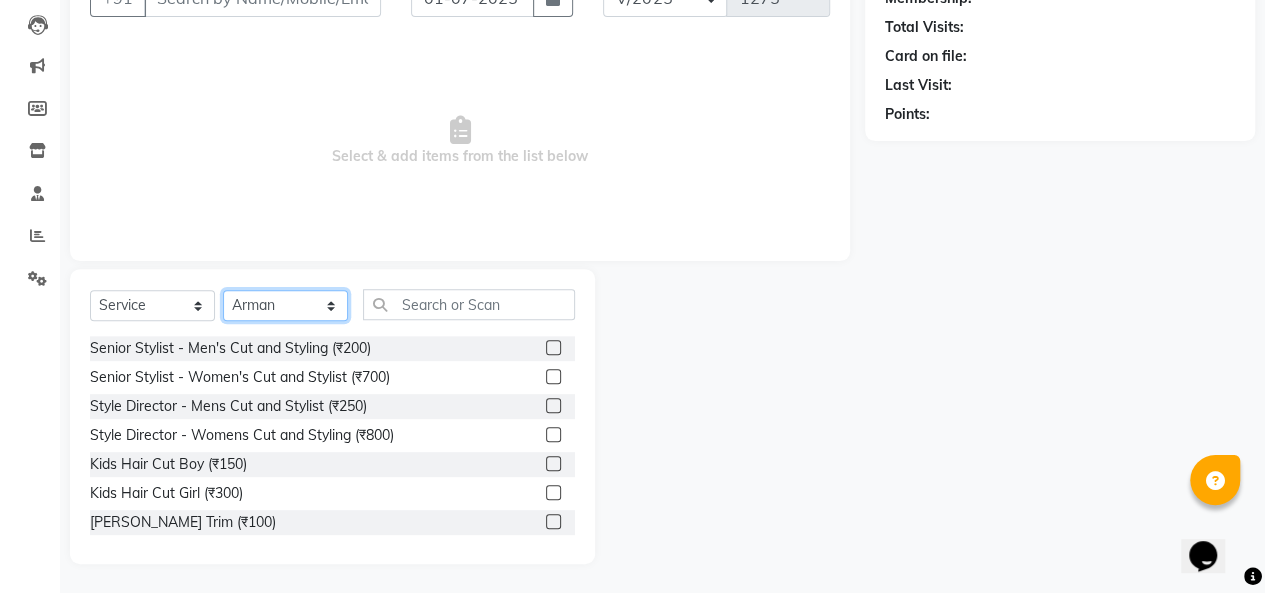 scroll, scrollTop: 205, scrollLeft: 0, axis: vertical 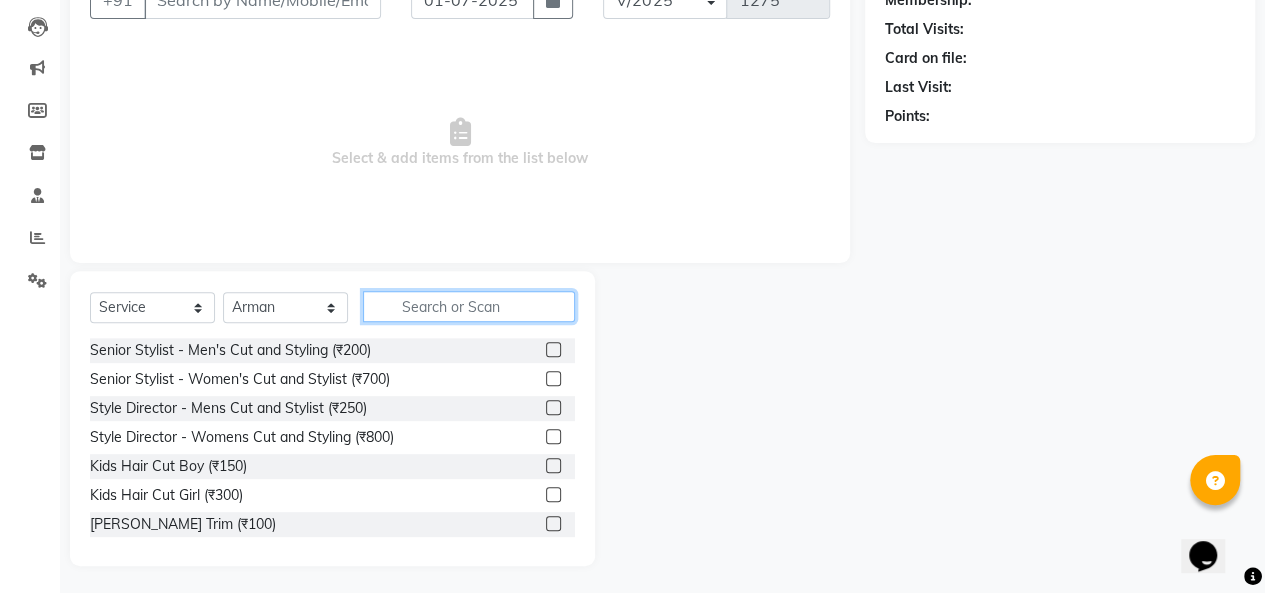 click 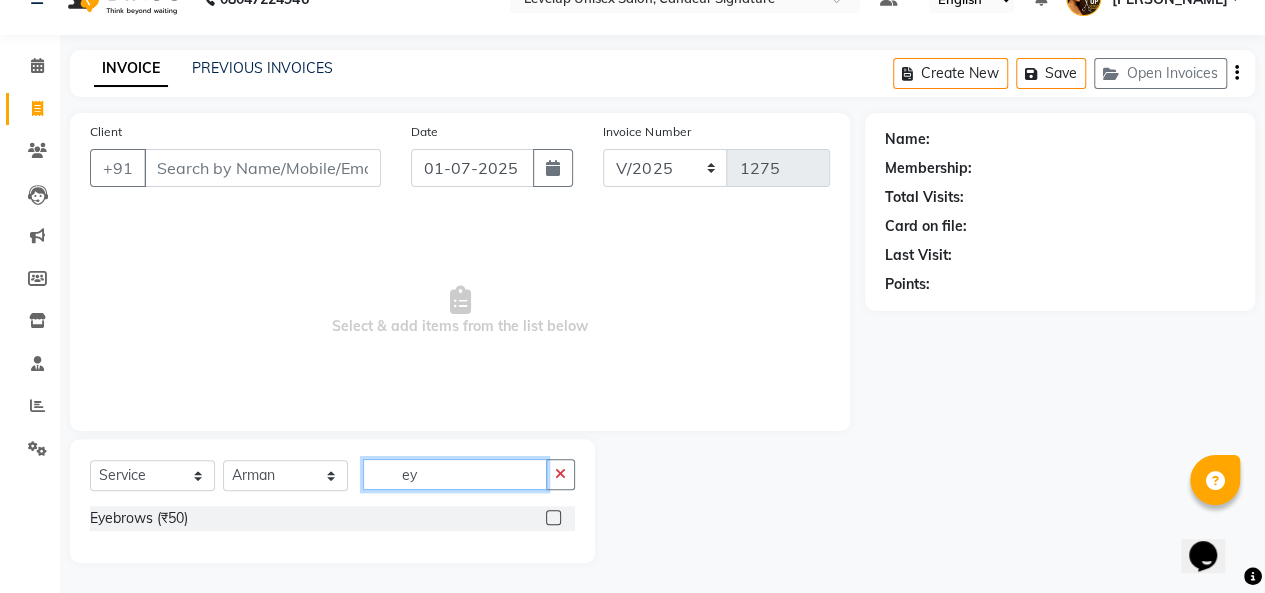 scroll, scrollTop: 36, scrollLeft: 0, axis: vertical 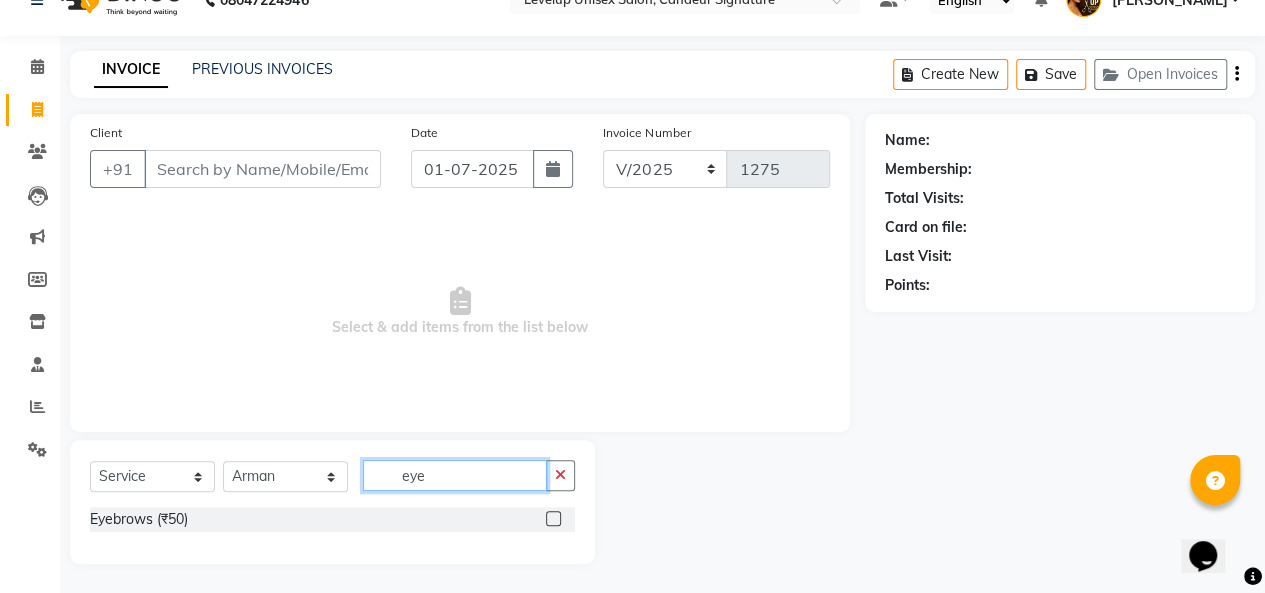 type on "eye" 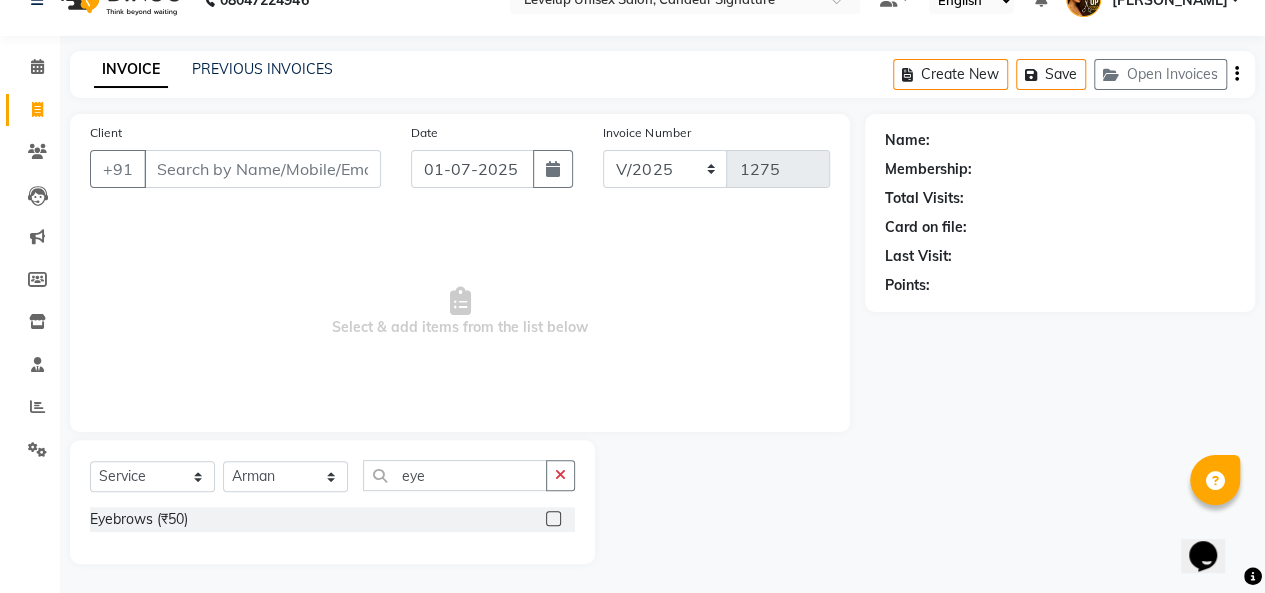 click 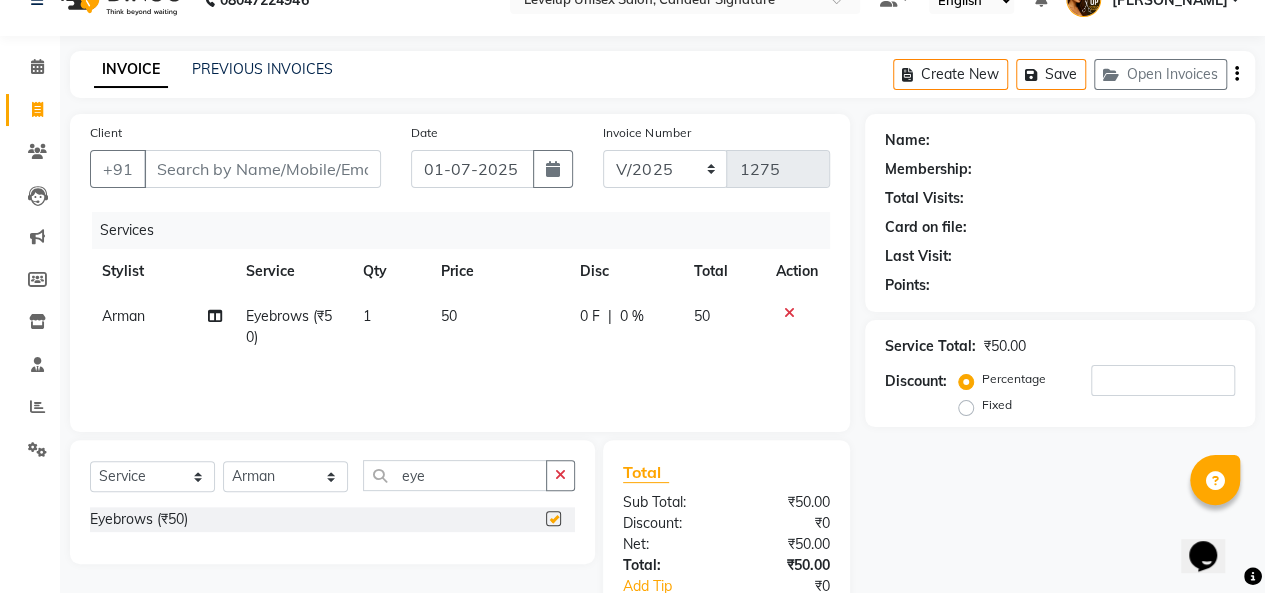checkbox on "false" 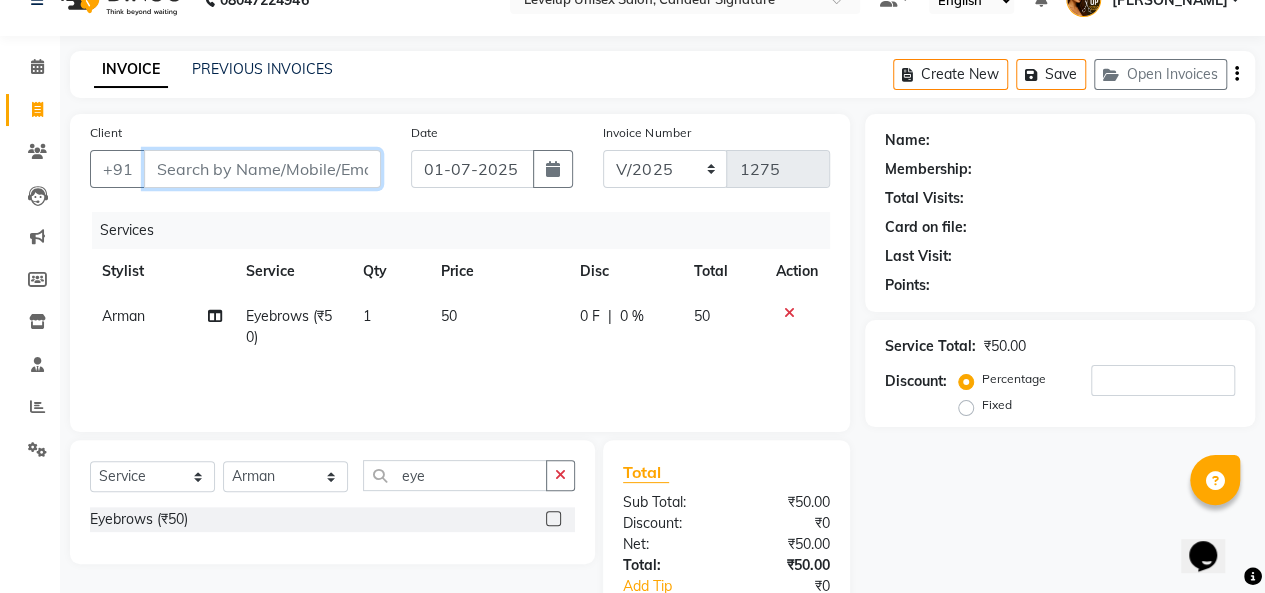 click on "Client" at bounding box center (262, 169) 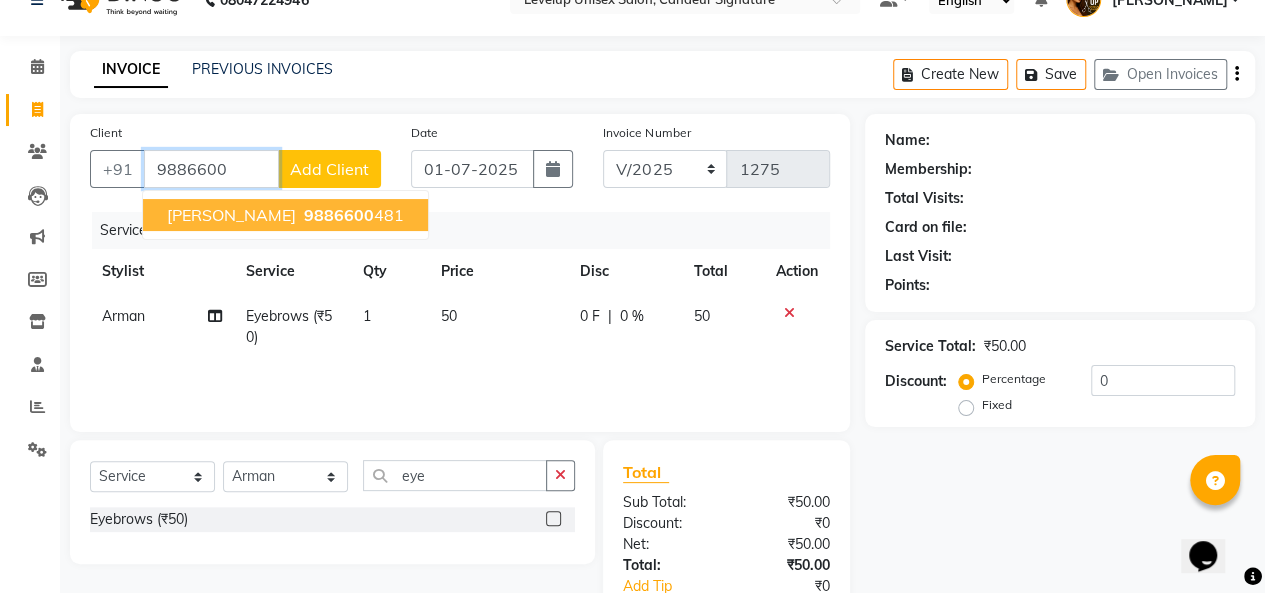 click on "[PERSON_NAME]" at bounding box center [231, 215] 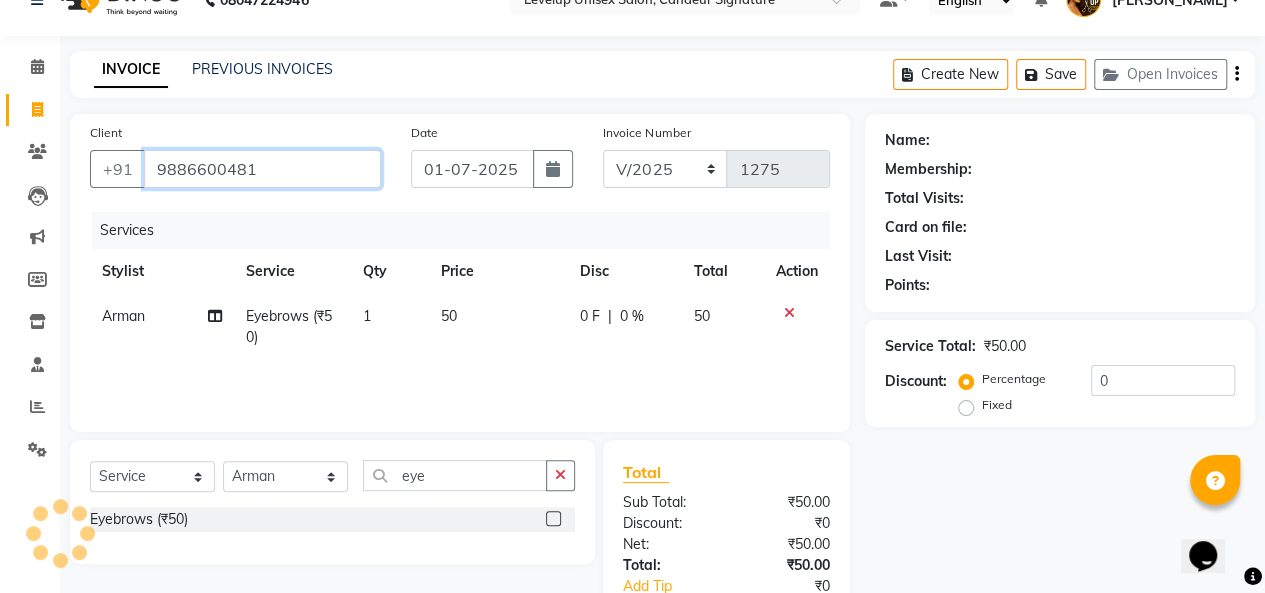 type on "9886600481" 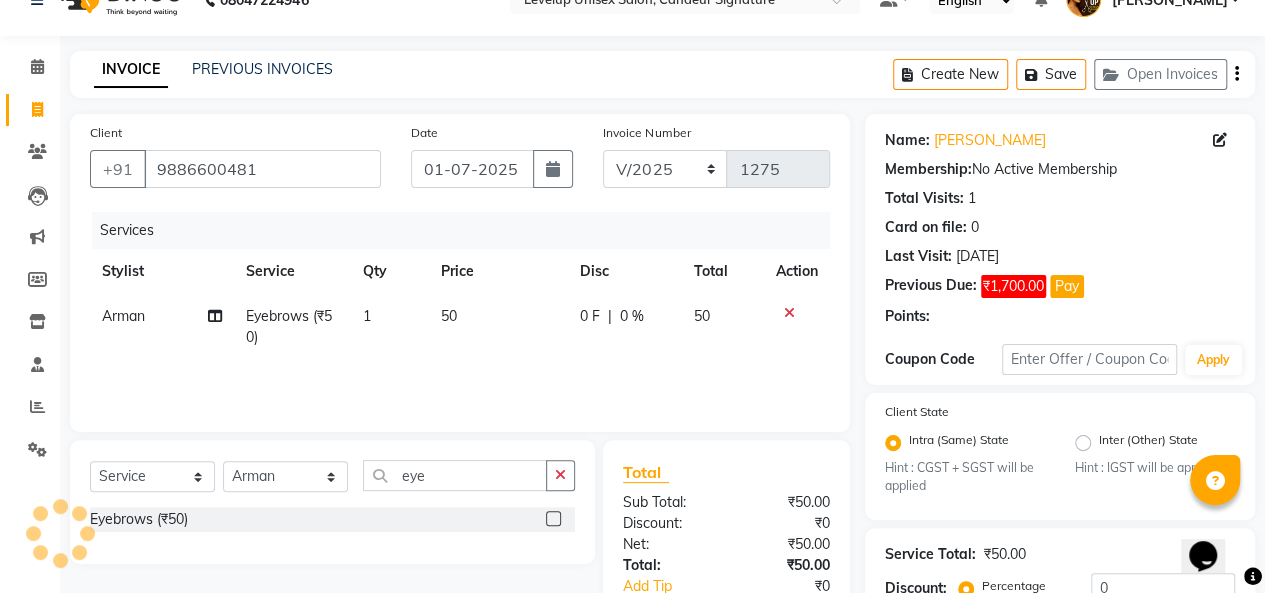 scroll, scrollTop: 242, scrollLeft: 0, axis: vertical 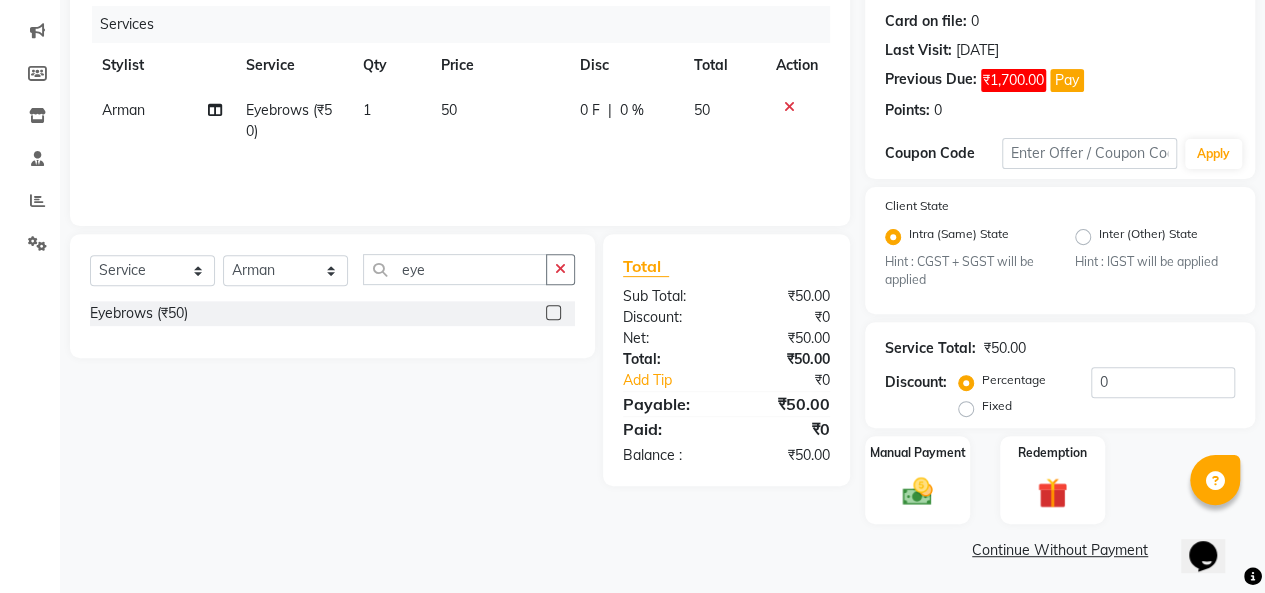 click on "Continue Without Payment" 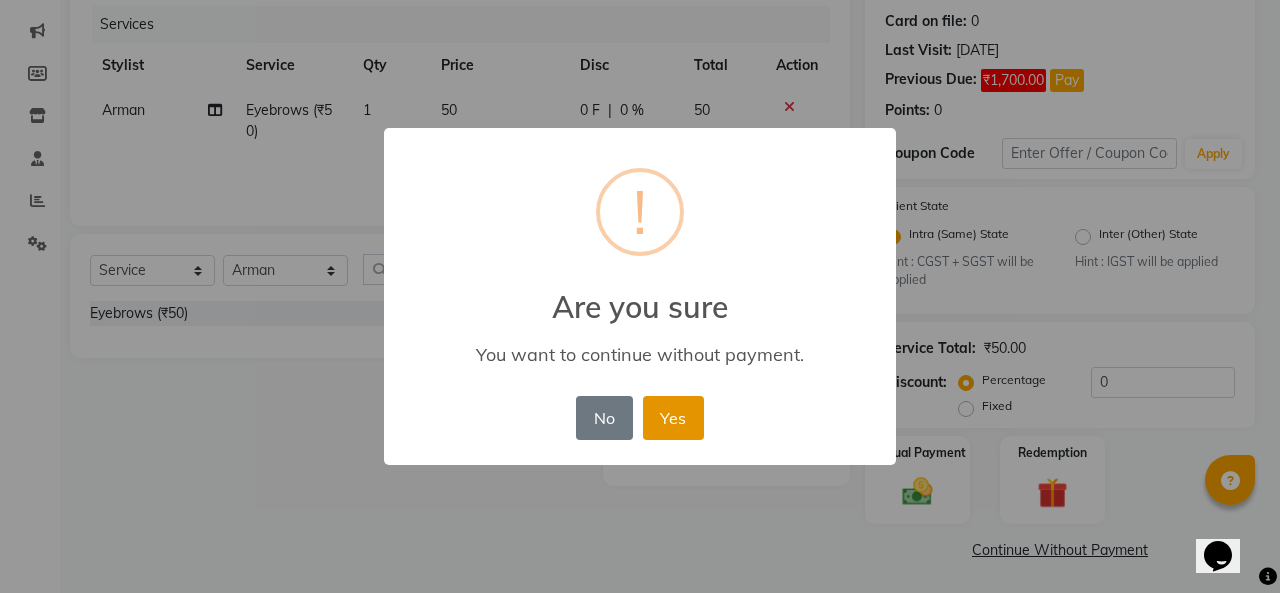 click on "Yes" at bounding box center (673, 418) 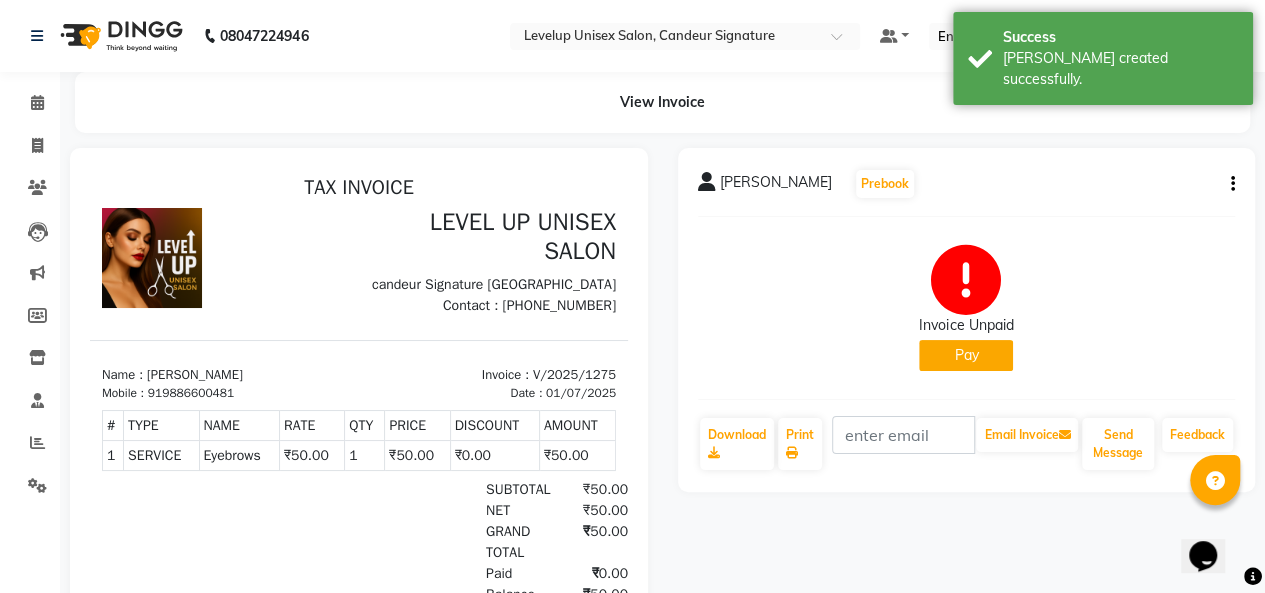scroll, scrollTop: 0, scrollLeft: 0, axis: both 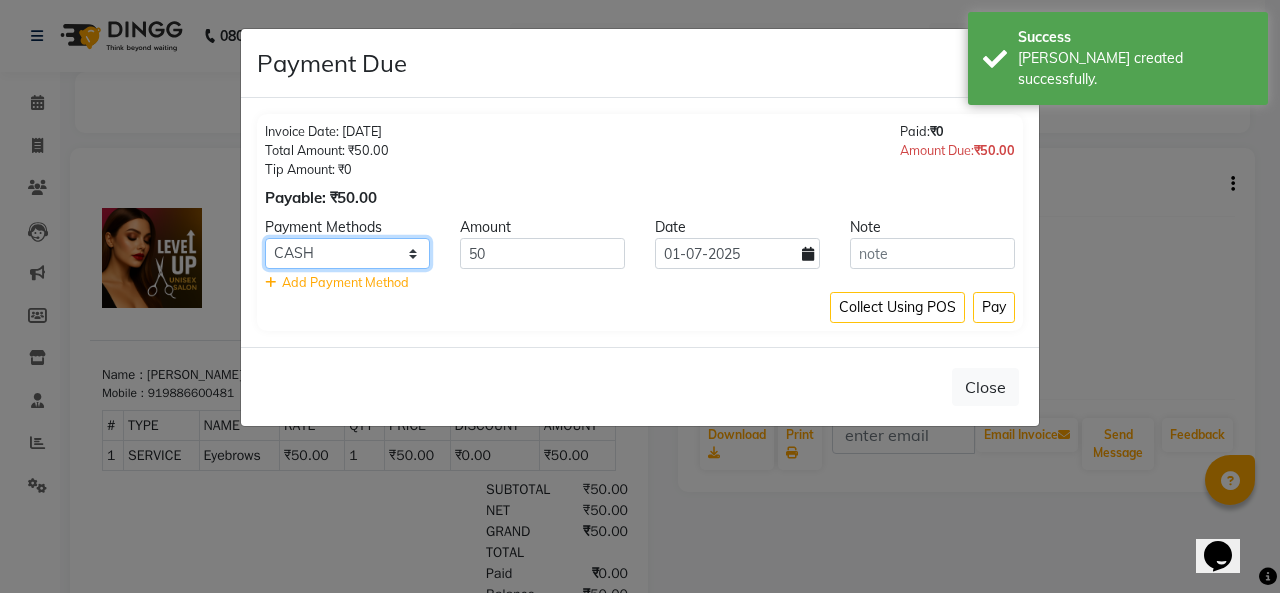 click on "CASH CARD ONLINE CUSTOM GPay PayTM PhonePe UPI NearBuy Loan BharatPay Cheque MosamBee MI Voucher Bank Family Visa Card Master Card BharatPay Card UPI BharatPay Other Cards Juice by MCB MyT Money MariDeal DefiDeal [DOMAIN_NAME] THD TCL CEdge Card M UPI M UPI Axis UPI Union Card (Indian Bank) Card (DL Bank) RS BTC Wellnessta Razorpay Complimentary Nift Spa Finder Spa Week Venmo BFL LoanTap SaveIN GMoney ATH Movil On Account Chamber Gift Card Trade Comp Donation Card on File Envision BRAC Card City Card bKash Credit Card Debit Card Shoutlo LUZO Jazz Cash AmEx Discover Tabby Online W Room Charge Room Charge USD Room Charge Euro Room Charge EGP Room Charge GBP Bajaj Finserv Bad Debts Card: IDFC Card: IOB Coupon Gcash PayMaya Instamojo COnline UOnline SOnline SCard Paypal PPR PPV PPC PPN PPG PPE CAMP Benefit ATH Movil Dittor App Rupay Diners iPrepaid iPackage District App Pine Labs Cash Payment Pnb Bank GPay NT Cash Lash GPay Lash Cash Nail GPay Nail Cash BANKTANSFER Dreamfolks [PERSON_NAME] SBI Save-In" 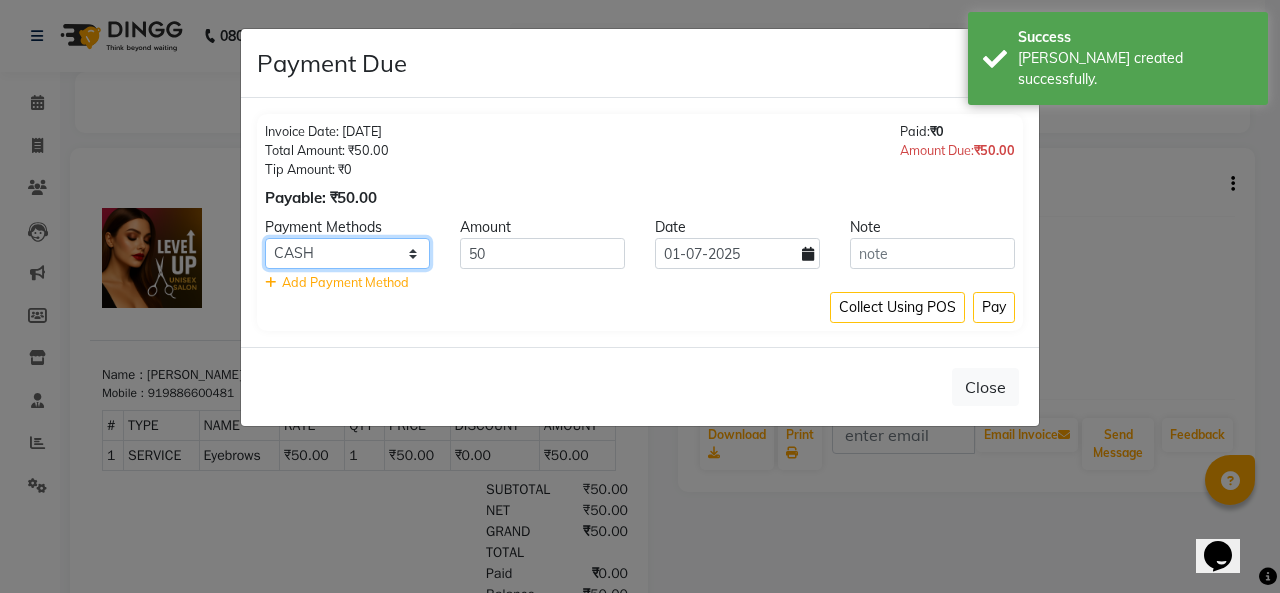 select on "3" 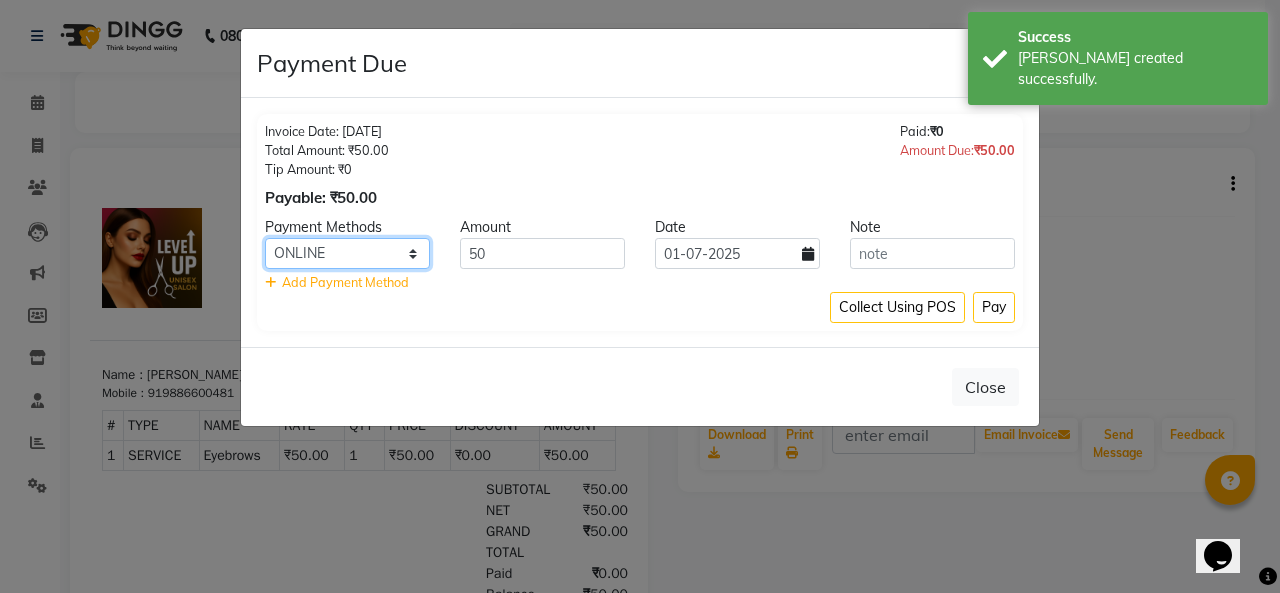 click on "CASH CARD ONLINE CUSTOM GPay PayTM PhonePe UPI NearBuy Loan BharatPay Cheque MosamBee MI Voucher Bank Family Visa Card Master Card BharatPay Card UPI BharatPay Other Cards Juice by MCB MyT Money MariDeal DefiDeal [DOMAIN_NAME] THD TCL CEdge Card M UPI M UPI Axis UPI Union Card (Indian Bank) Card (DL Bank) RS BTC Wellnessta Razorpay Complimentary Nift Spa Finder Spa Week Venmo BFL LoanTap SaveIN GMoney ATH Movil On Account Chamber Gift Card Trade Comp Donation Card on File Envision BRAC Card City Card bKash Credit Card Debit Card Shoutlo LUZO Jazz Cash AmEx Discover Tabby Online W Room Charge Room Charge USD Room Charge Euro Room Charge EGP Room Charge GBP Bajaj Finserv Bad Debts Card: IDFC Card: IOB Coupon Gcash PayMaya Instamojo COnline UOnline SOnline SCard Paypal PPR PPV PPC PPN PPG PPE CAMP Benefit ATH Movil Dittor App Rupay Diners iPrepaid iPackage District App Pine Labs Cash Payment Pnb Bank GPay NT Cash Lash GPay Lash Cash Nail GPay Nail Cash BANKTANSFER Dreamfolks [PERSON_NAME] SBI Save-In" 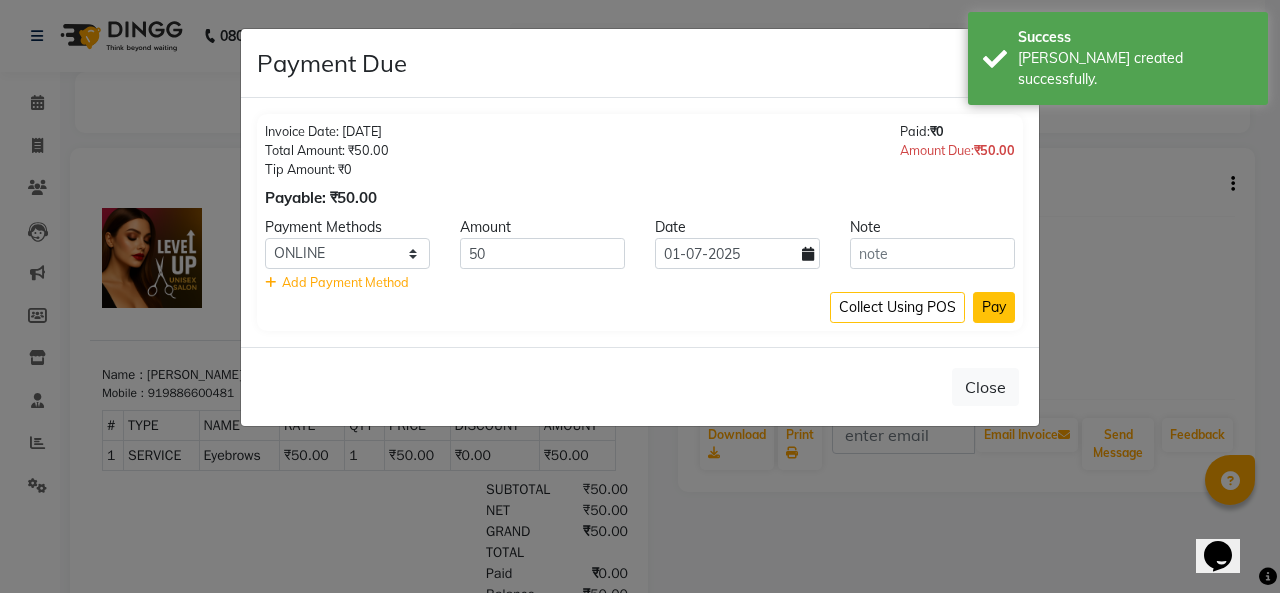 click on "Pay" 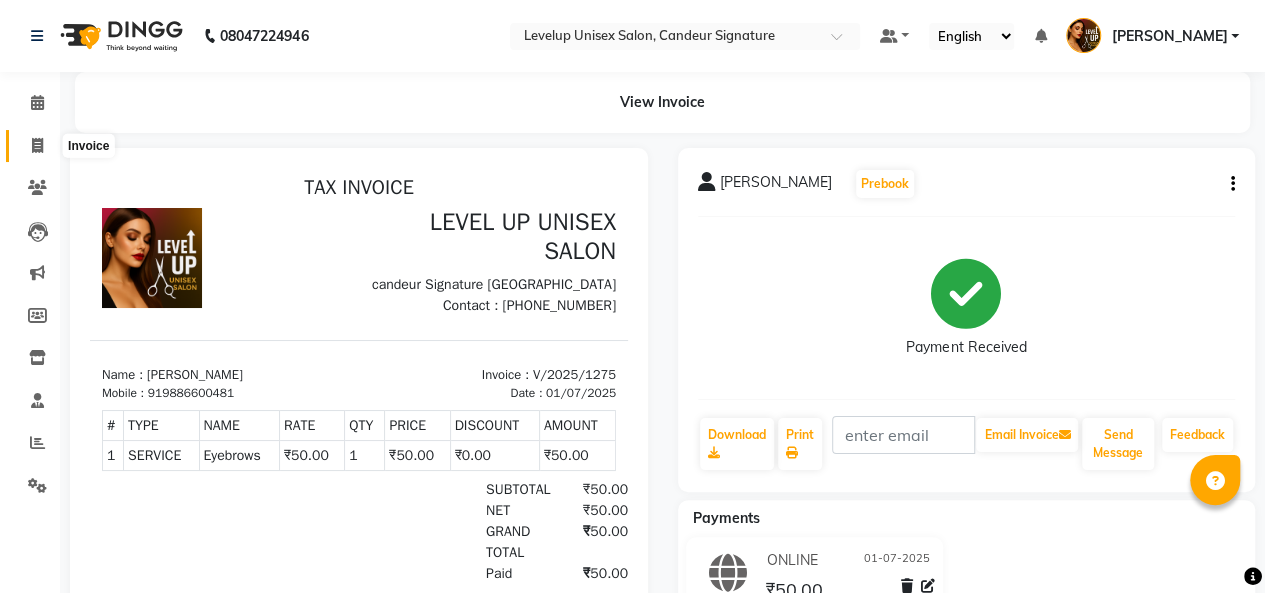 click 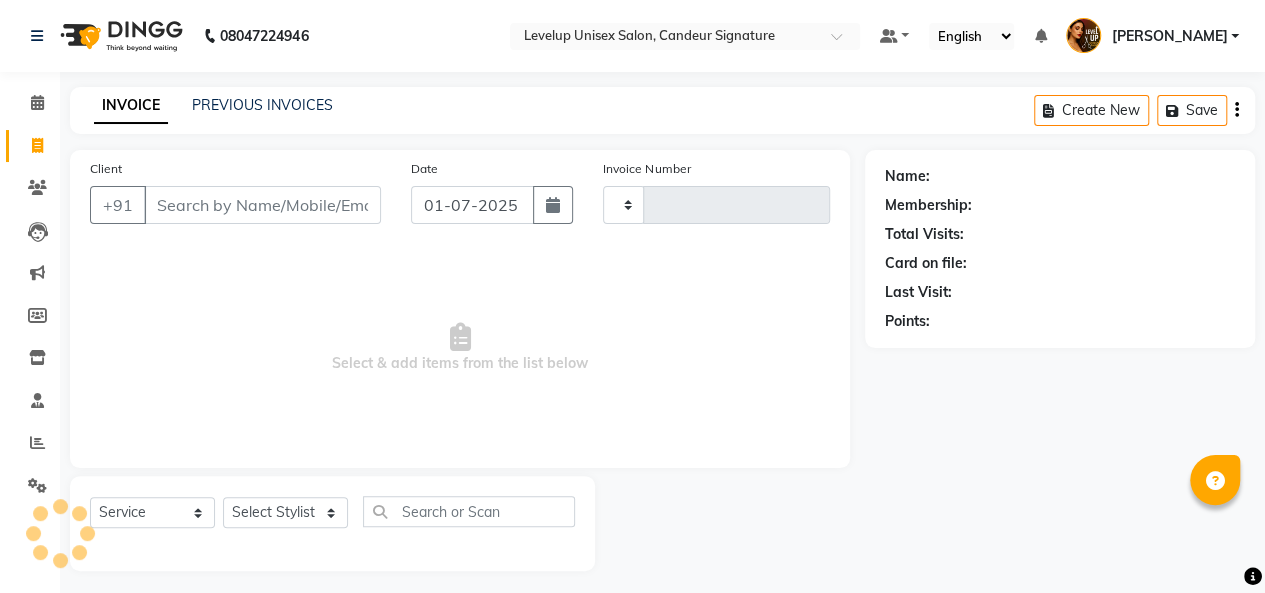 click 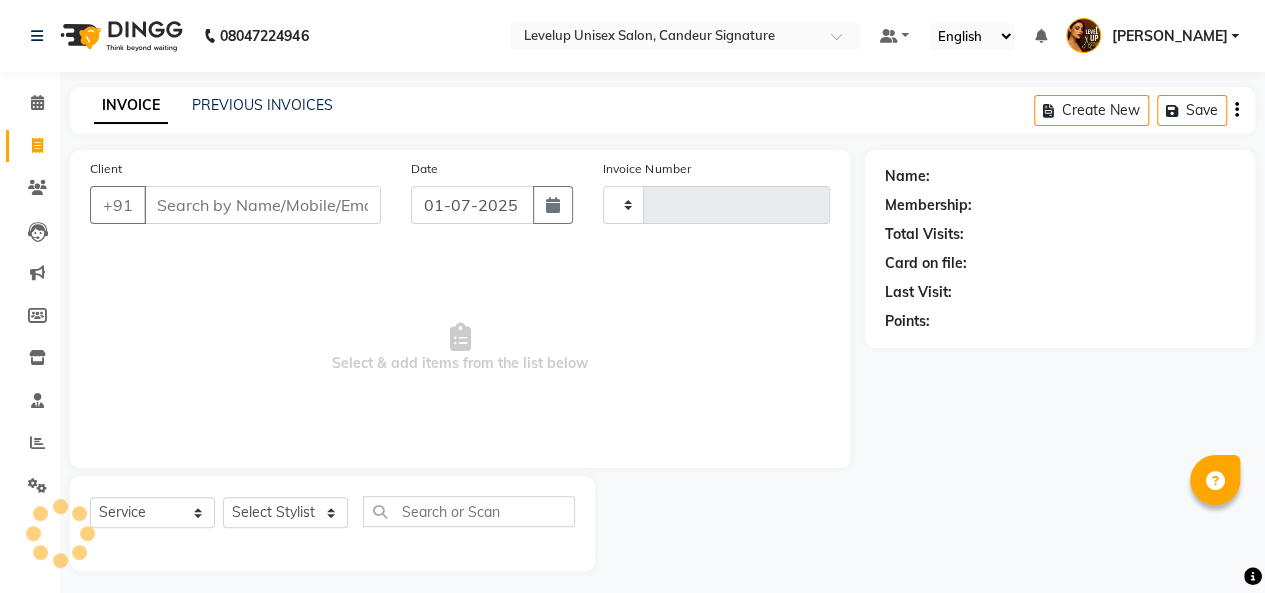 select on "service" 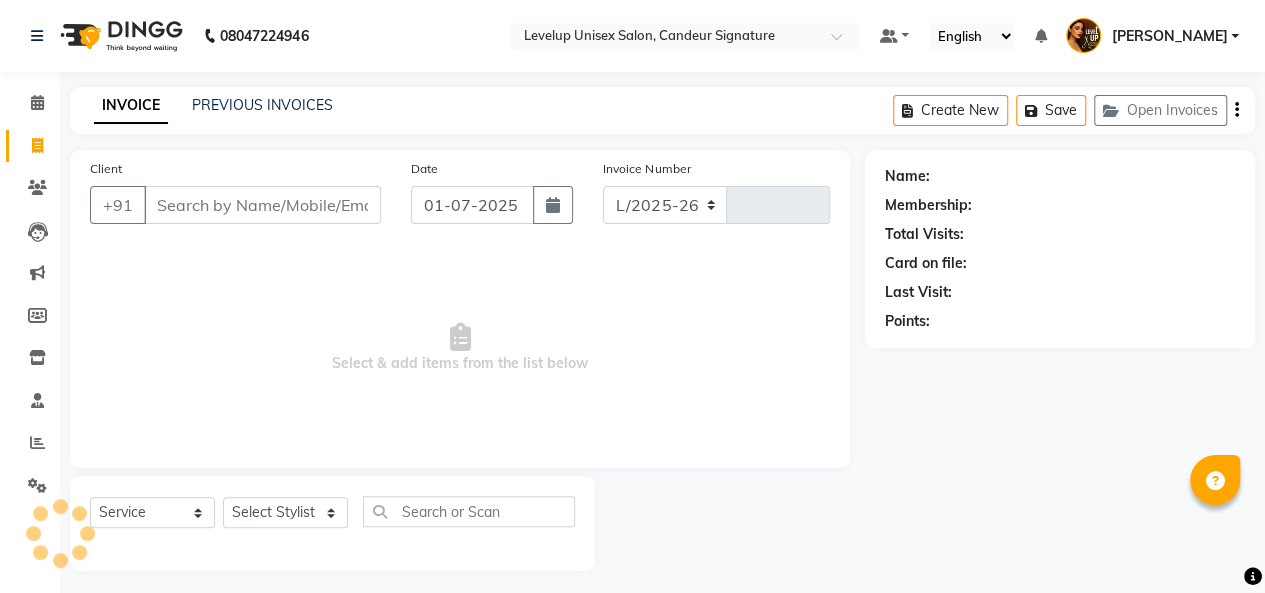 select on "7681" 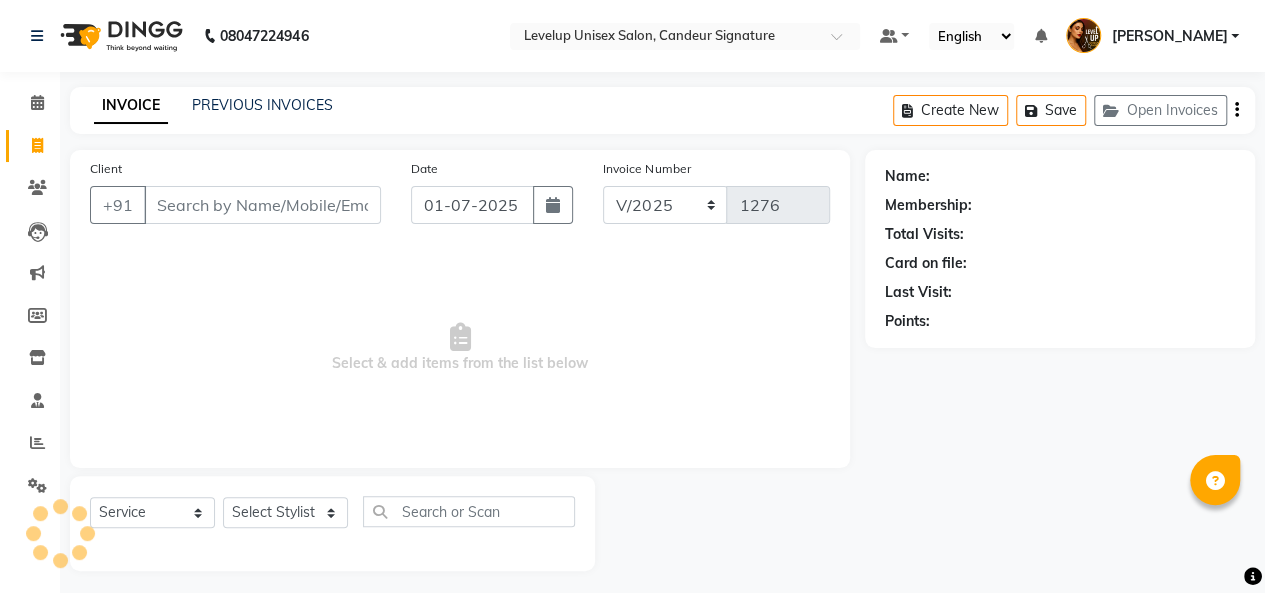 scroll, scrollTop: 7, scrollLeft: 0, axis: vertical 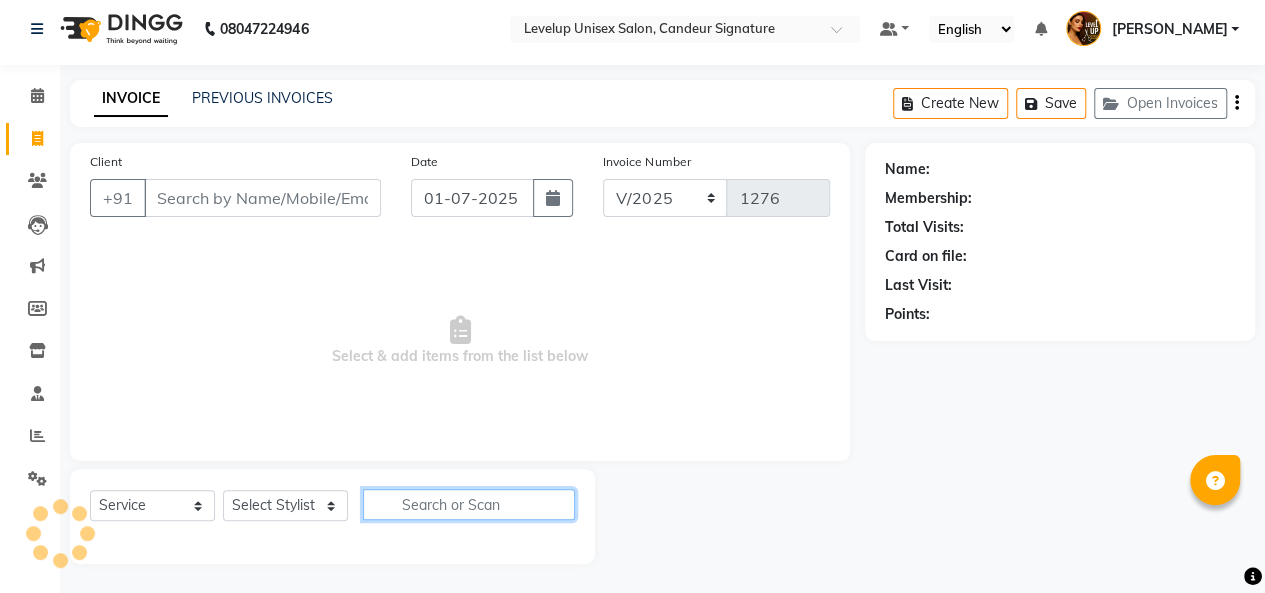 click 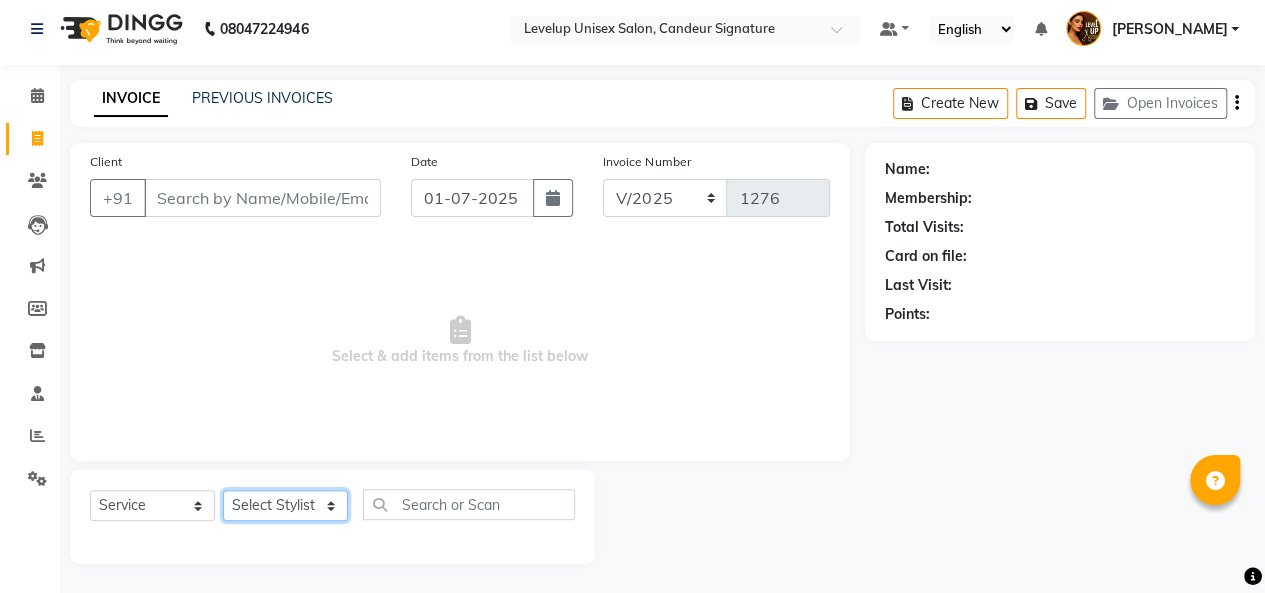 click on "Select Stylist [PERSON_NAME]  [PERSON_NAME]  [PERSON_NAME]  [PERSON_NAME] [PERSON_NAME]  [PERSON_NAME]  [PERSON_NAME] [PERSON_NAME] [PERSON_NAME]" 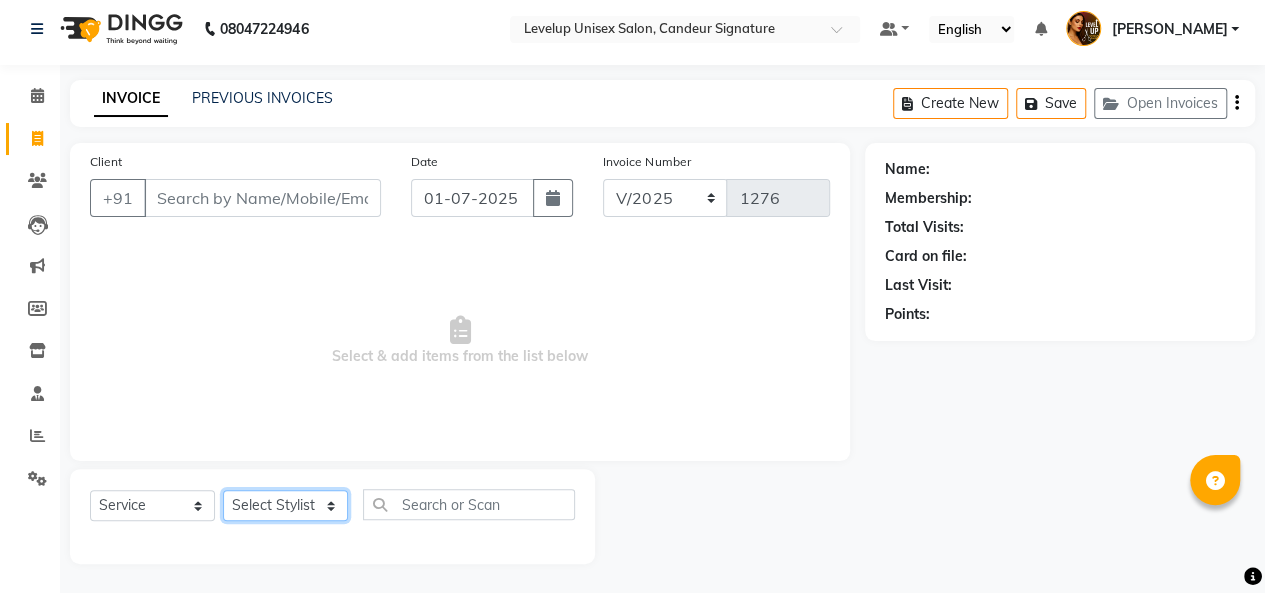 select on "81468" 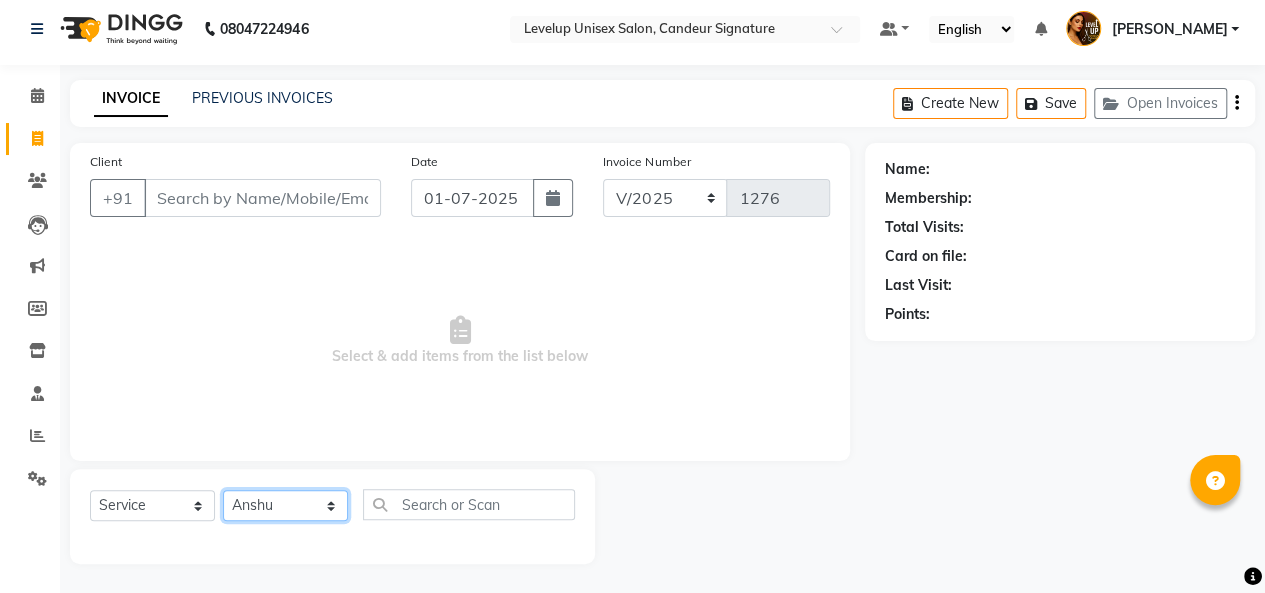 click on "Select Stylist [PERSON_NAME]  [PERSON_NAME]  [PERSON_NAME]  [PERSON_NAME] [PERSON_NAME]  [PERSON_NAME]  [PERSON_NAME] [PERSON_NAME] [PERSON_NAME]" 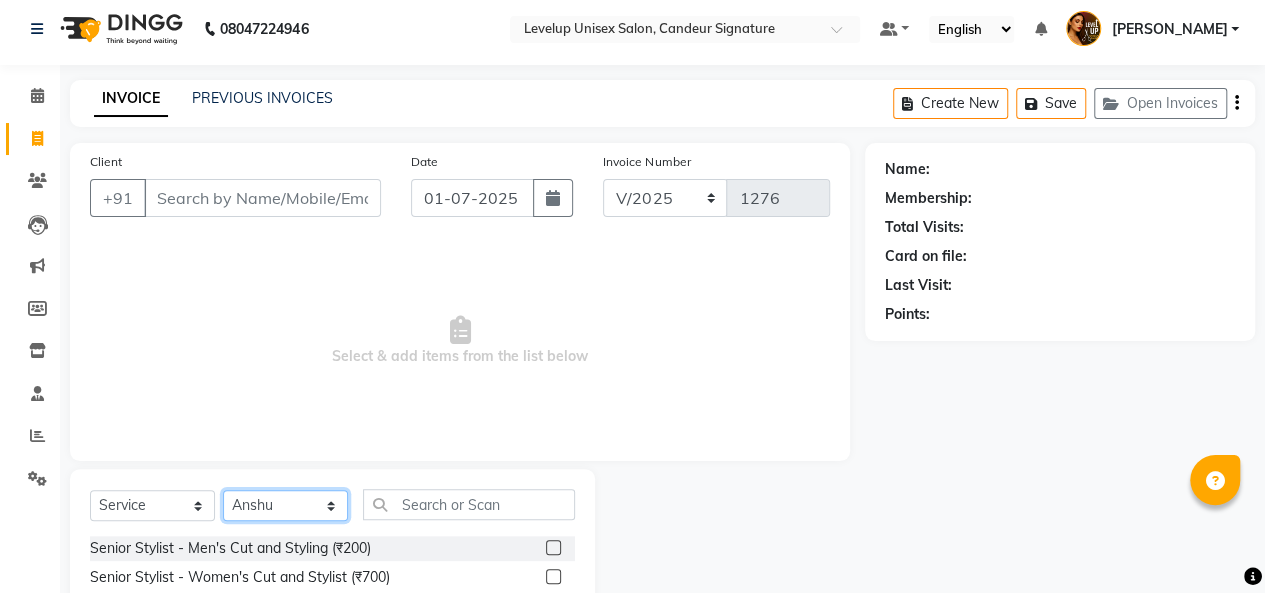 scroll, scrollTop: 174, scrollLeft: 0, axis: vertical 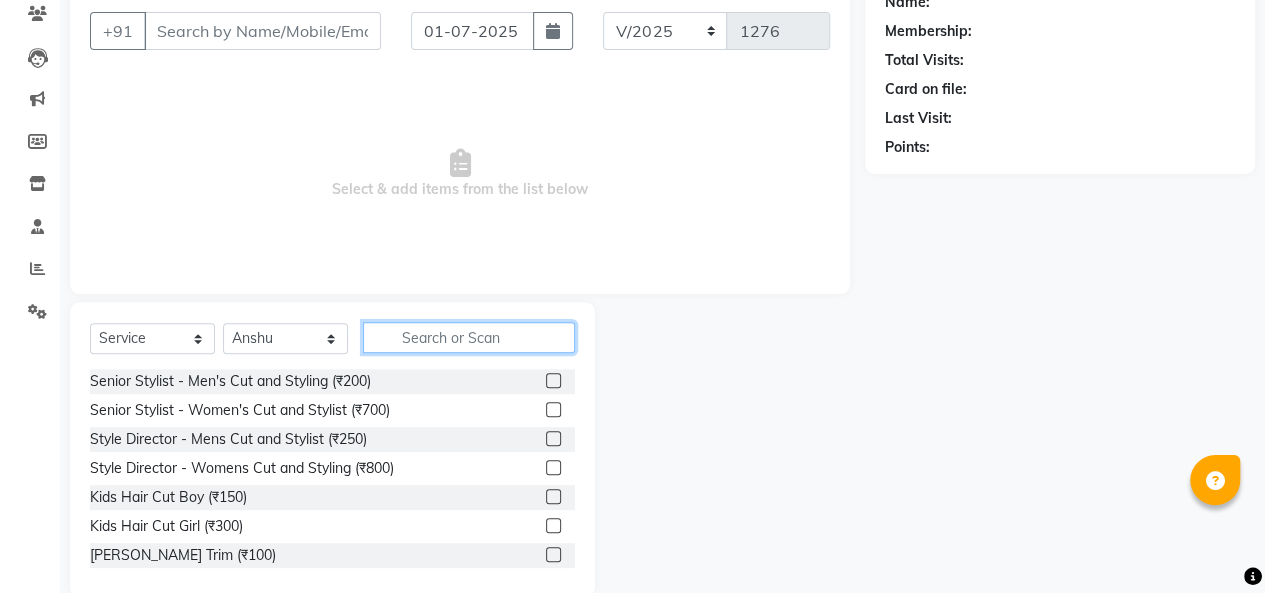 click 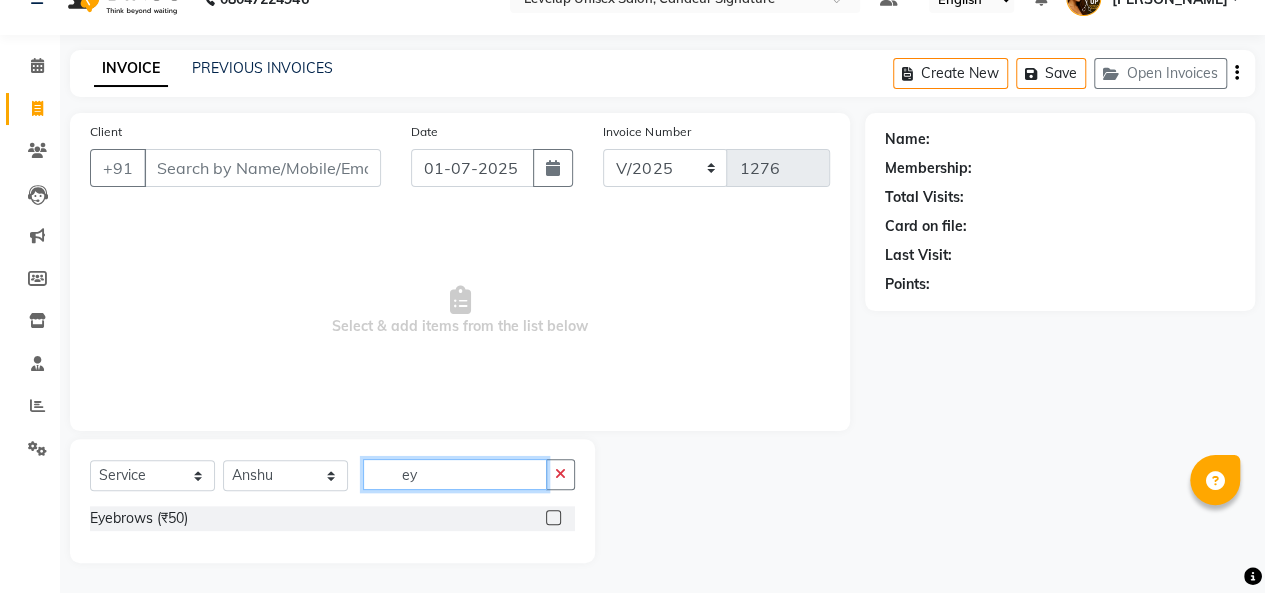 scroll, scrollTop: 36, scrollLeft: 0, axis: vertical 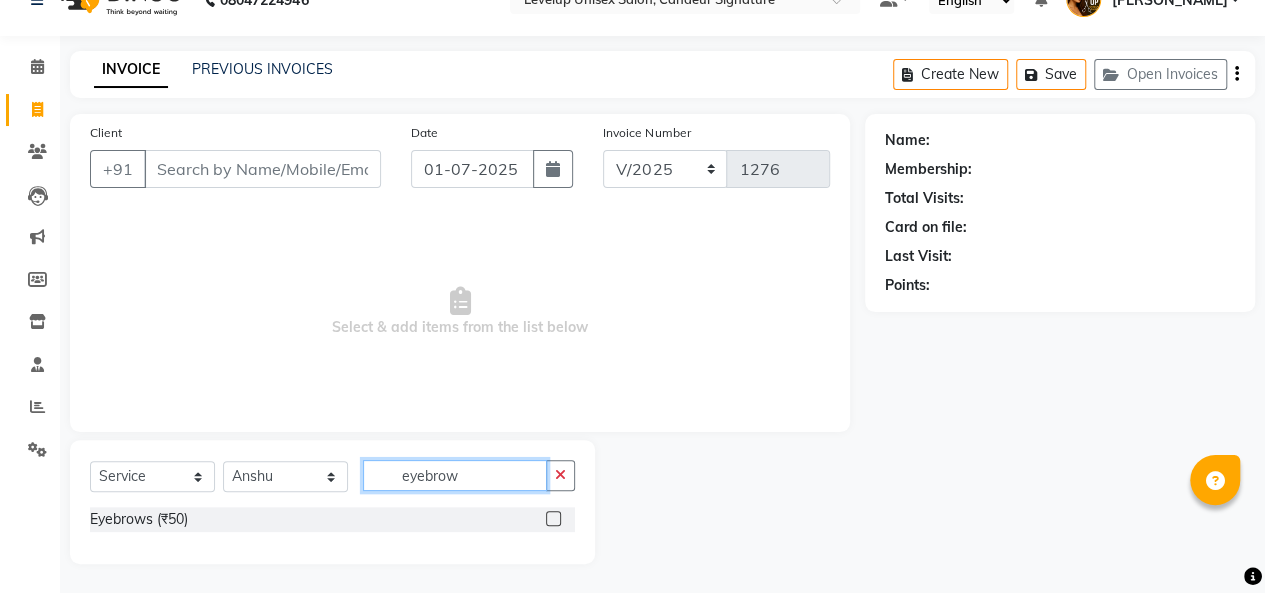 type on "eyebrow" 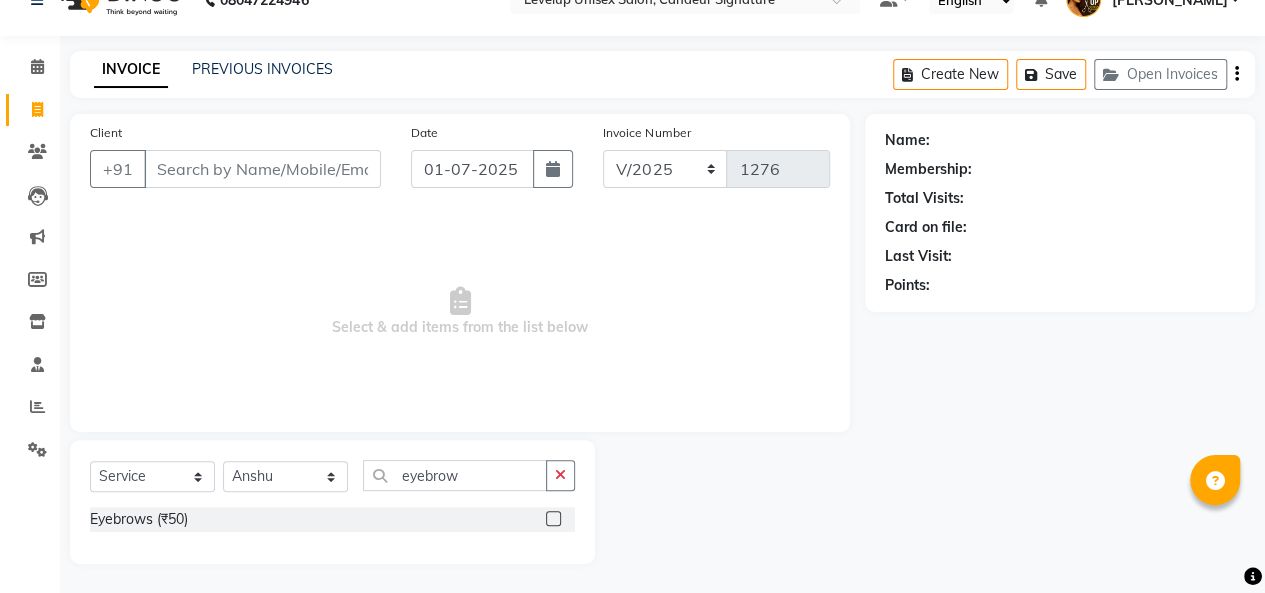 click 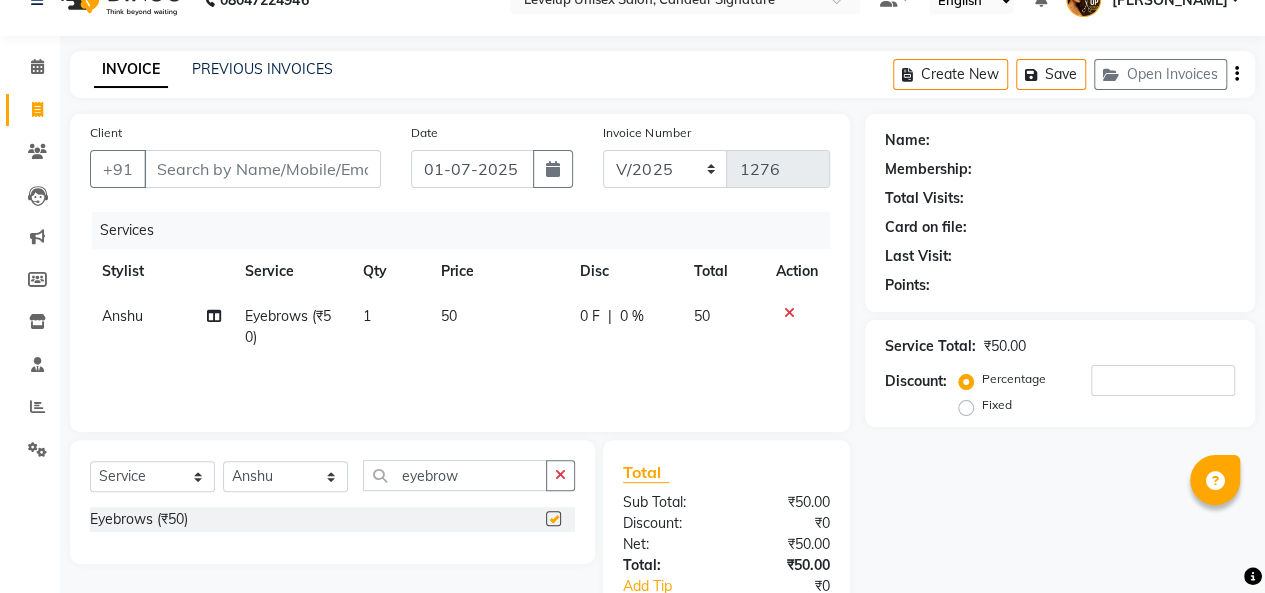 checkbox on "false" 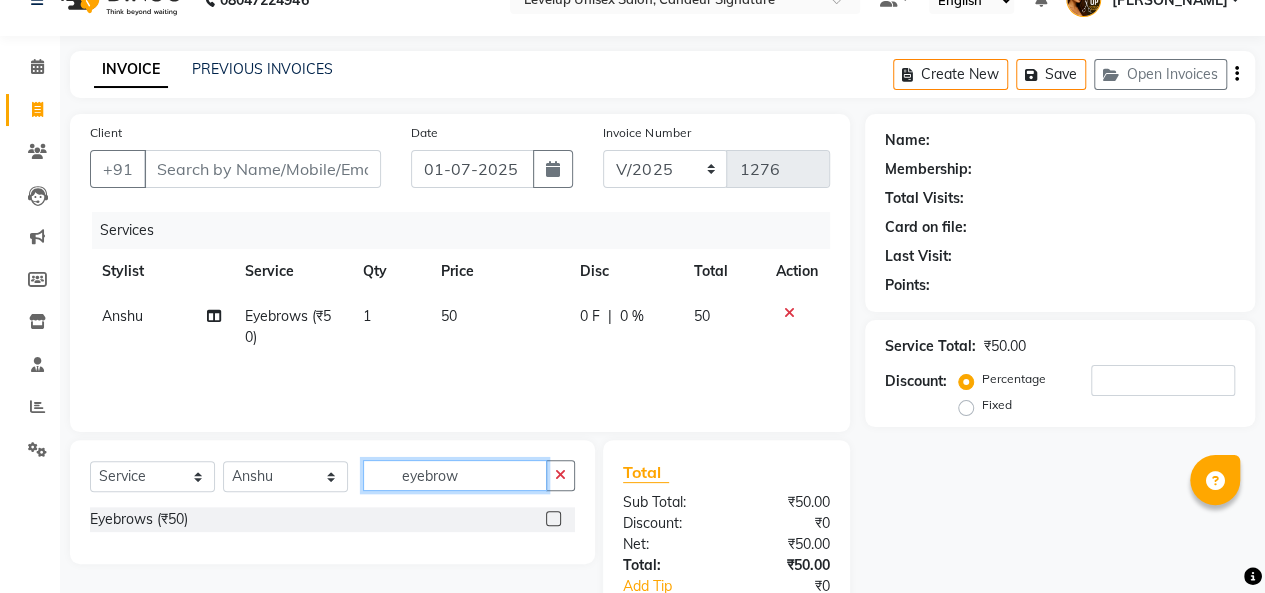 drag, startPoint x: 408, startPoint y: 473, endPoint x: 479, endPoint y: 479, distance: 71.25307 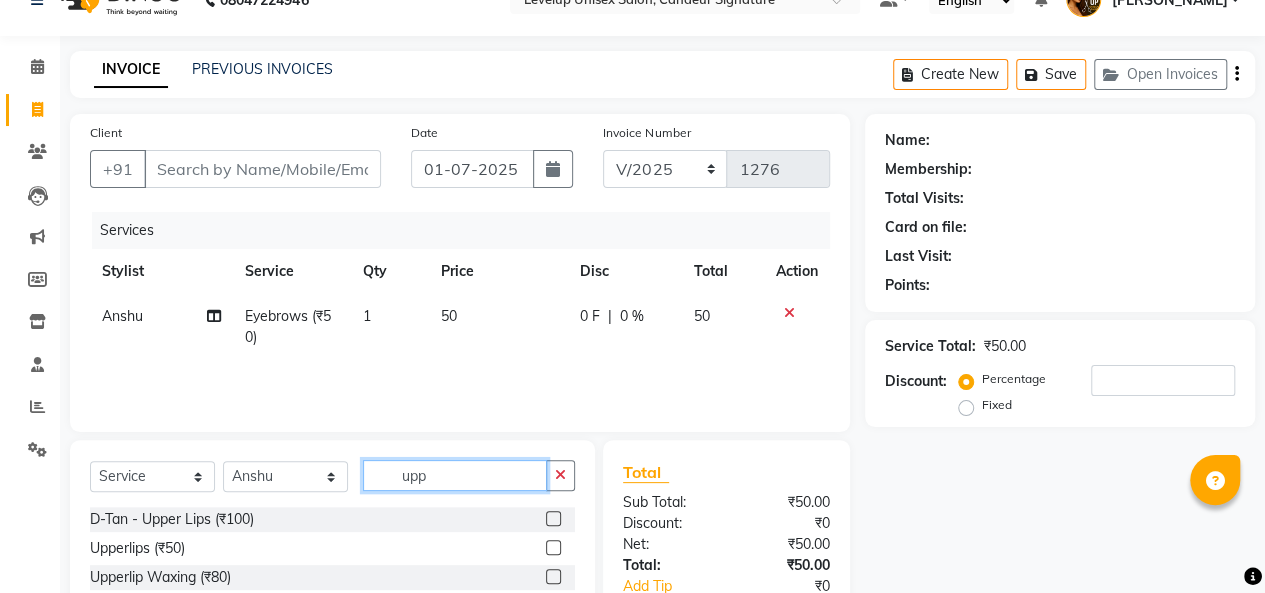 type on "upp" 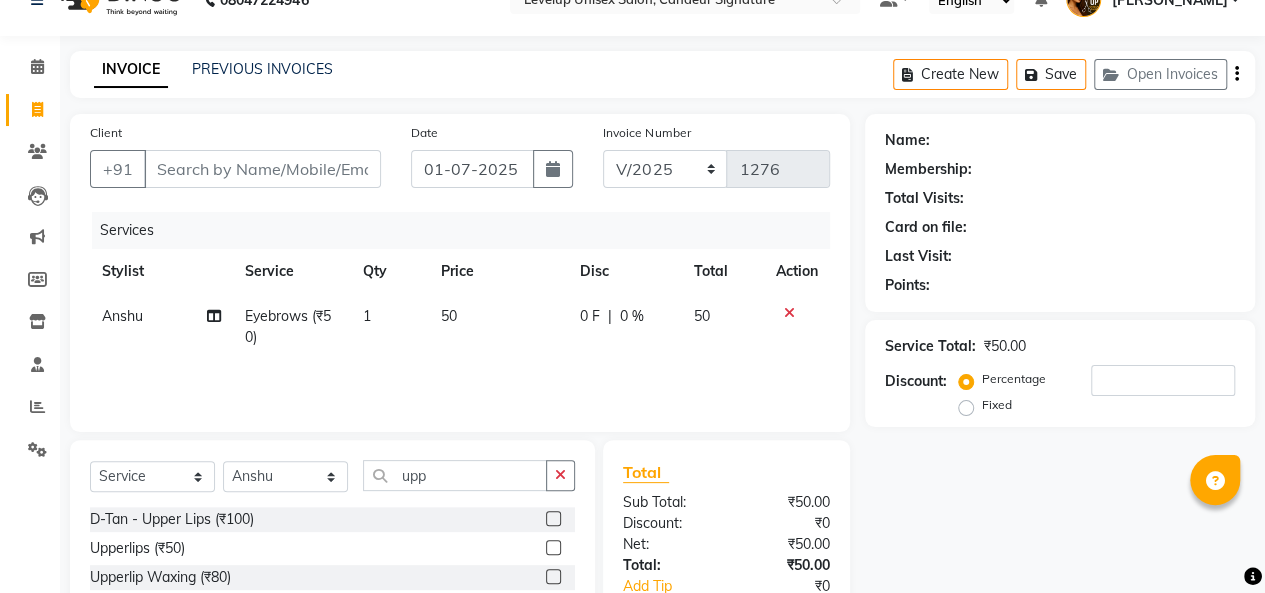 click 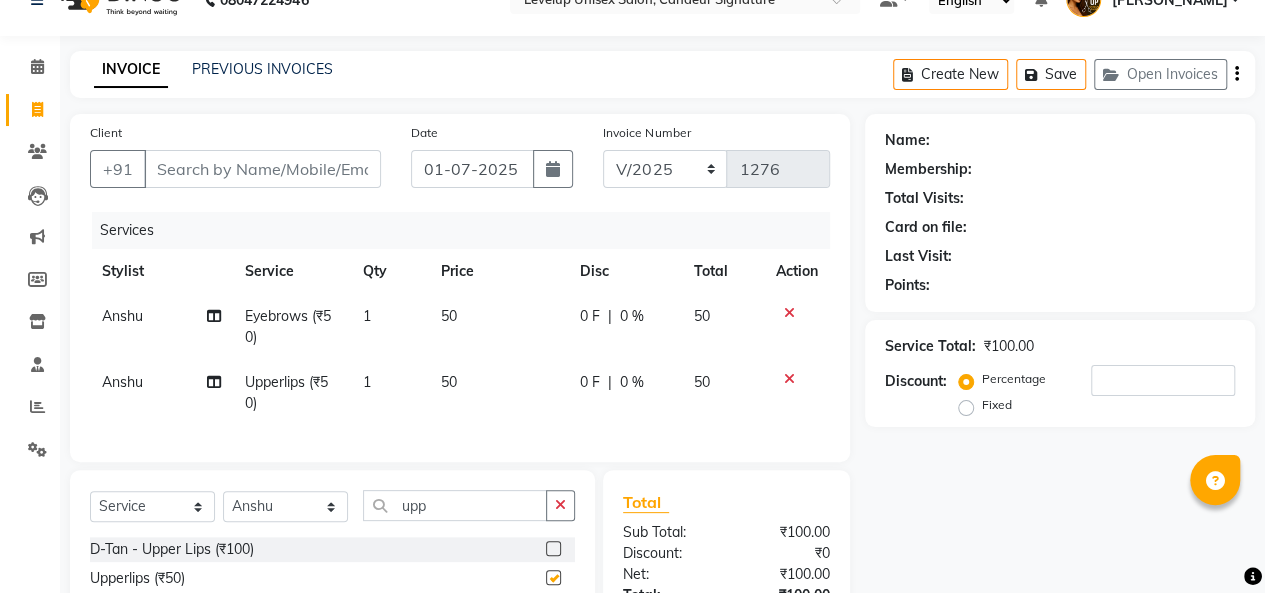 checkbox on "false" 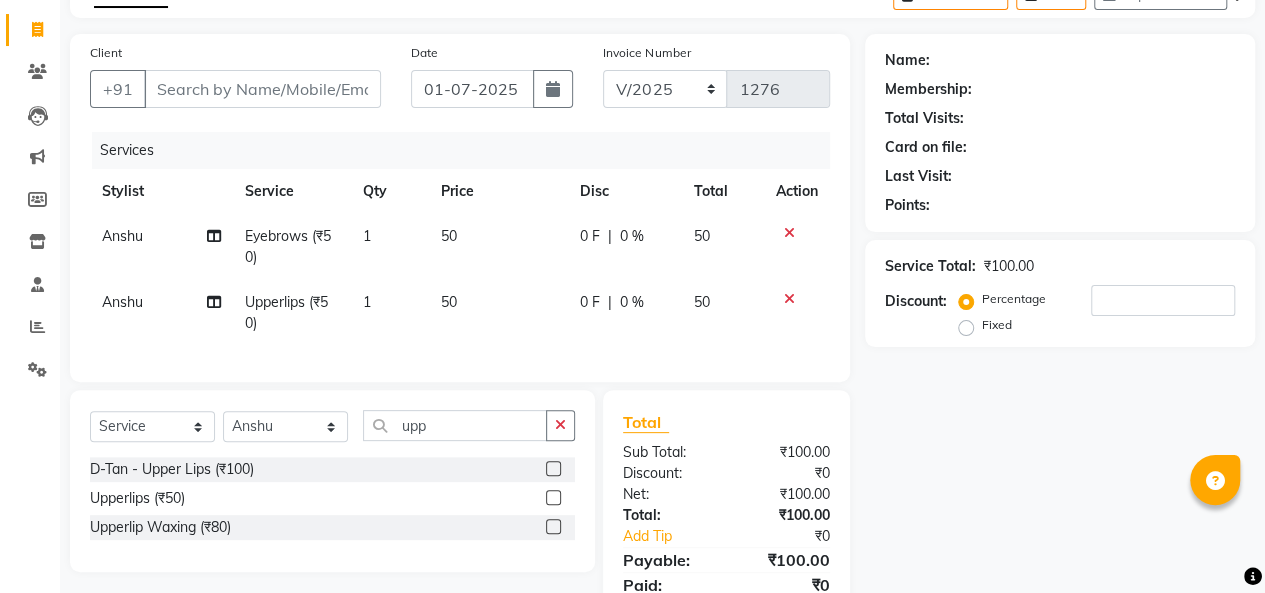 scroll, scrollTop: 170, scrollLeft: 0, axis: vertical 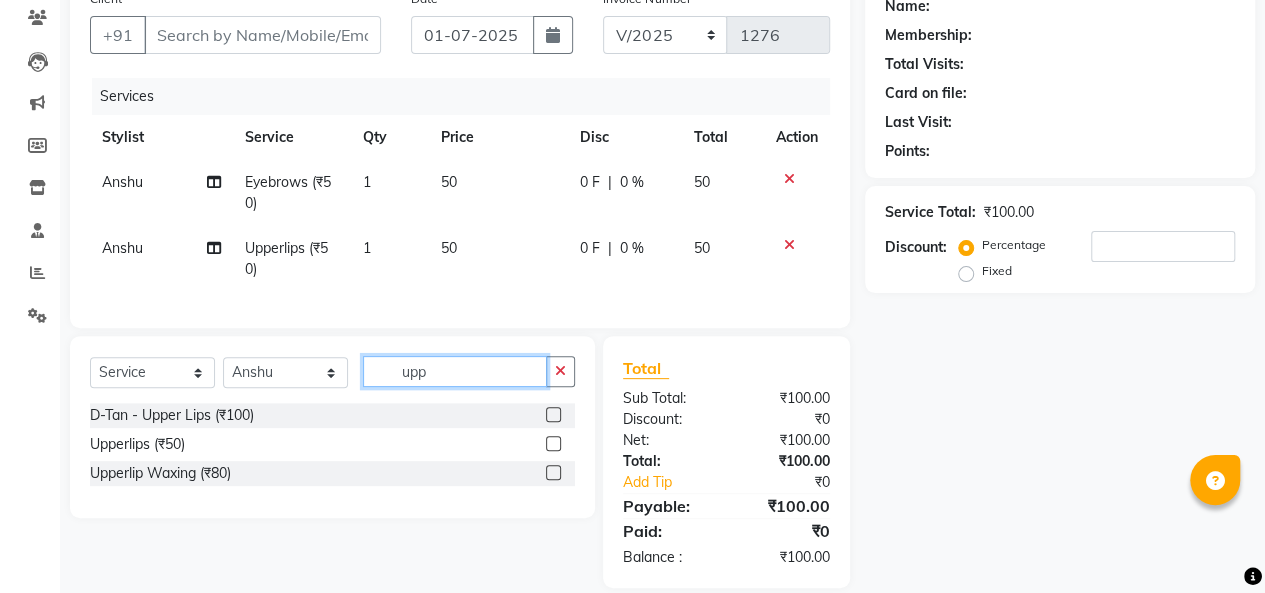 drag, startPoint x: 403, startPoint y: 391, endPoint x: 490, endPoint y: 407, distance: 88.45903 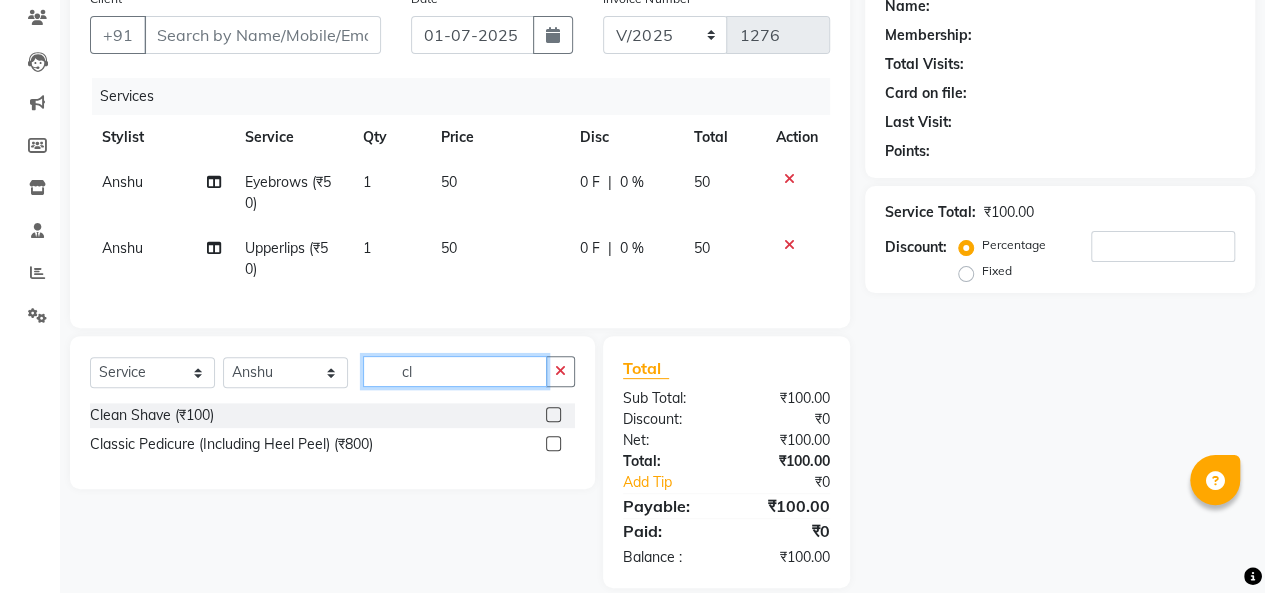 type on "c" 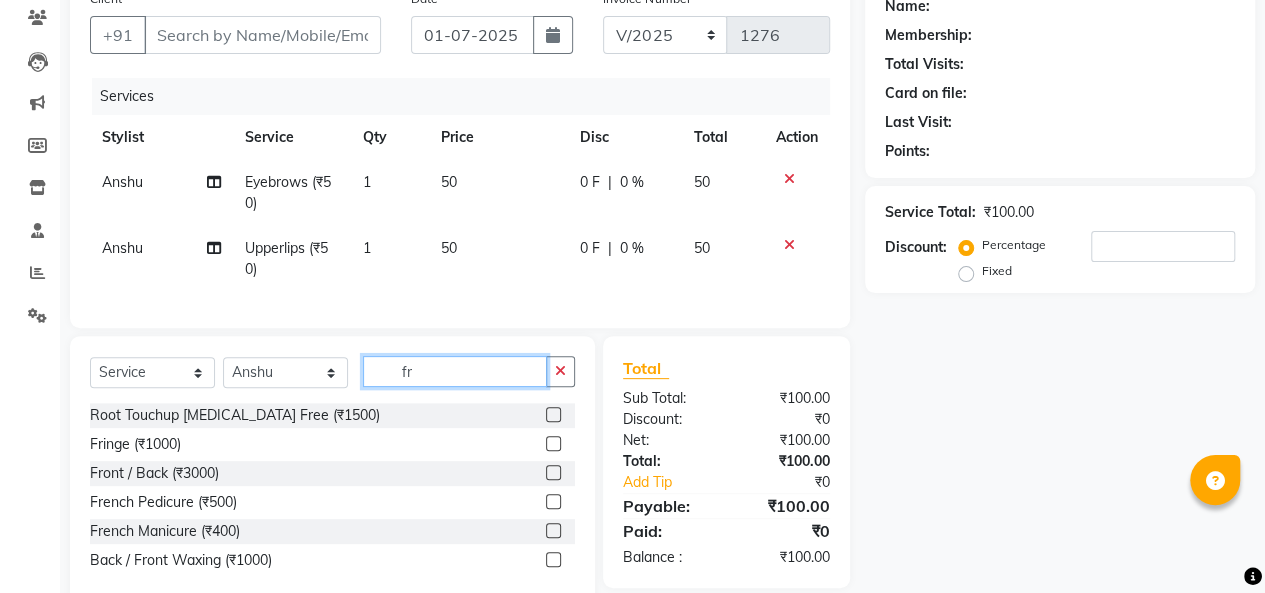 type on "f" 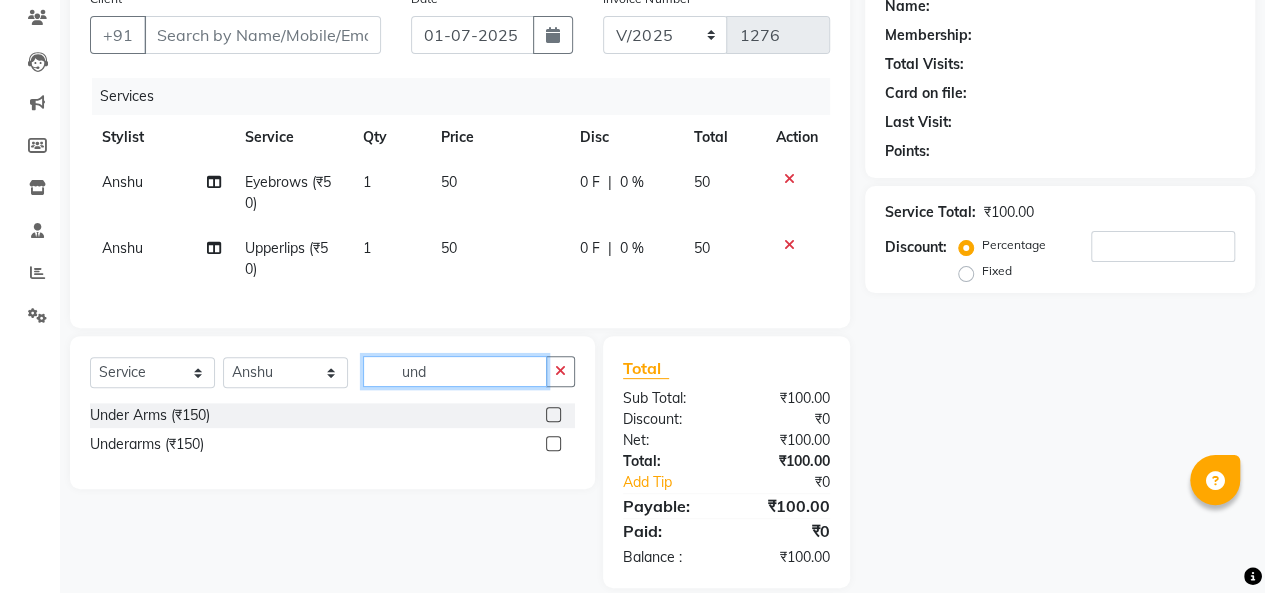type on "und" 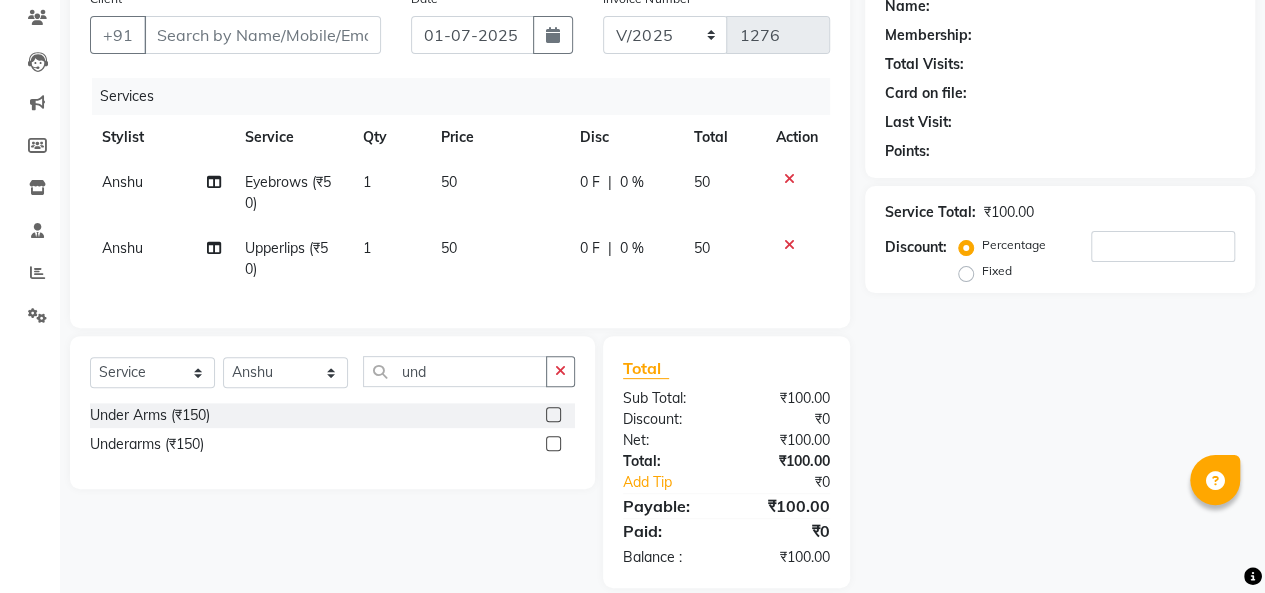 click 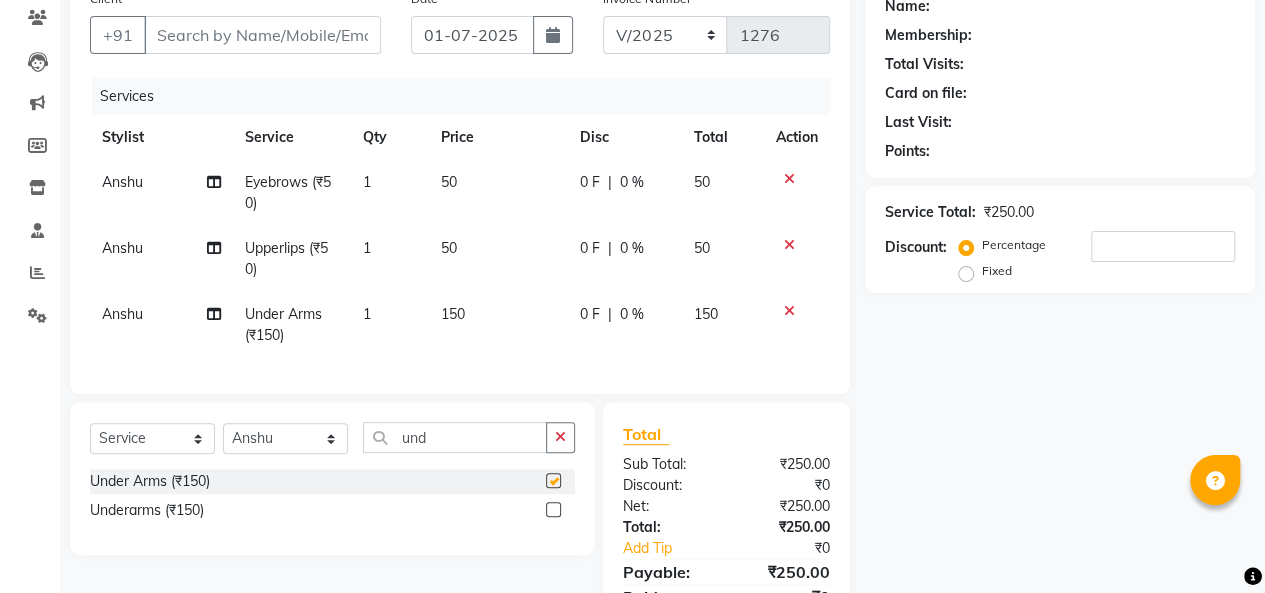 checkbox on "false" 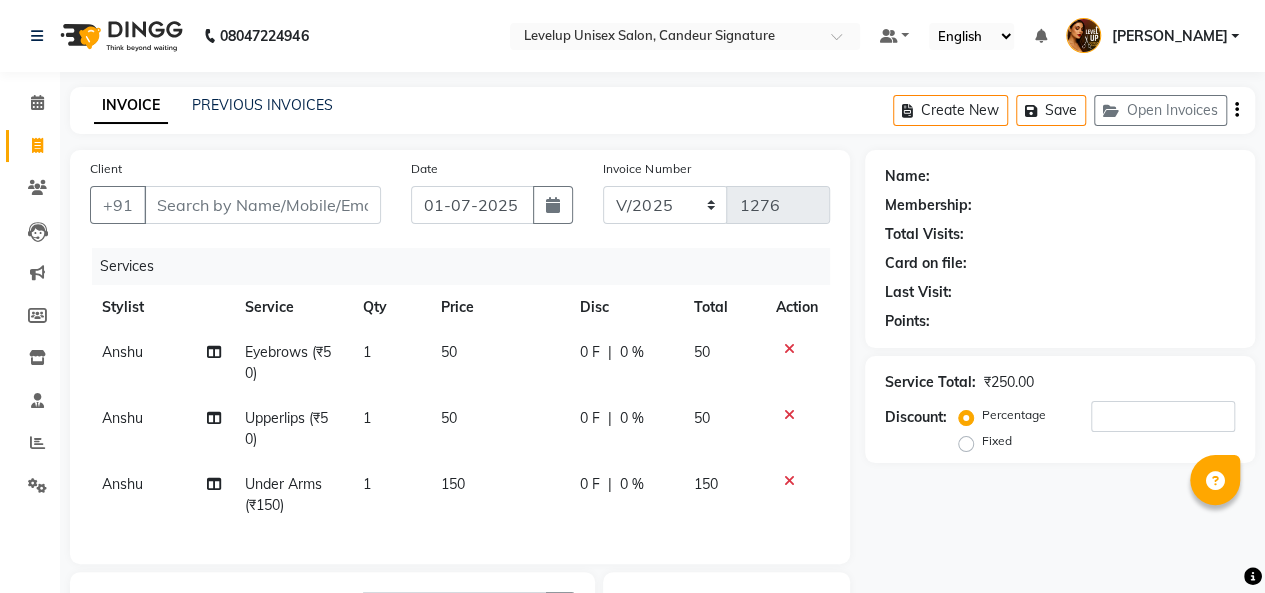 scroll, scrollTop: 274, scrollLeft: 0, axis: vertical 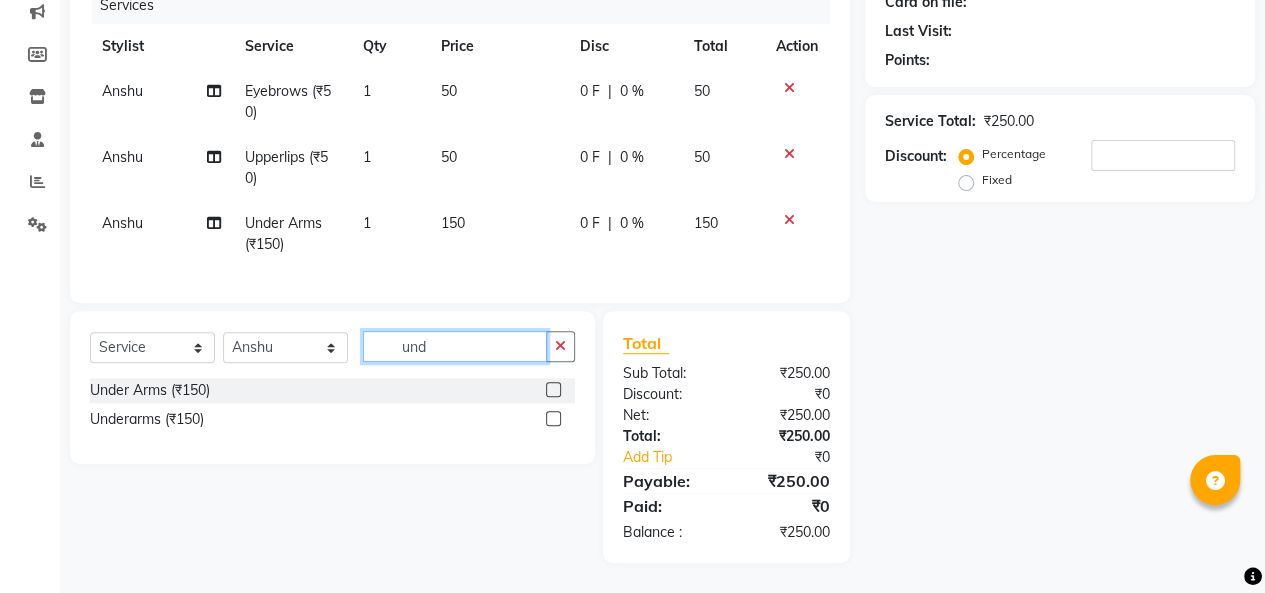 drag, startPoint x: 390, startPoint y: 335, endPoint x: 470, endPoint y: 352, distance: 81.78631 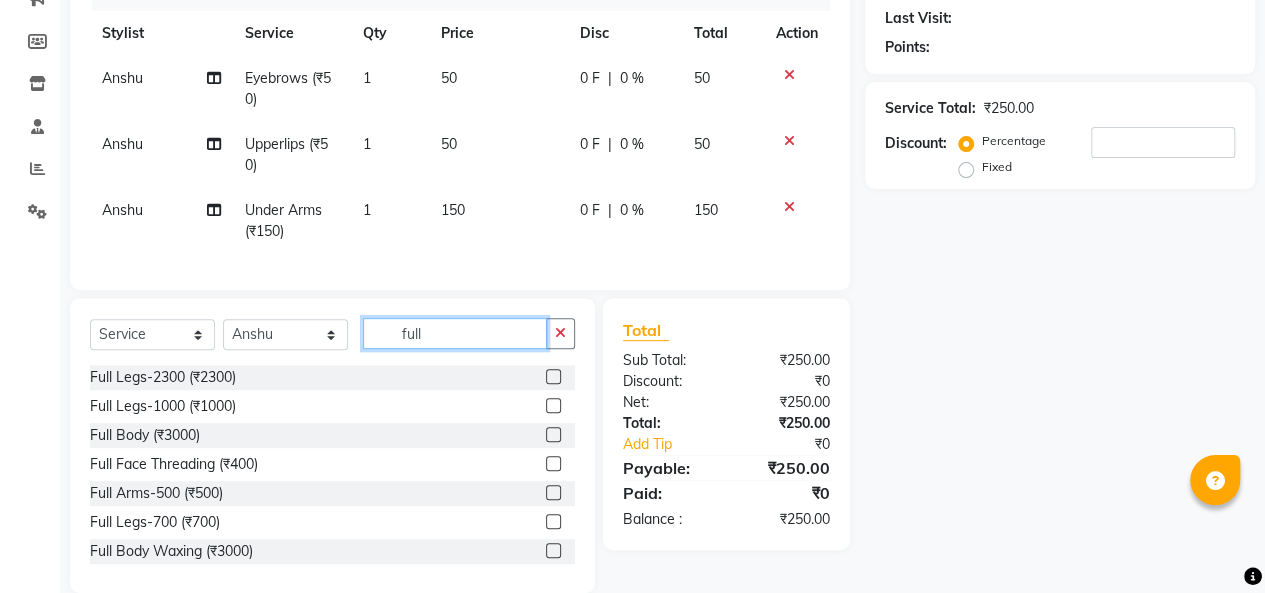 click on "full" 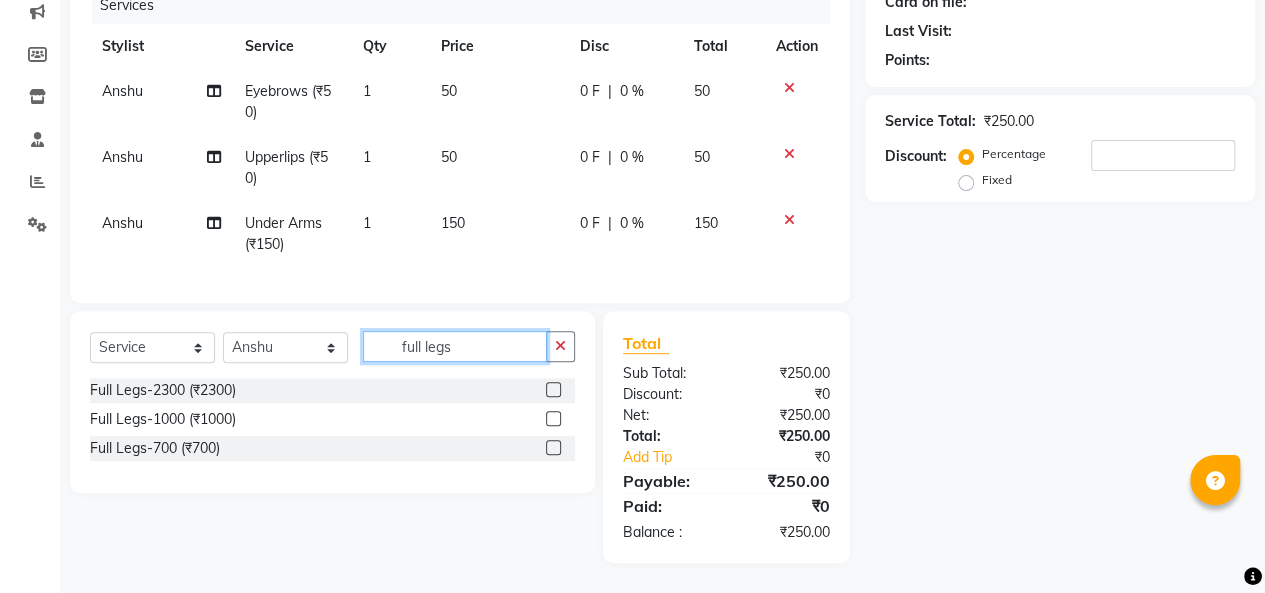 type on "full legs" 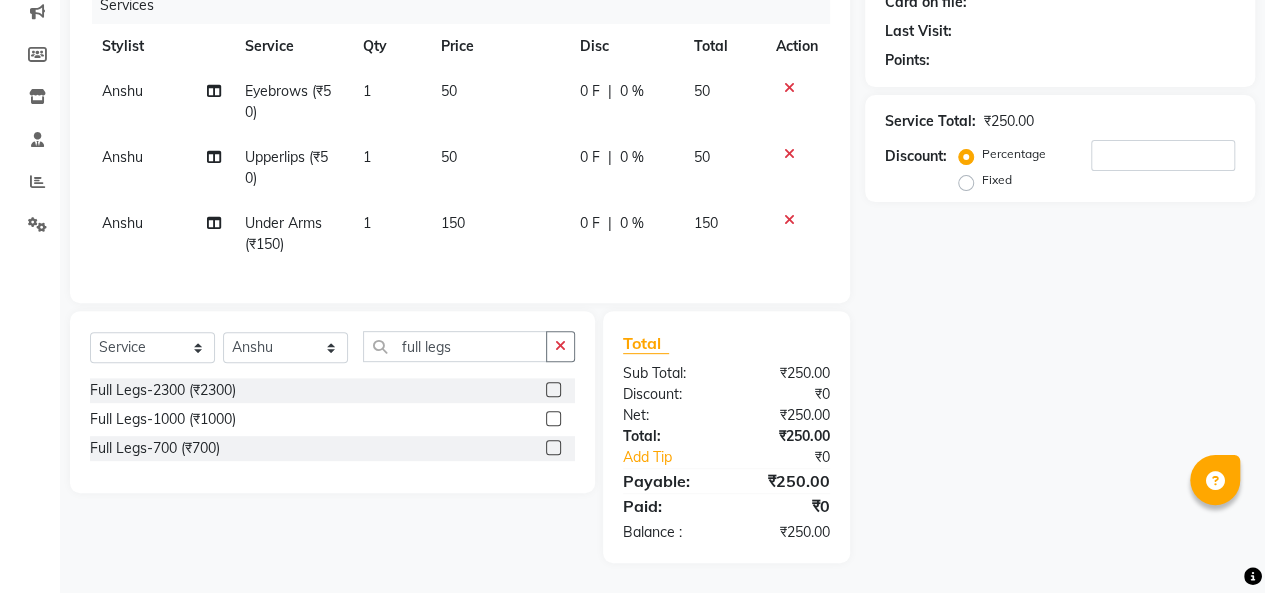 click 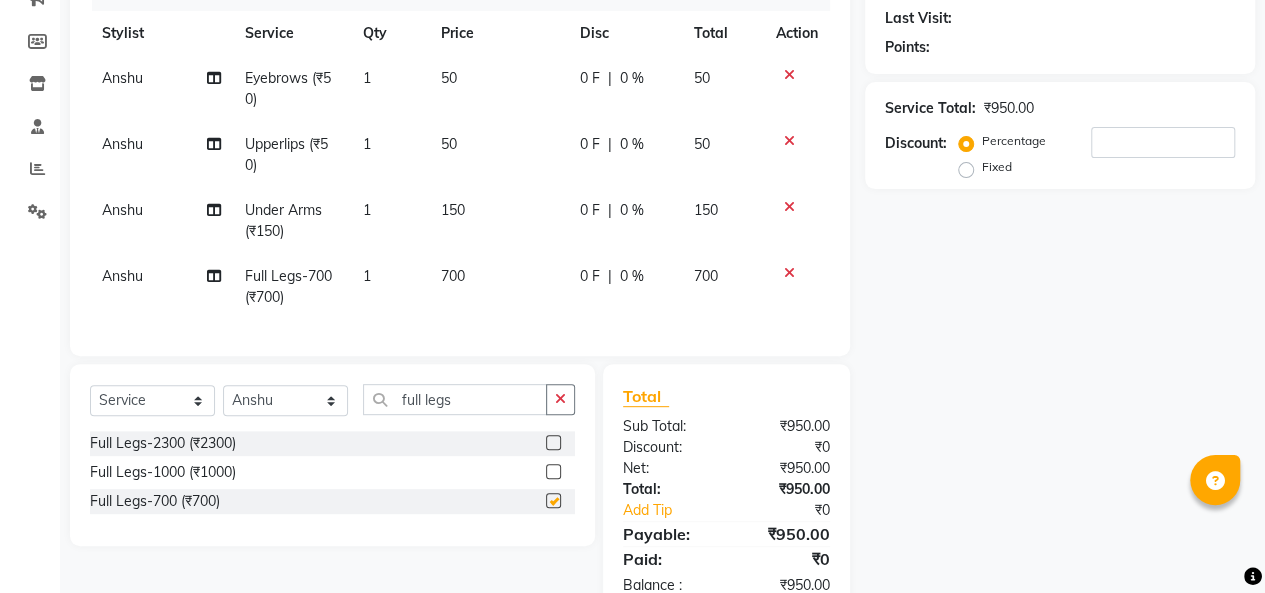 checkbox on "false" 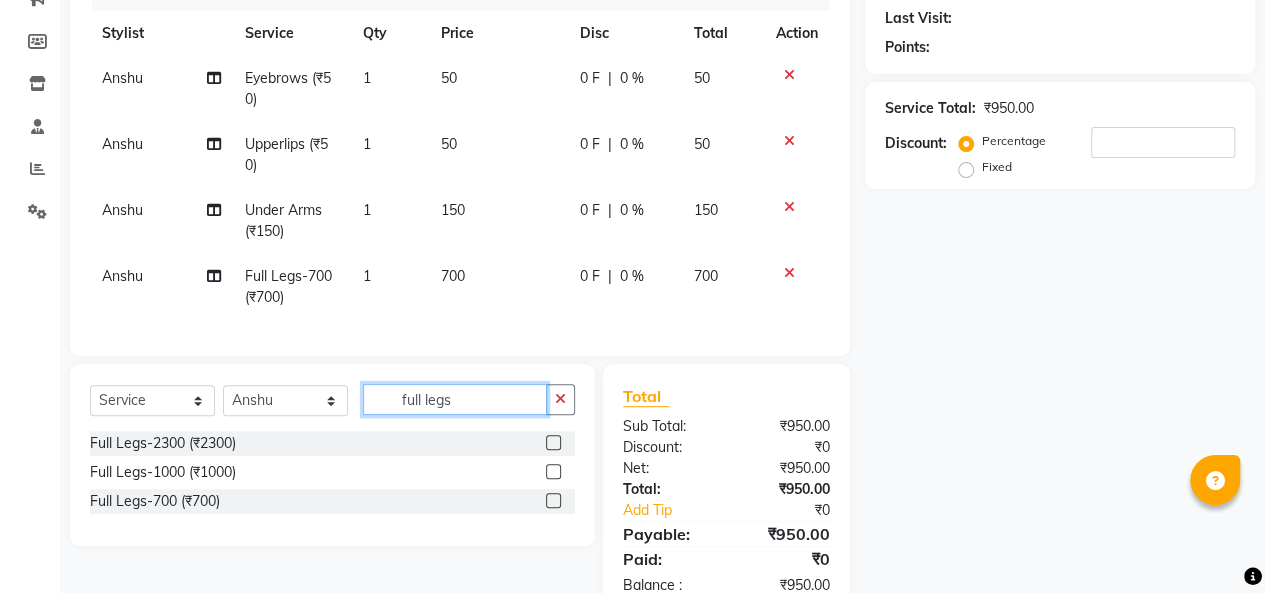 drag, startPoint x: 405, startPoint y: 412, endPoint x: 500, endPoint y: 422, distance: 95.524864 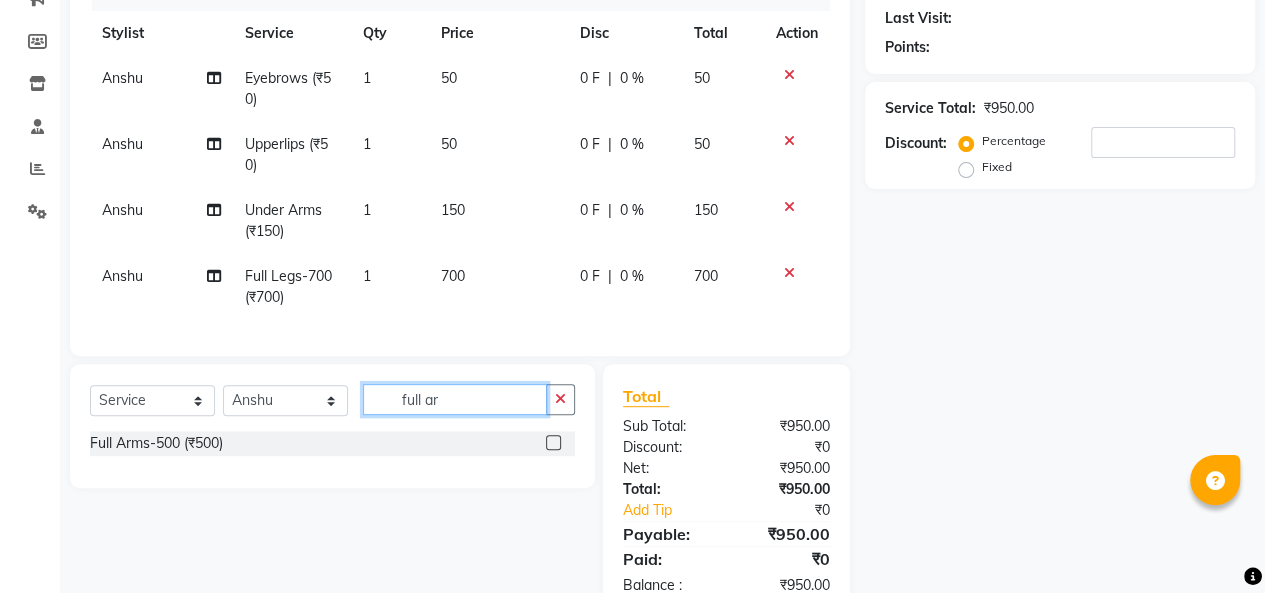 type on "full ar" 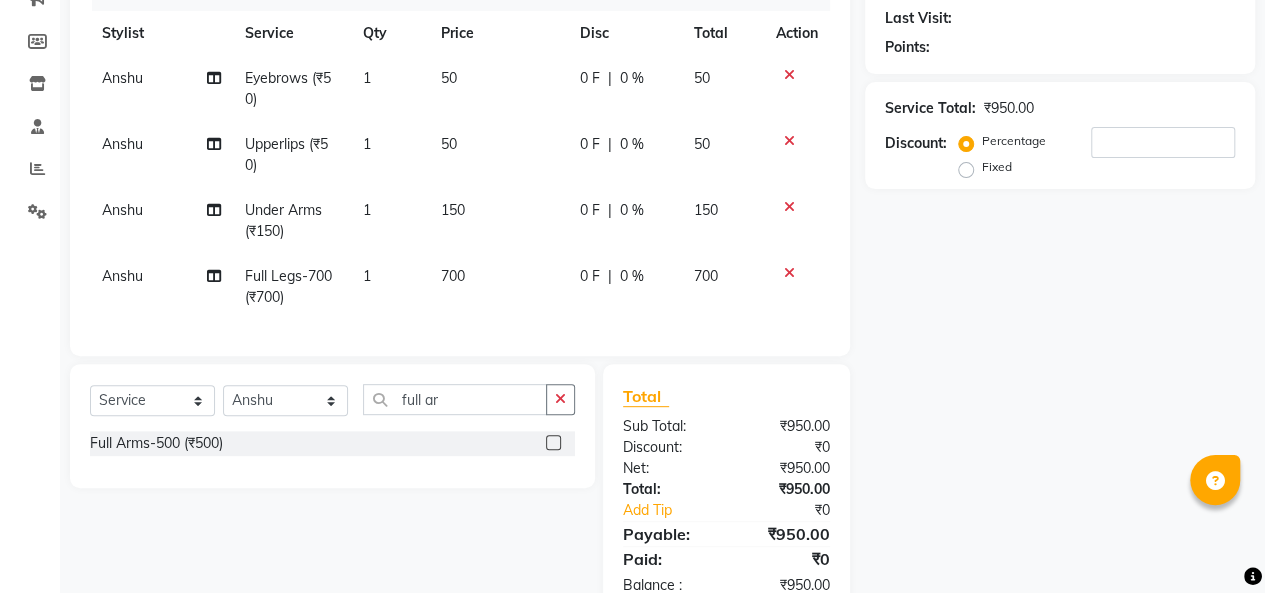 click 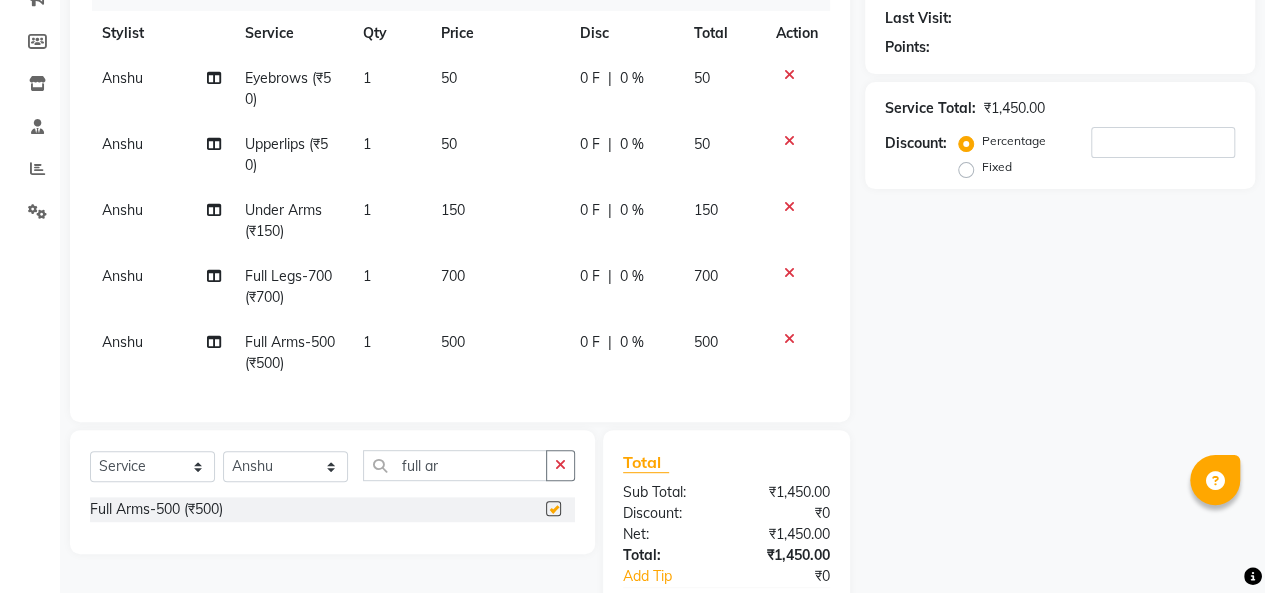 checkbox on "false" 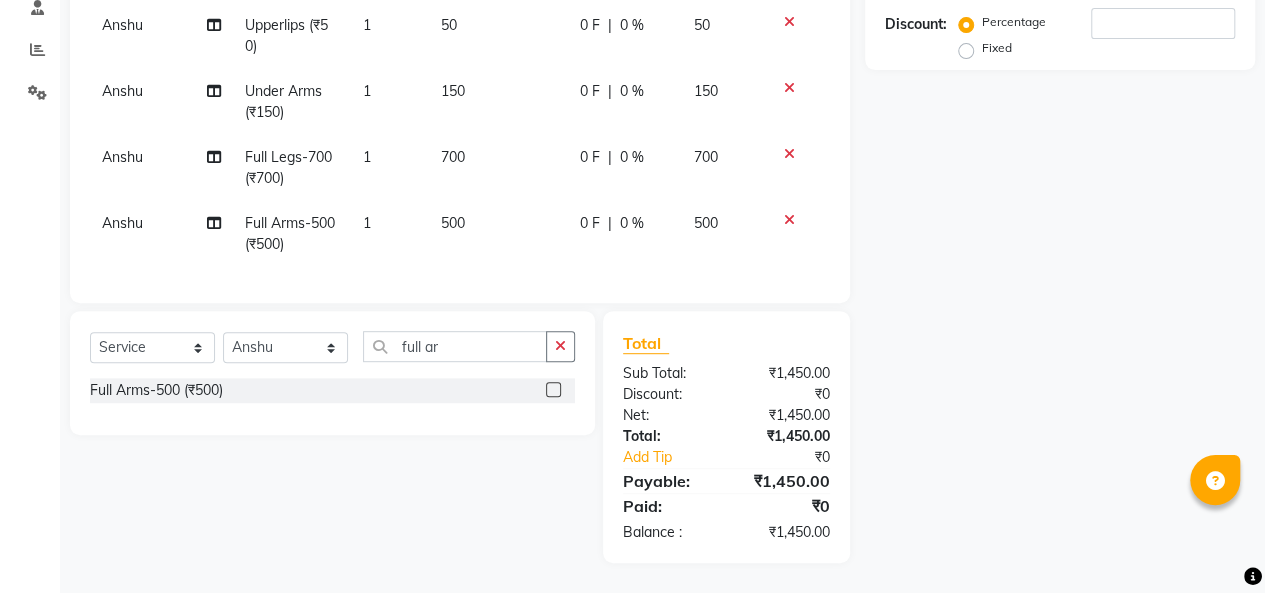 scroll, scrollTop: 406, scrollLeft: 0, axis: vertical 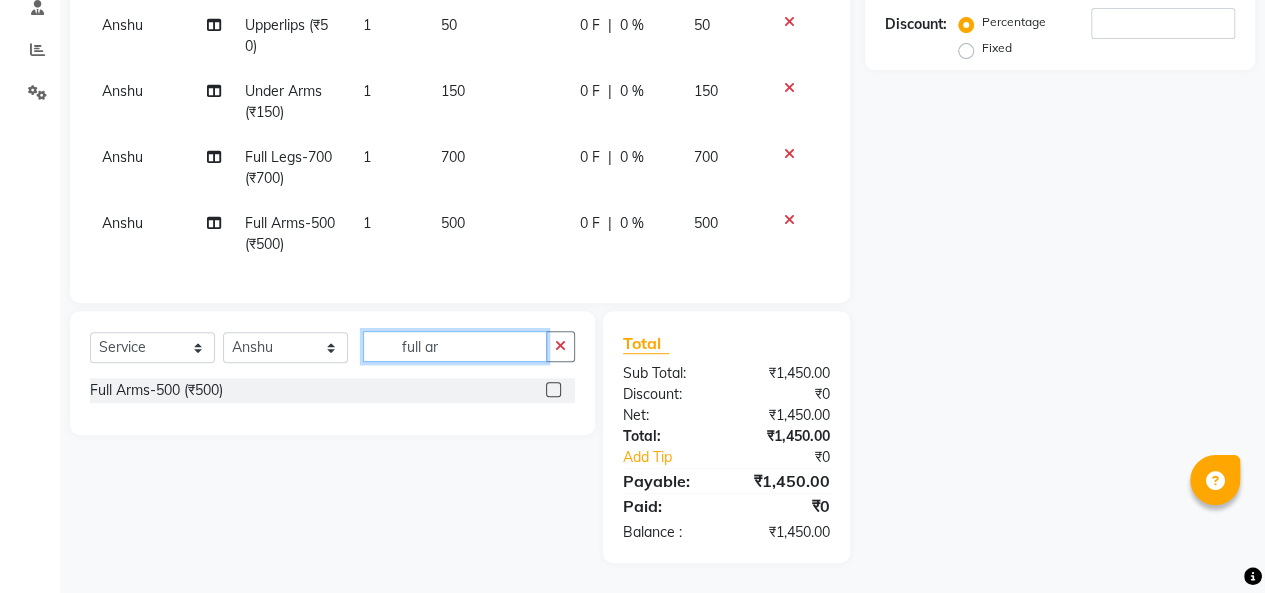 drag, startPoint x: 393, startPoint y: 353, endPoint x: 460, endPoint y: 349, distance: 67.11929 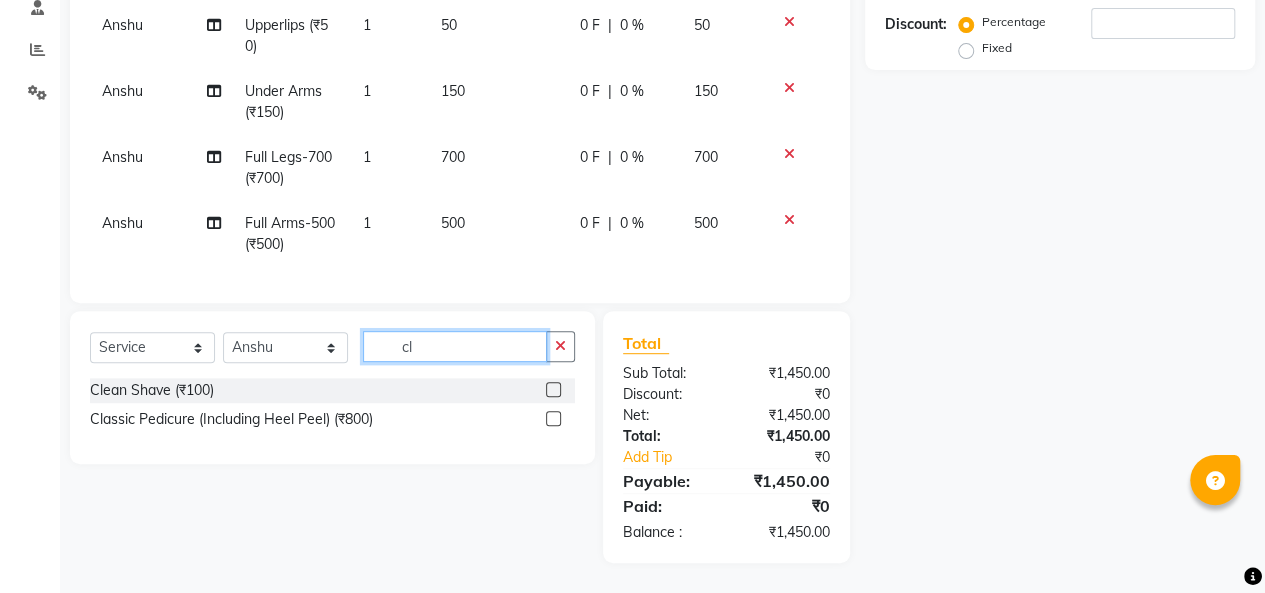 type on "c" 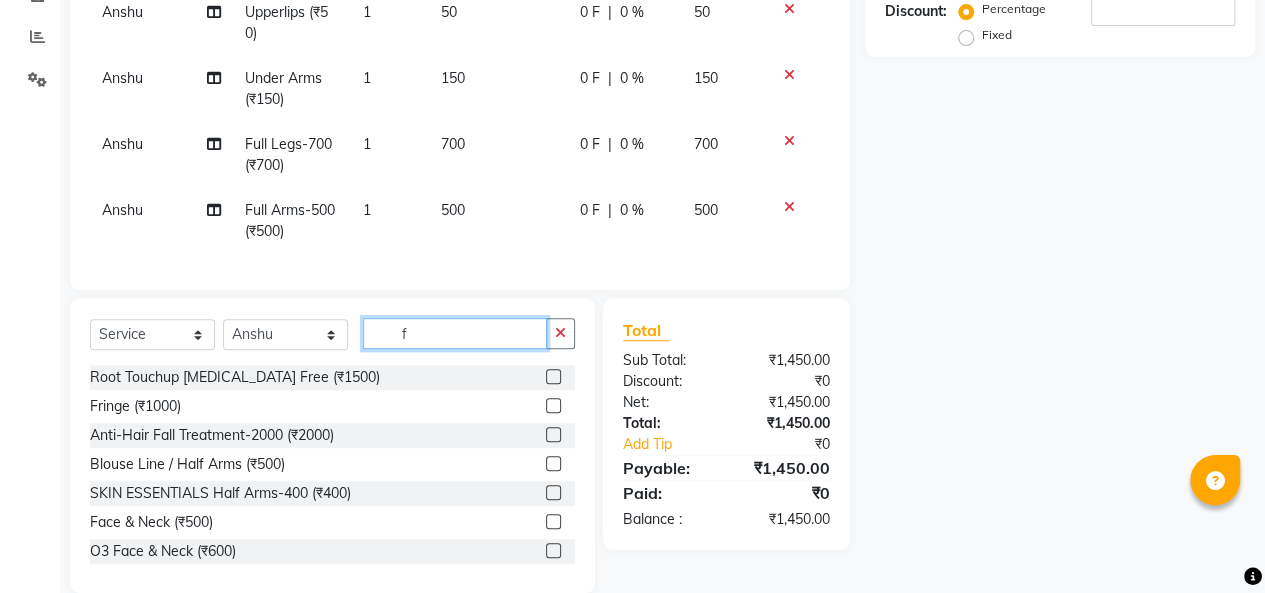 scroll, scrollTop: 450, scrollLeft: 0, axis: vertical 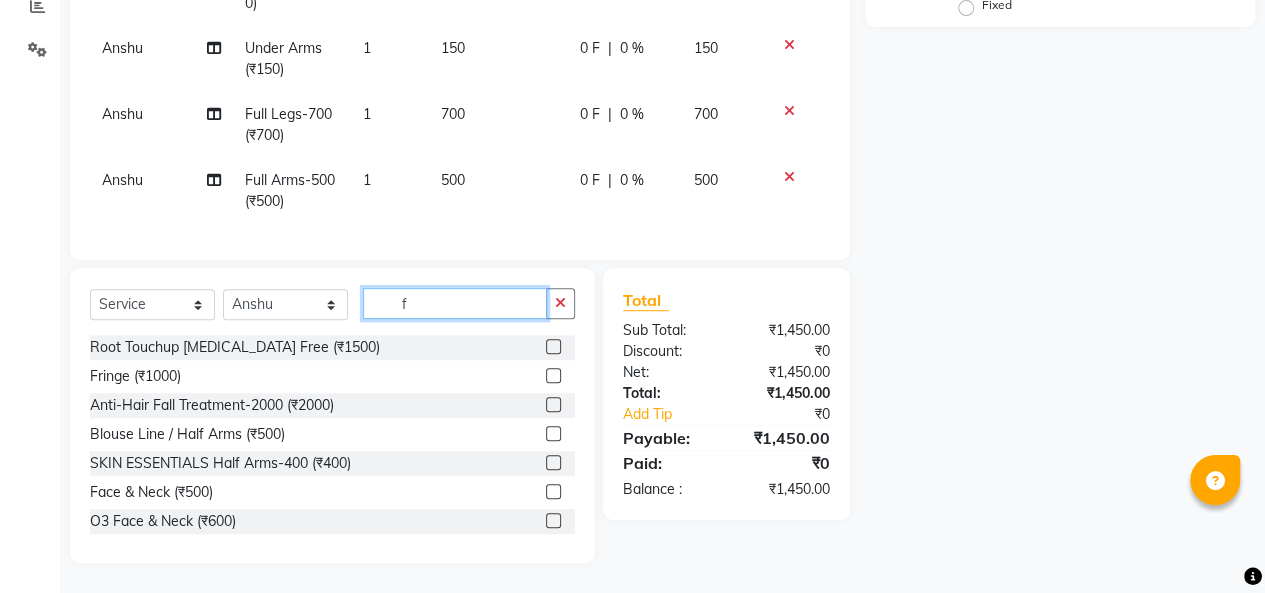 type on "f" 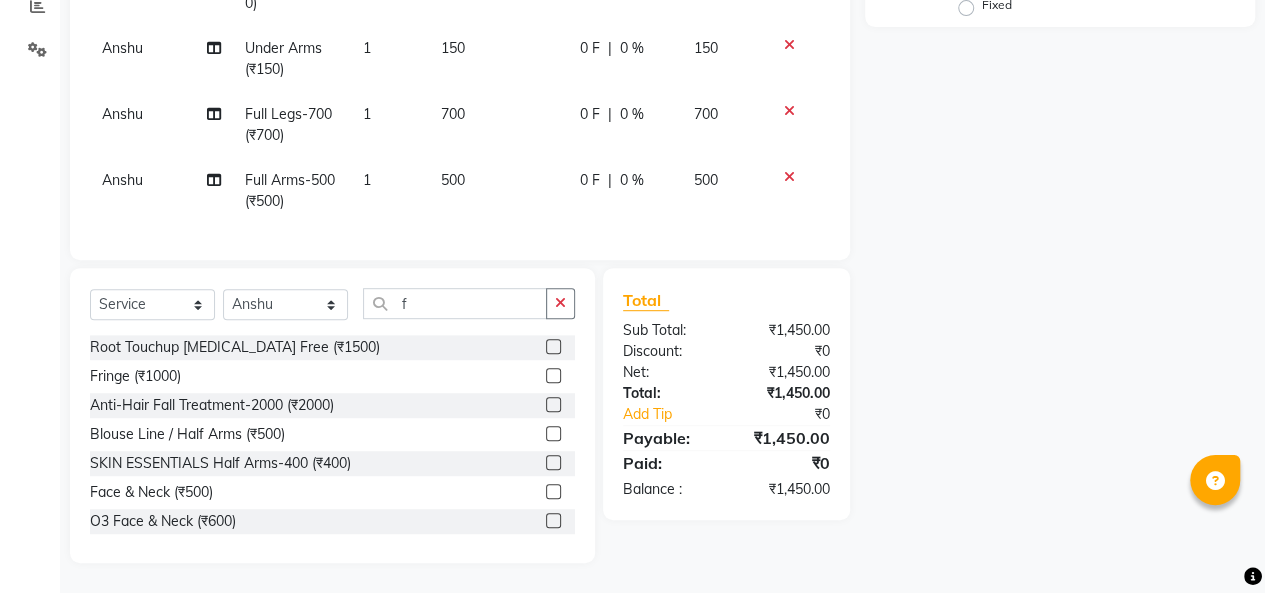 click 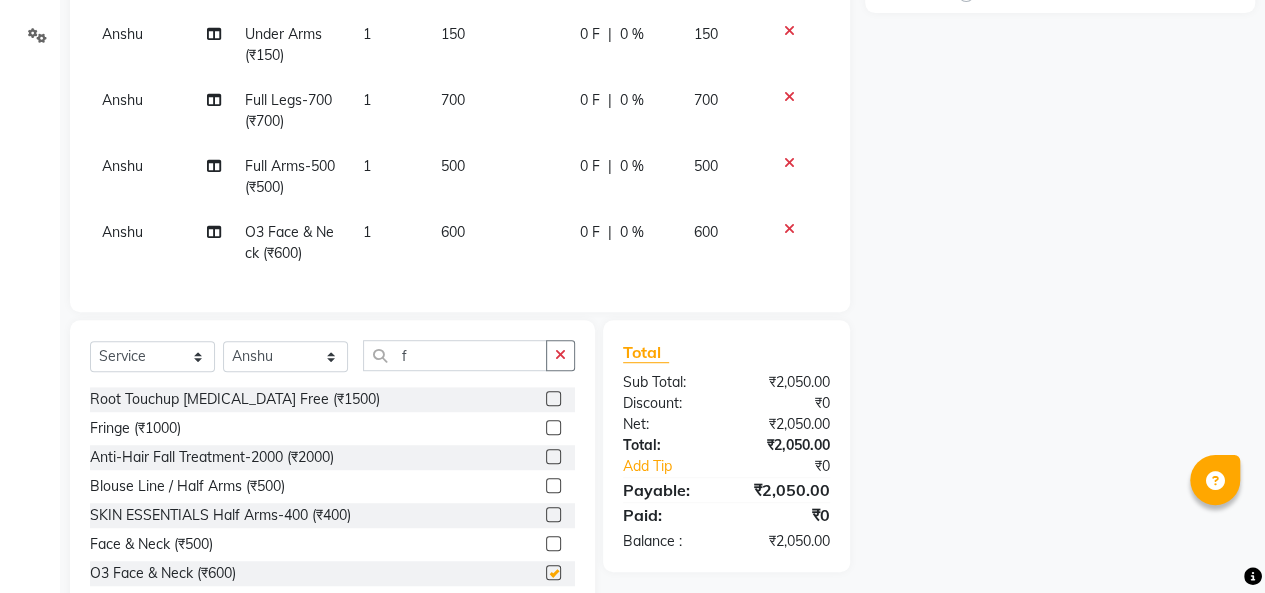 click 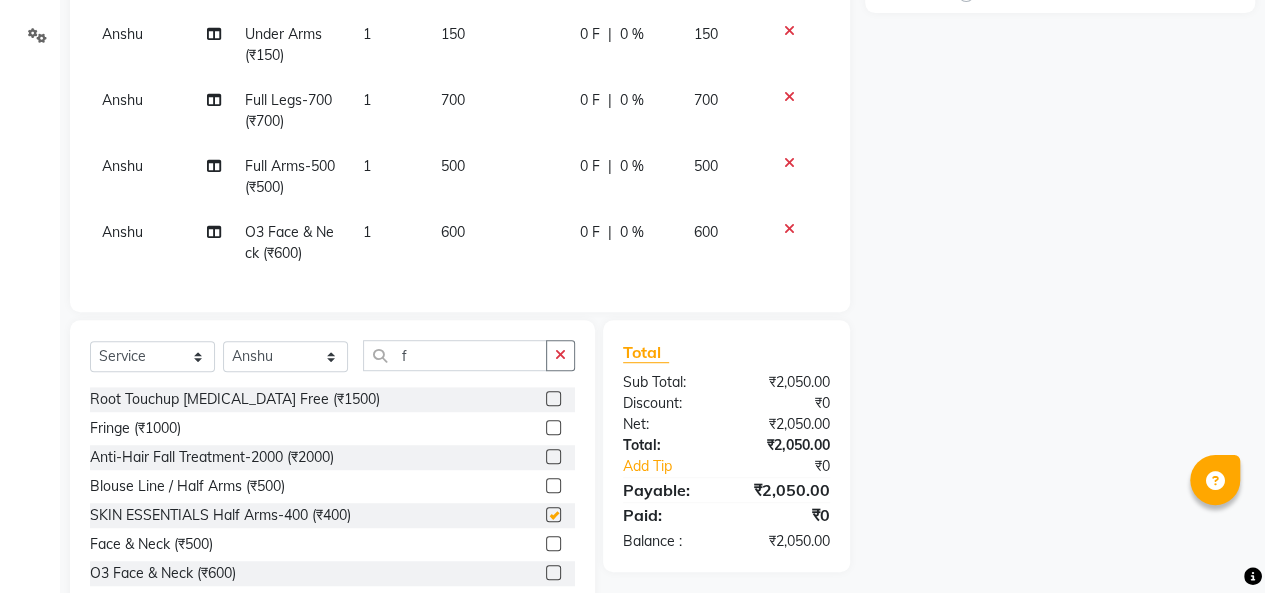 checkbox on "false" 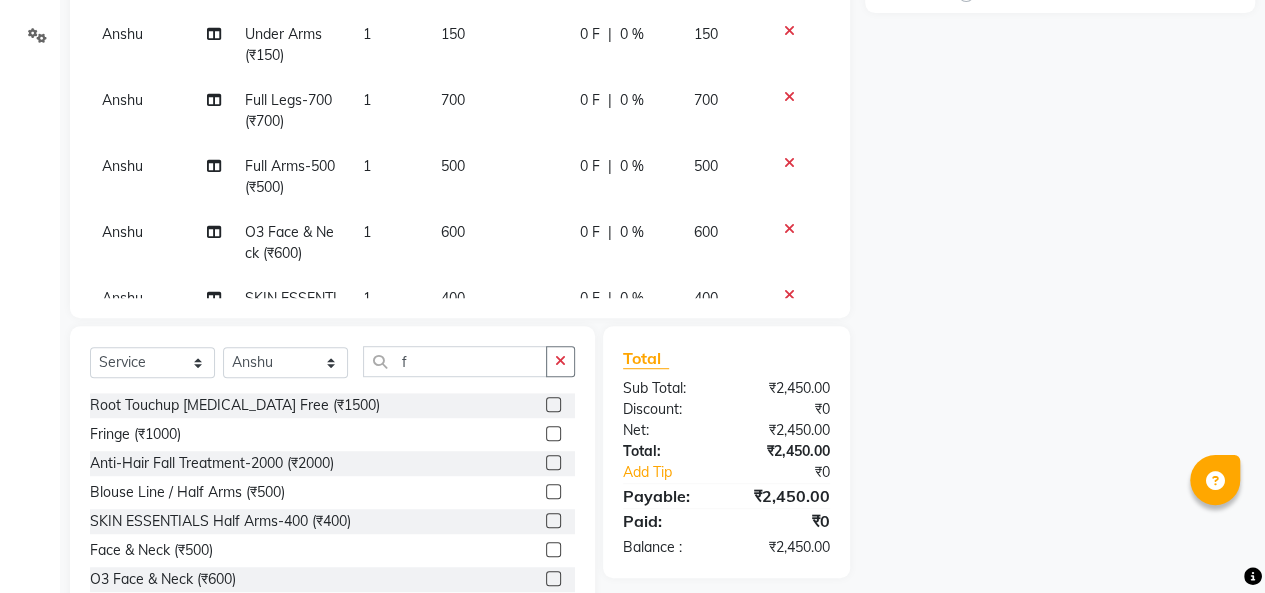 checkbox on "false" 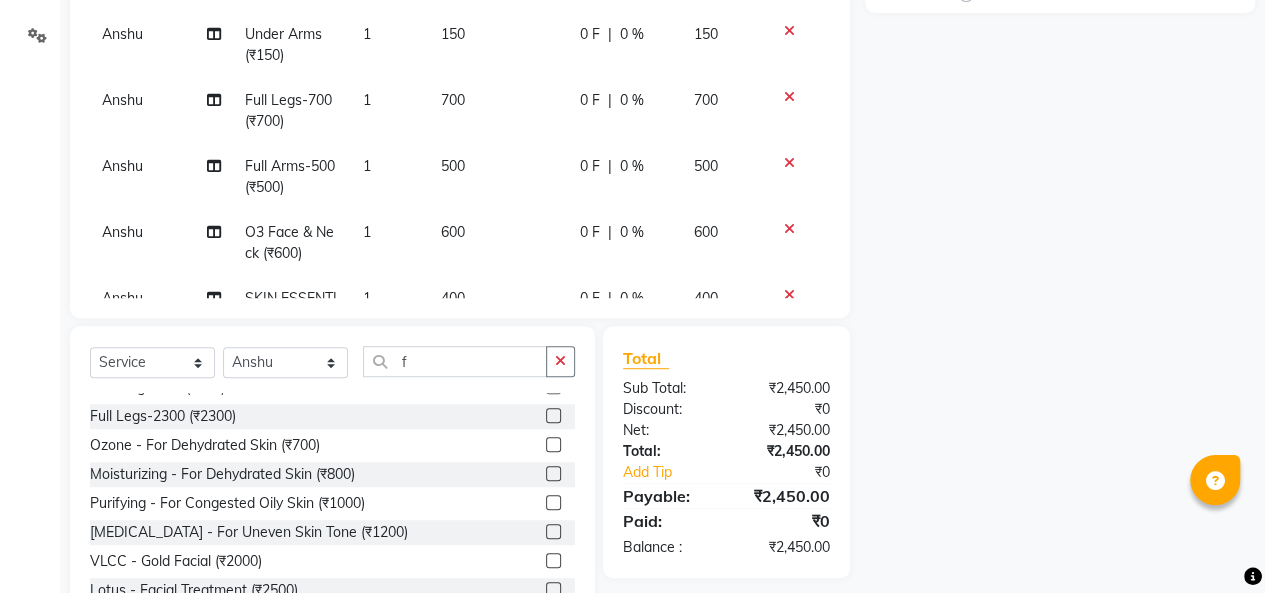 scroll, scrollTop: 223, scrollLeft: 0, axis: vertical 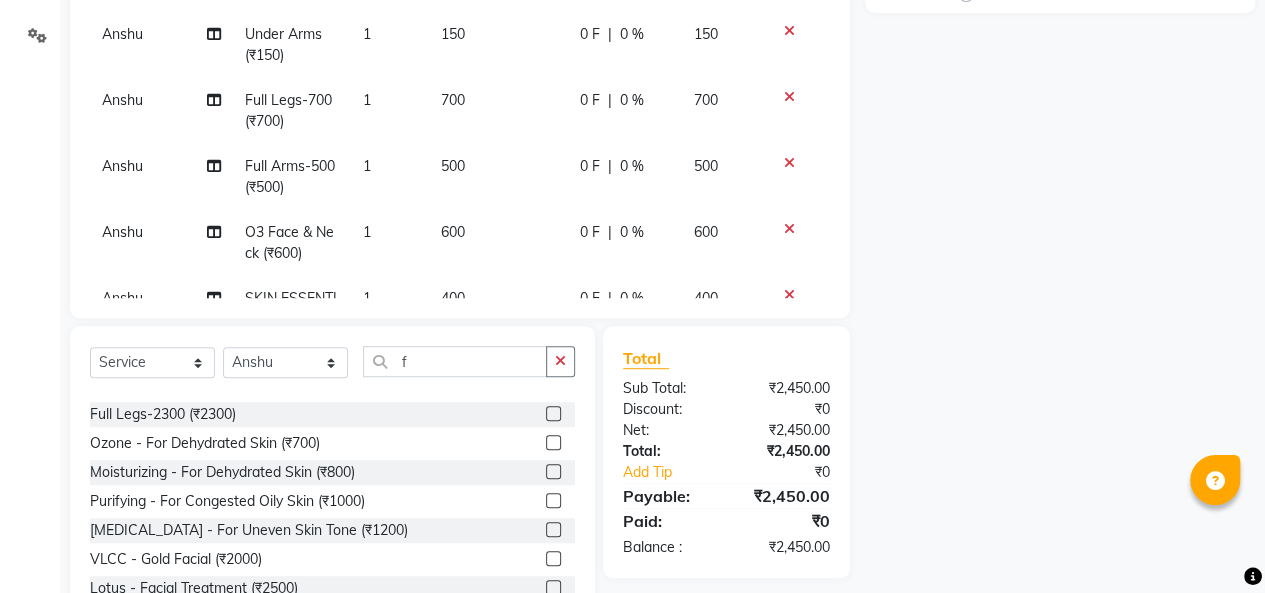 click 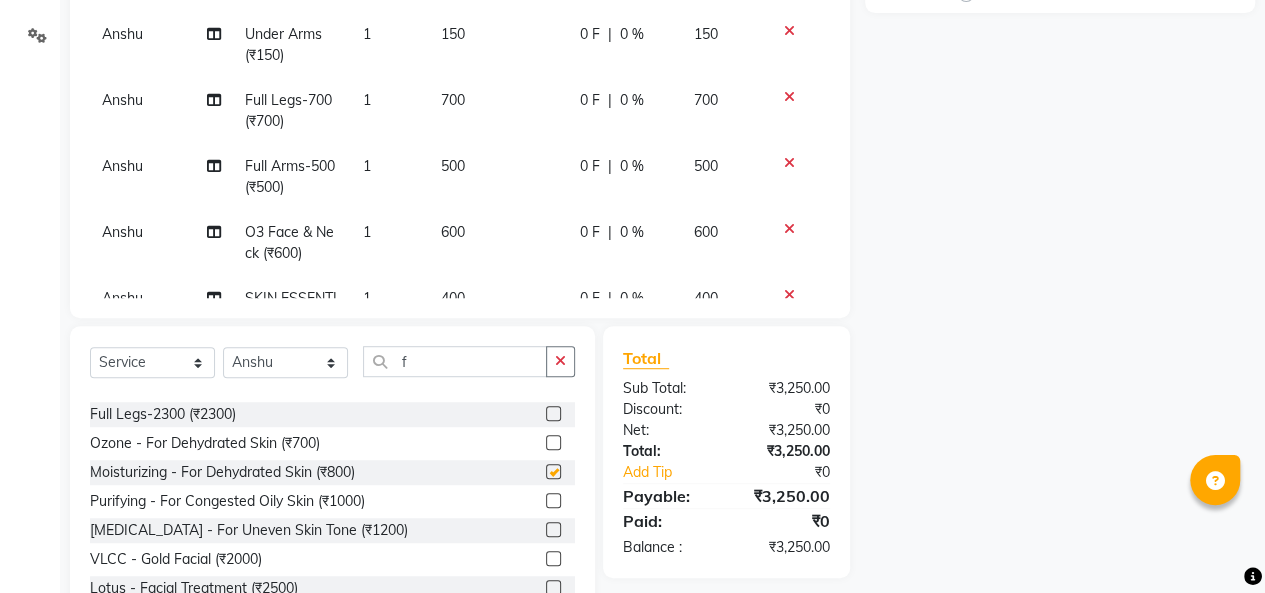 checkbox on "false" 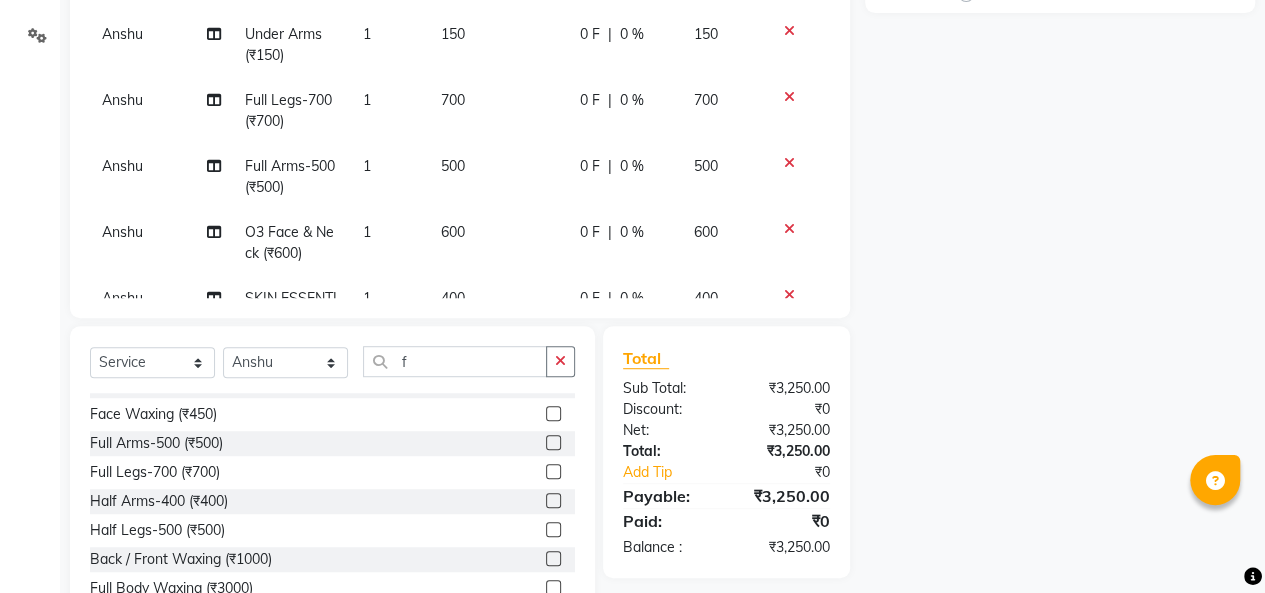 scroll, scrollTop: 662, scrollLeft: 0, axis: vertical 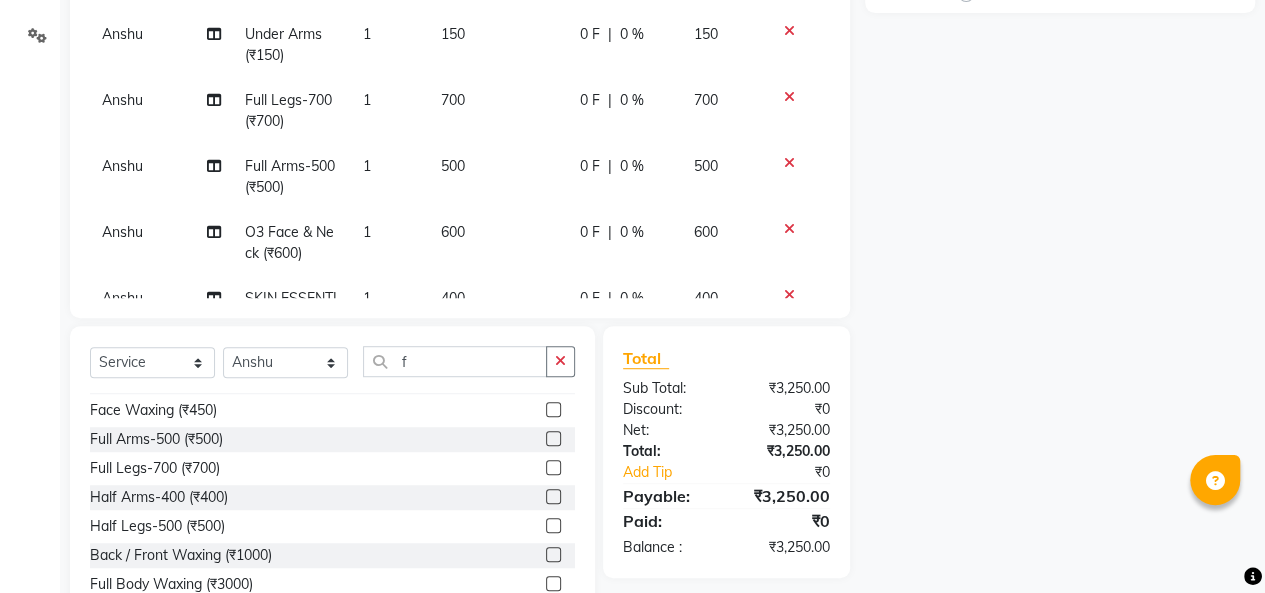click 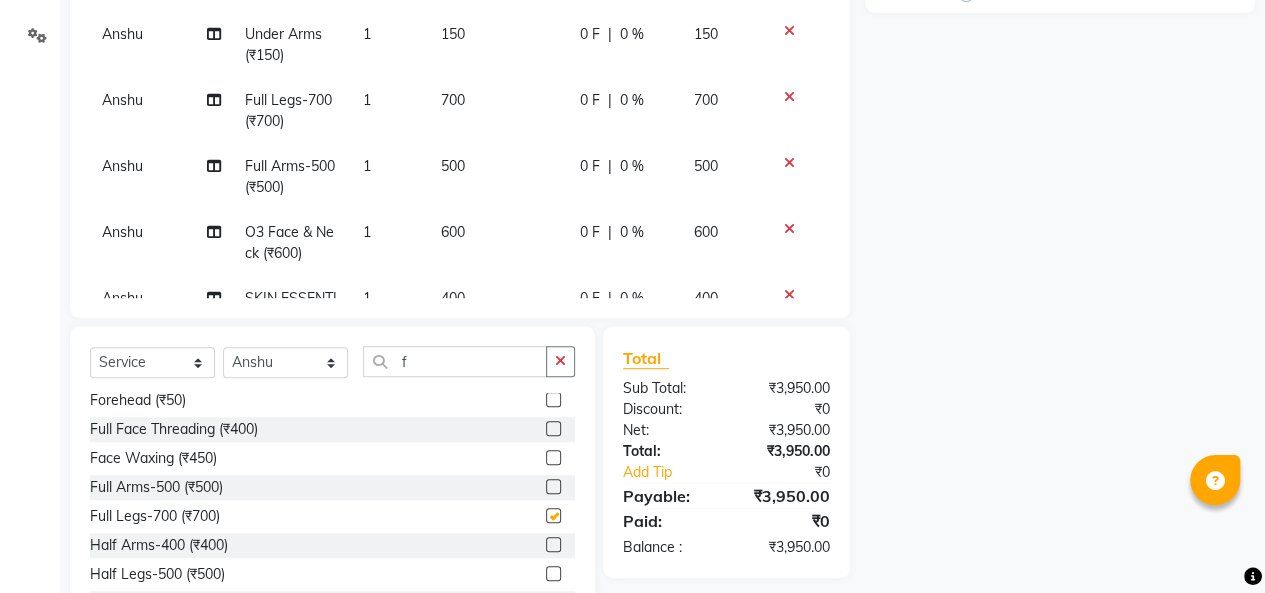 checkbox on "false" 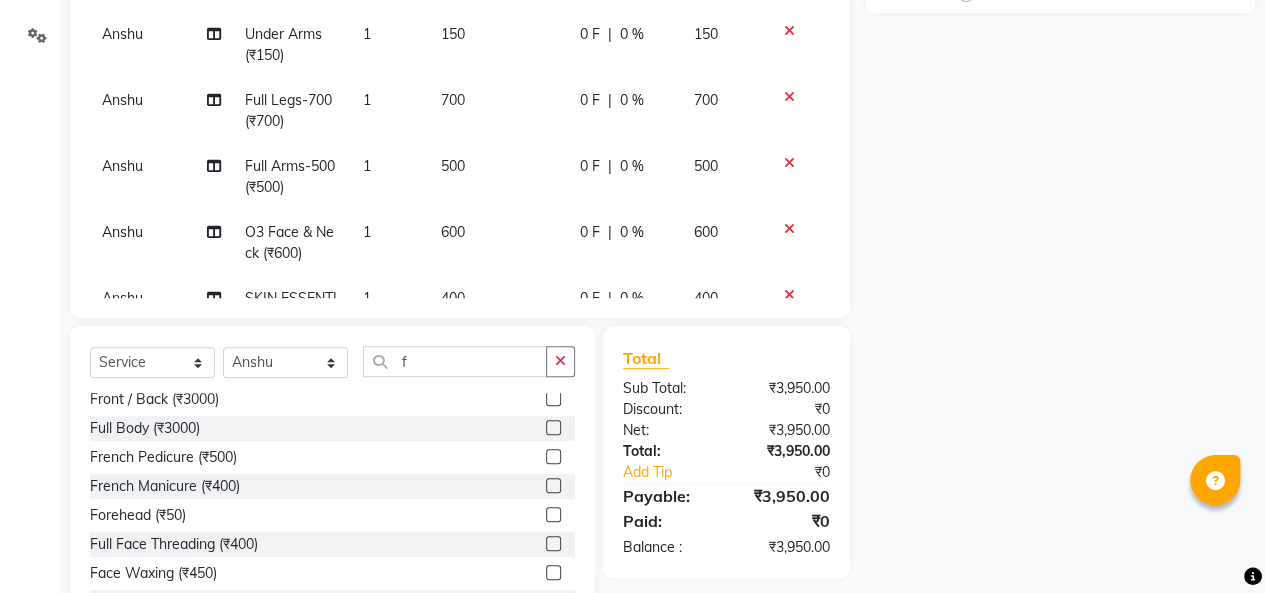 scroll, scrollTop: 670, scrollLeft: 0, axis: vertical 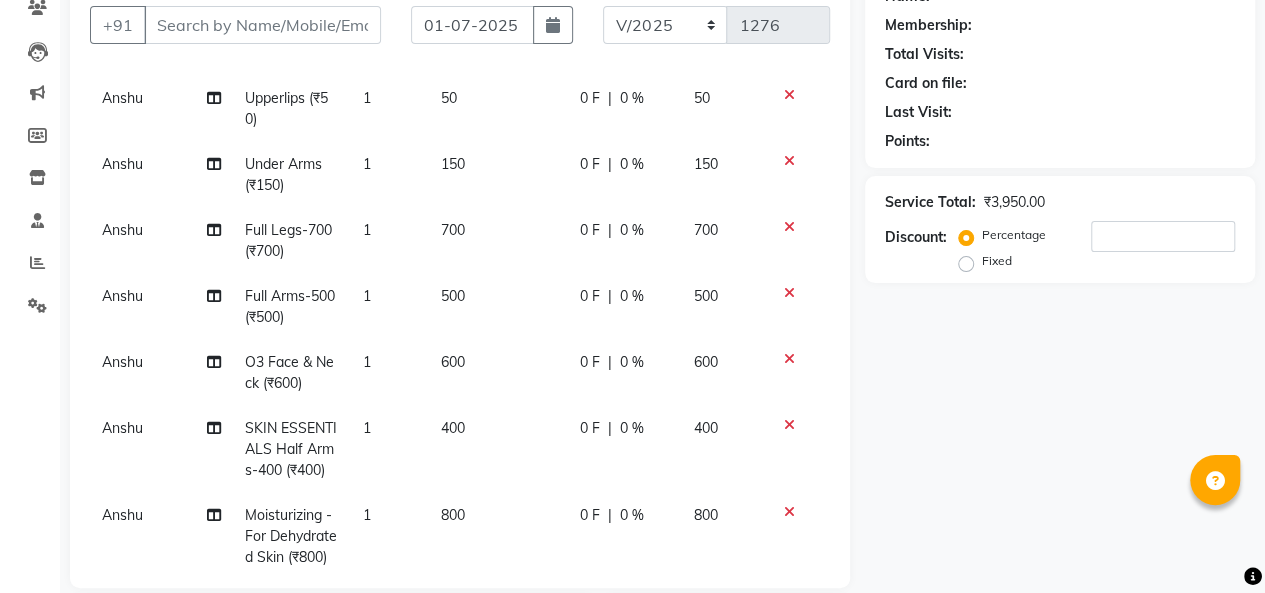 click 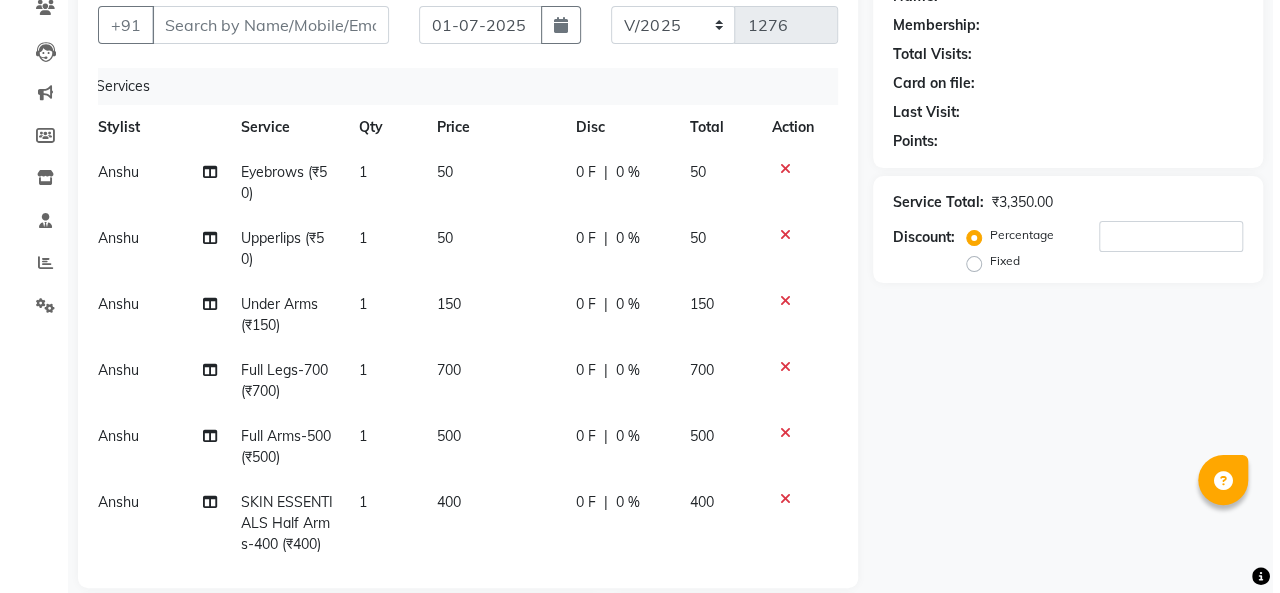 scroll, scrollTop: 0, scrollLeft: 12, axis: horizontal 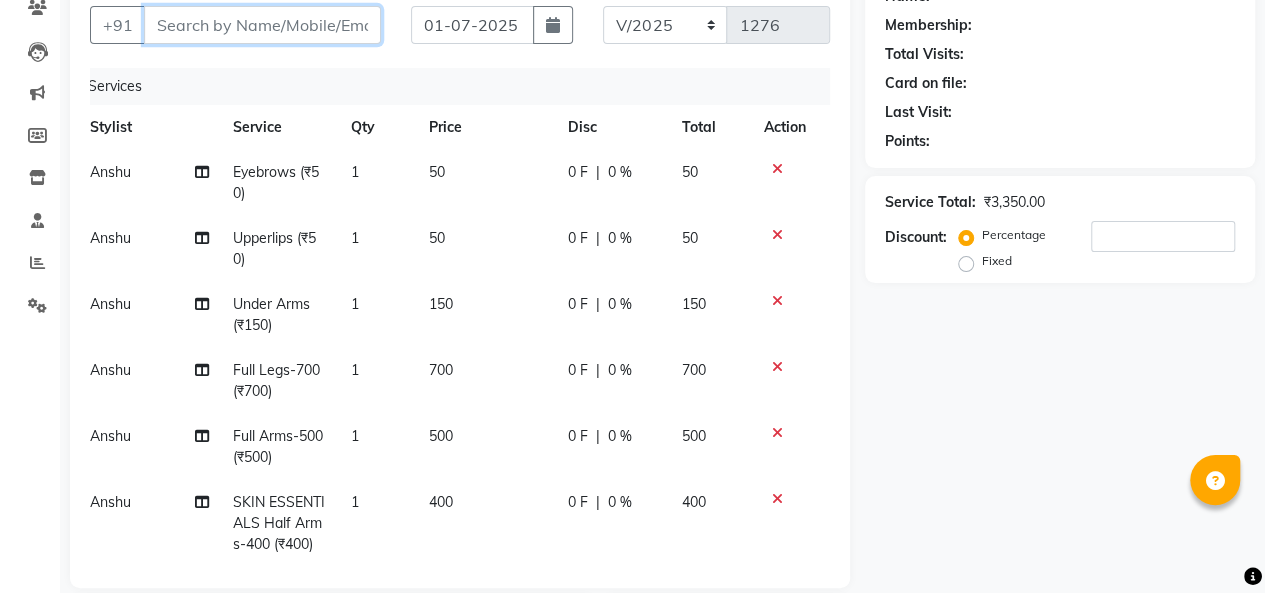 click on "Client" at bounding box center [262, 25] 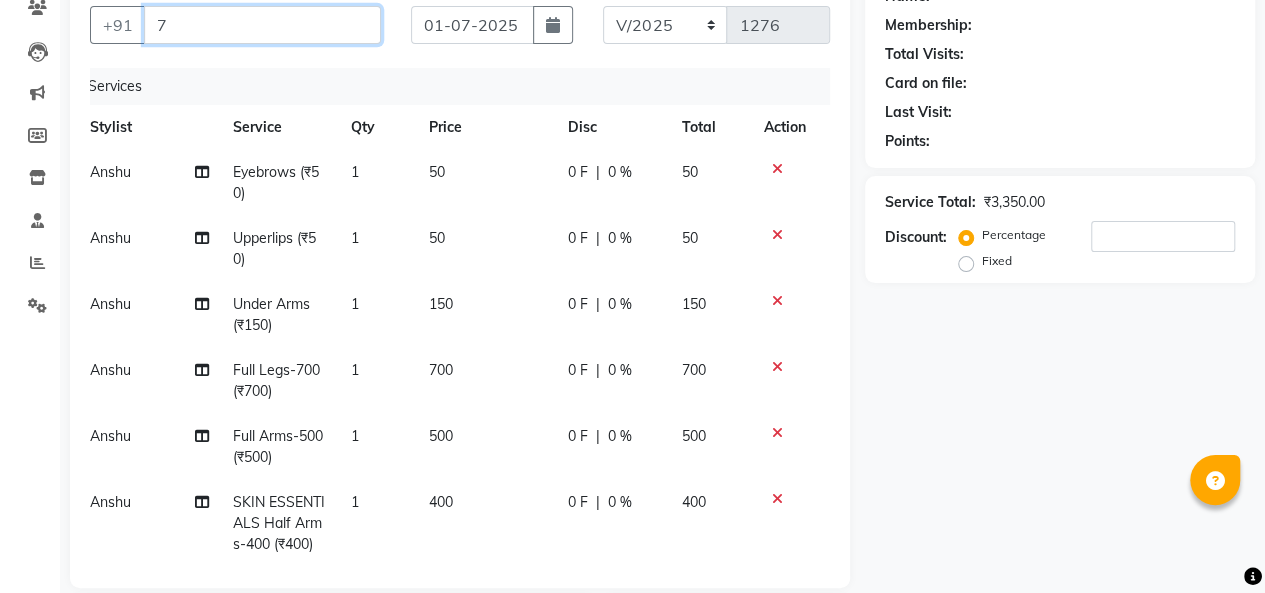 type on "0" 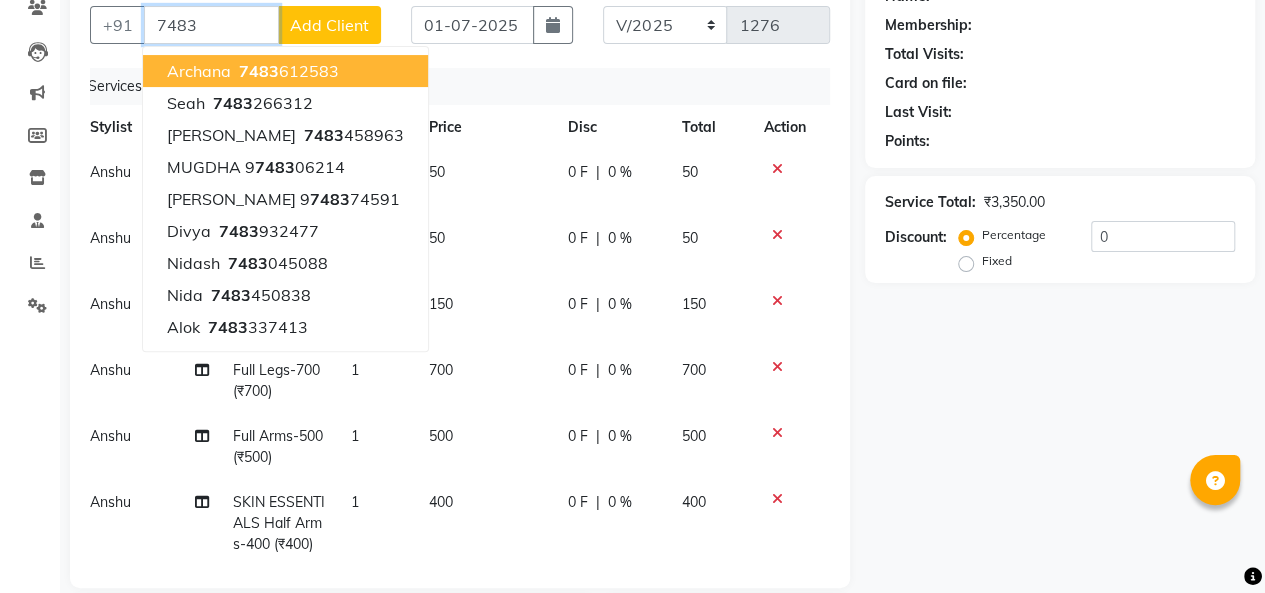 type on "7483" 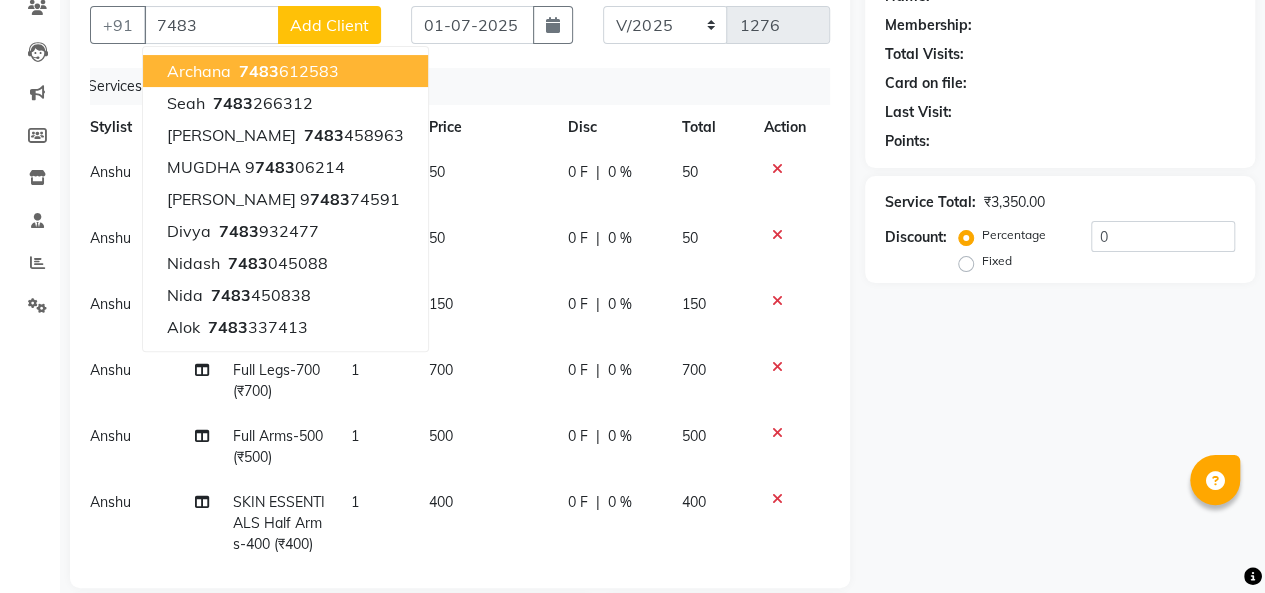 click on "Add Client" 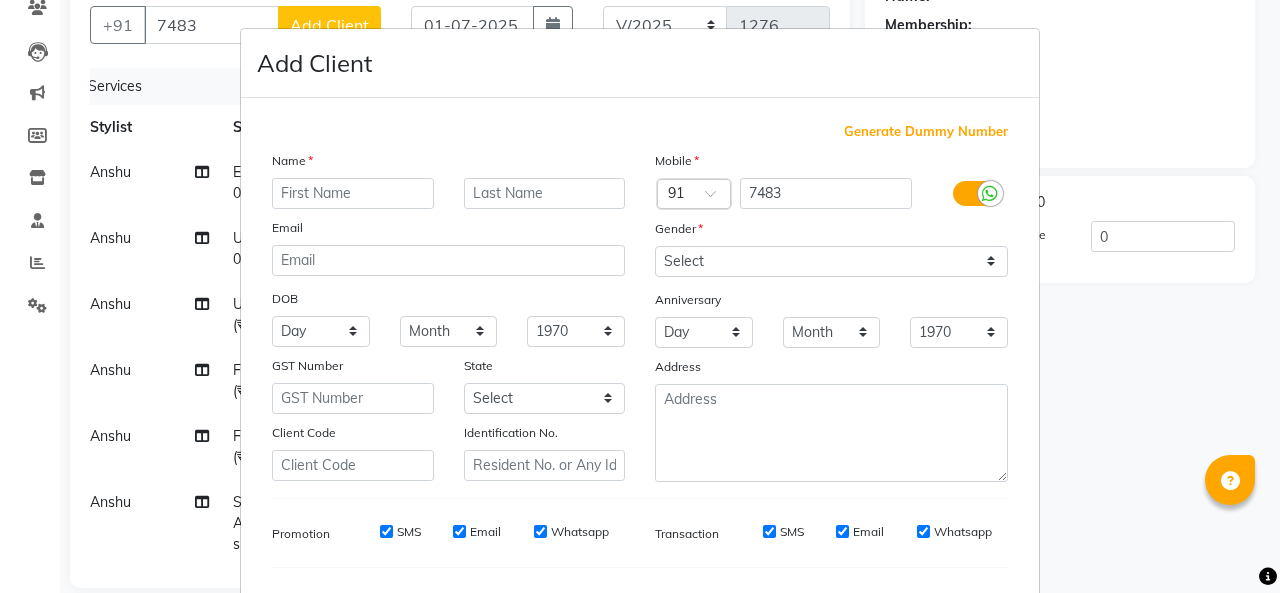 click on "Add Client Generate Dummy Number Name Email DOB Day 01 02 03 04 05 06 07 08 09 10 11 12 13 14 15 16 17 18 19 20 21 22 23 24 25 26 27 28 29 30 31 Month January February March April May June July August September October November [DATE] 1941 1942 1943 1944 1945 1946 1947 1948 1949 1950 1951 1952 1953 1954 1955 1956 1957 1958 1959 1960 1961 1962 1963 1964 1965 1966 1967 1968 1969 1970 1971 1972 1973 1974 1975 1976 1977 1978 1979 1980 1981 1982 1983 1984 1985 1986 1987 1988 1989 1990 1991 1992 1993 1994 1995 1996 1997 1998 1999 2000 2001 2002 2003 2004 2005 2006 2007 2008 2009 2010 2011 2012 2013 2014 2015 2016 2017 2018 2019 2020 2021 2022 2023 2024 GST Number State Select [GEOGRAPHIC_DATA] [GEOGRAPHIC_DATA] [GEOGRAPHIC_DATA] [GEOGRAPHIC_DATA] [GEOGRAPHIC_DATA] [GEOGRAPHIC_DATA] [GEOGRAPHIC_DATA] [GEOGRAPHIC_DATA] and [GEOGRAPHIC_DATA] [GEOGRAPHIC_DATA] [GEOGRAPHIC_DATA] [GEOGRAPHIC_DATA] [GEOGRAPHIC_DATA] [GEOGRAPHIC_DATA] [GEOGRAPHIC_DATA] [GEOGRAPHIC_DATA] [GEOGRAPHIC_DATA] [GEOGRAPHIC_DATA] [GEOGRAPHIC_DATA] [GEOGRAPHIC_DATA] [GEOGRAPHIC_DATA] [GEOGRAPHIC_DATA] [GEOGRAPHIC_DATA] [GEOGRAPHIC_DATA] [GEOGRAPHIC_DATA] [GEOGRAPHIC_DATA] [GEOGRAPHIC_DATA] [GEOGRAPHIC_DATA] [GEOGRAPHIC_DATA] [GEOGRAPHIC_DATA] [GEOGRAPHIC_DATA]" at bounding box center (640, 296) 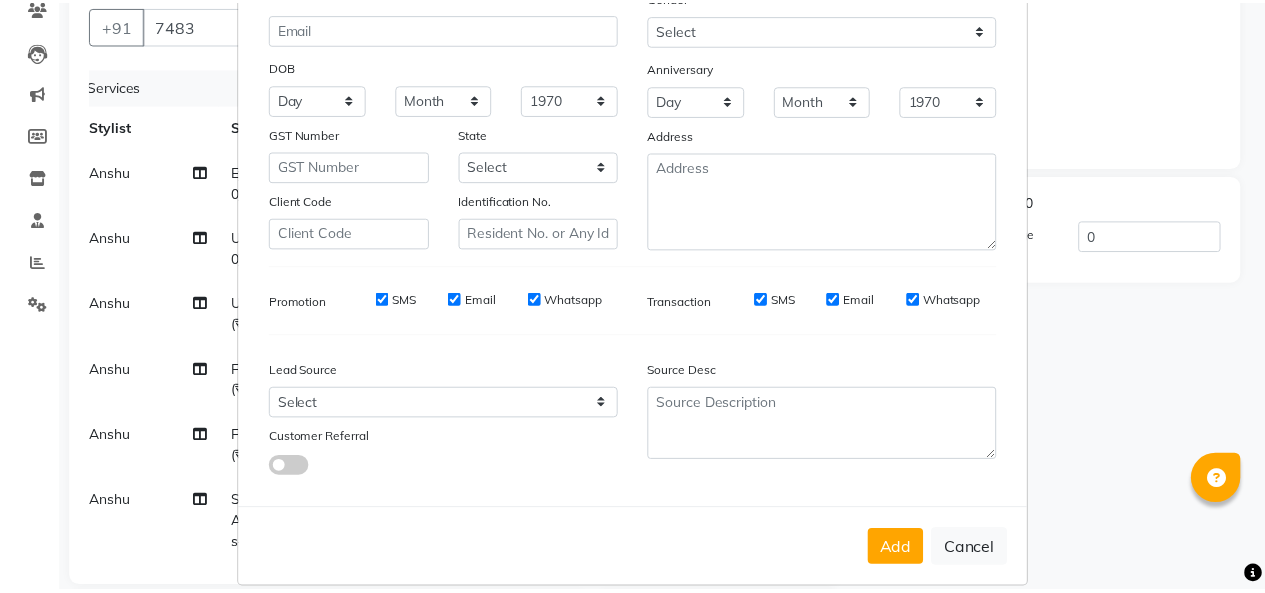scroll, scrollTop: 243, scrollLeft: 0, axis: vertical 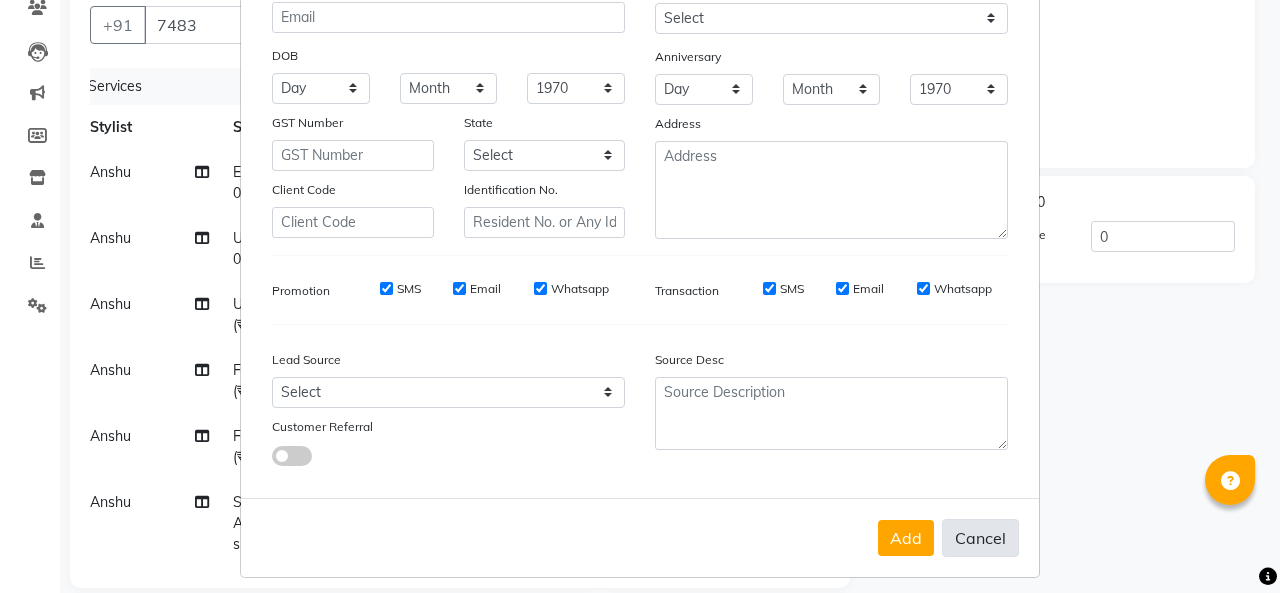 click on "Cancel" at bounding box center (980, 538) 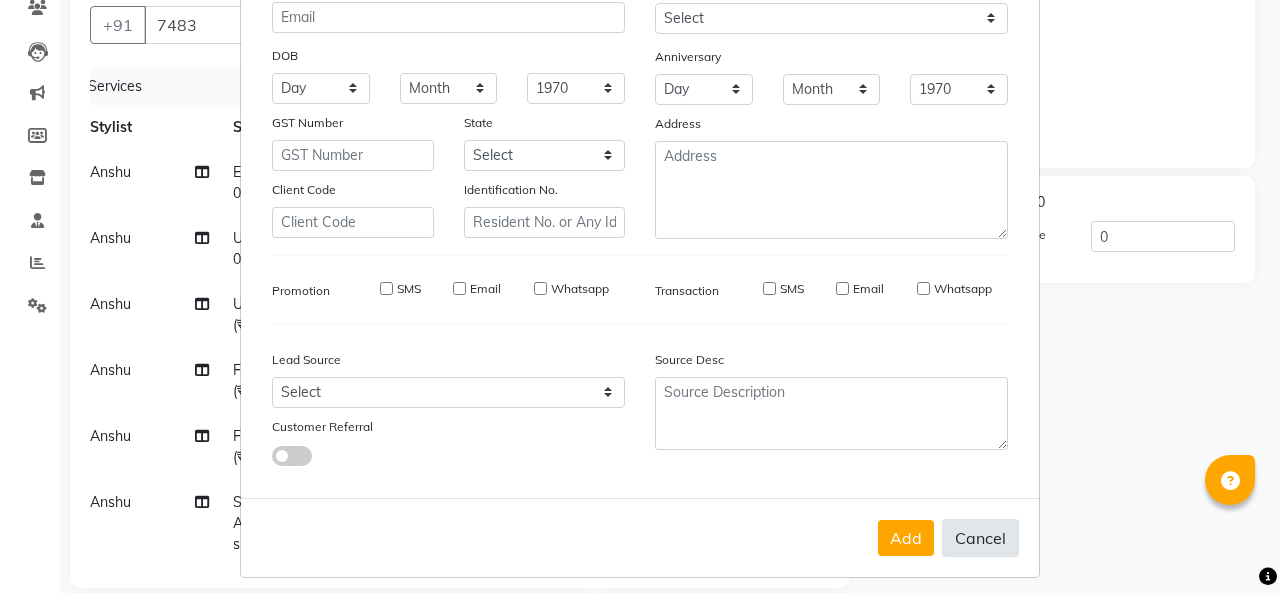 select 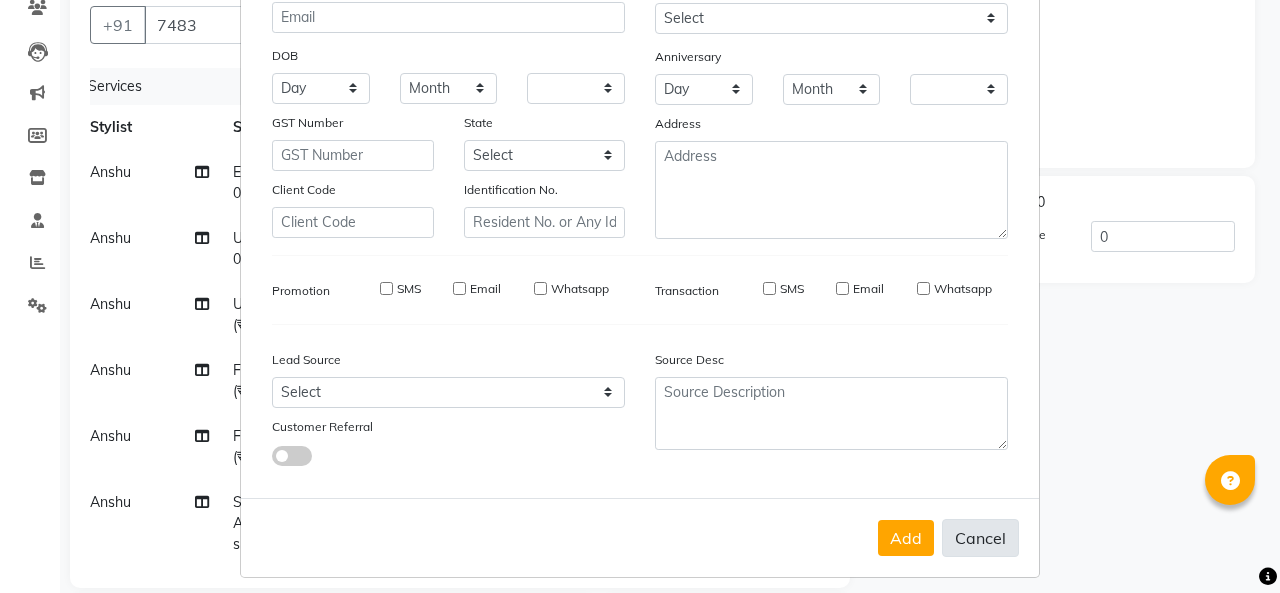 checkbox on "false" 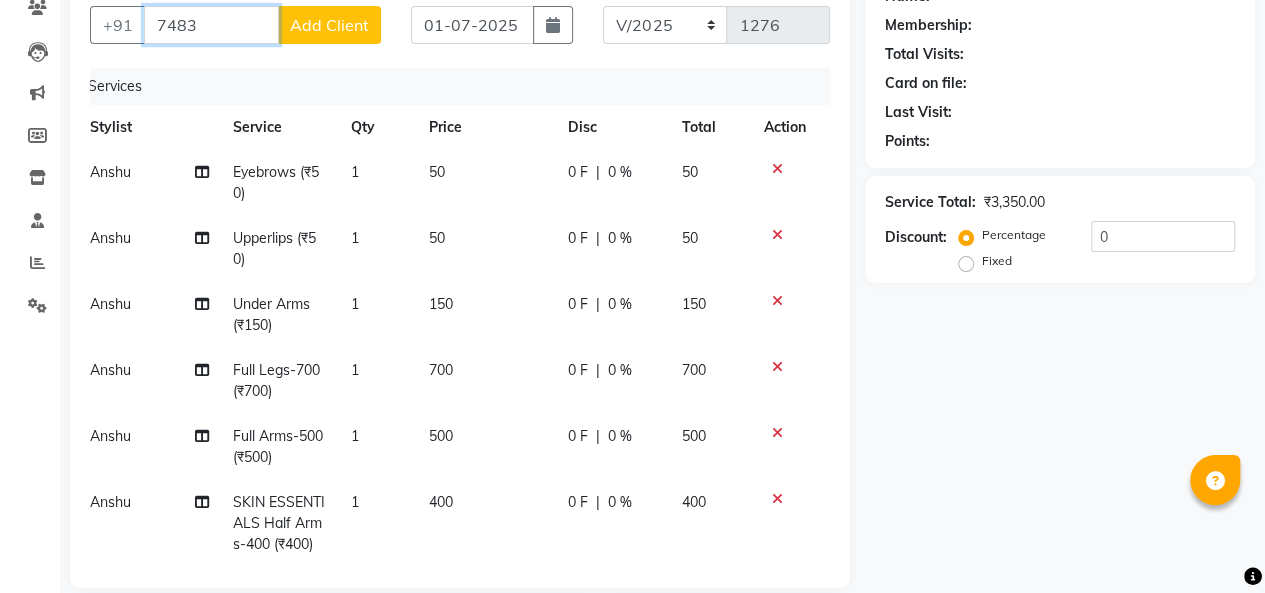 click on "7483" at bounding box center [211, 25] 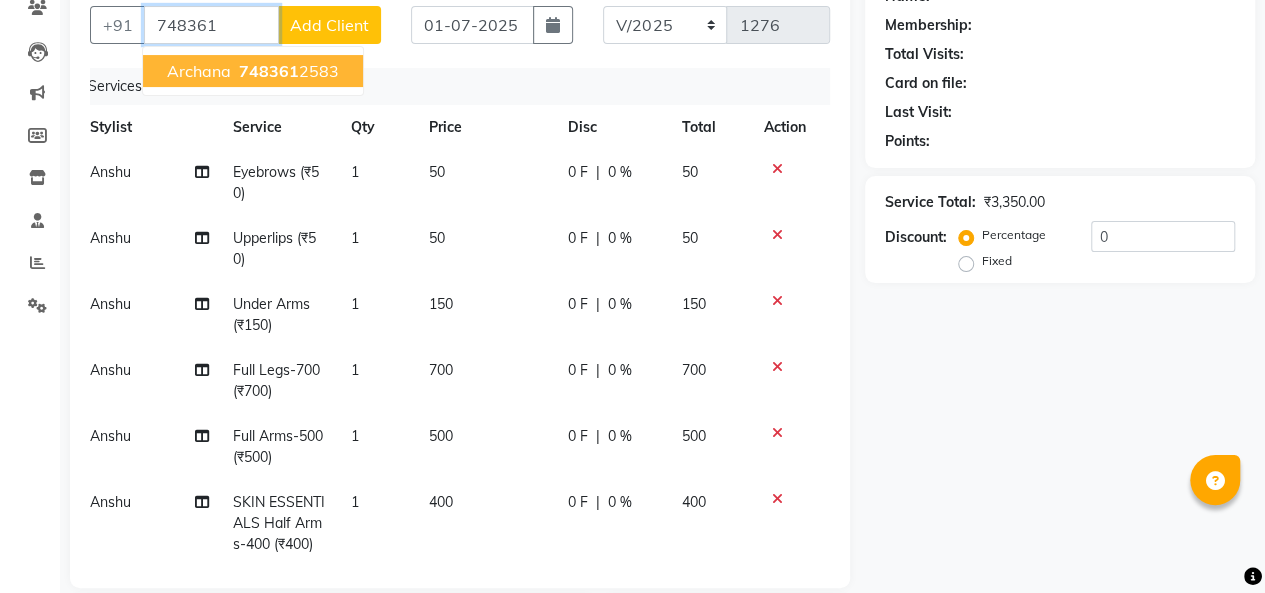 click on "748361" at bounding box center (269, 71) 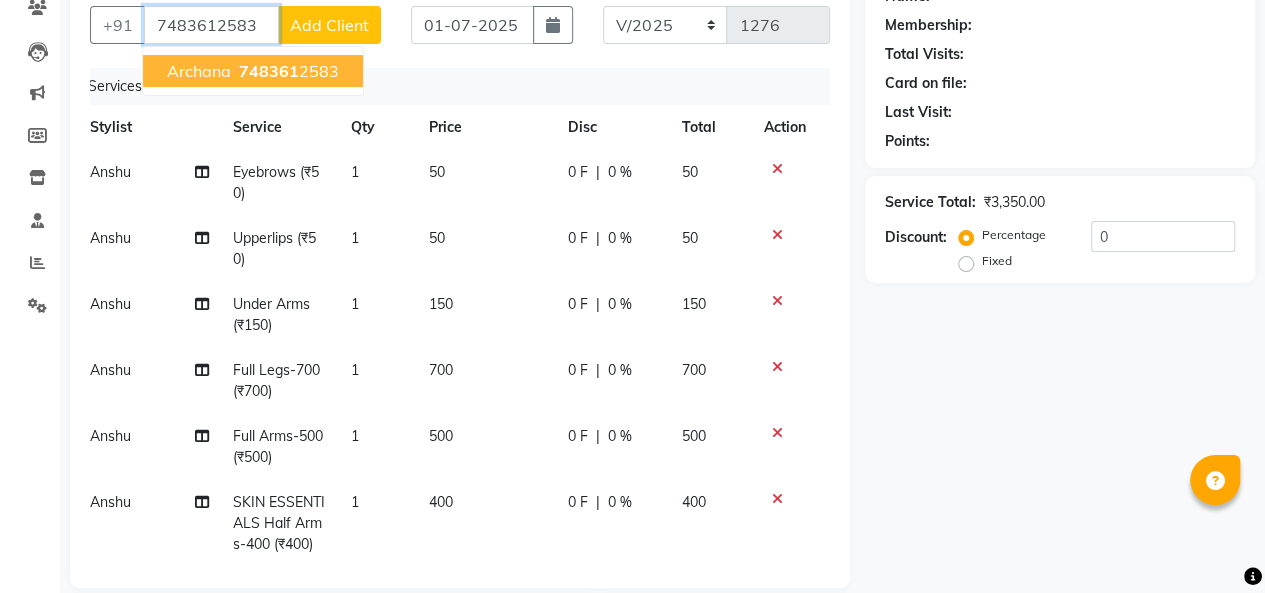 type on "7483612583" 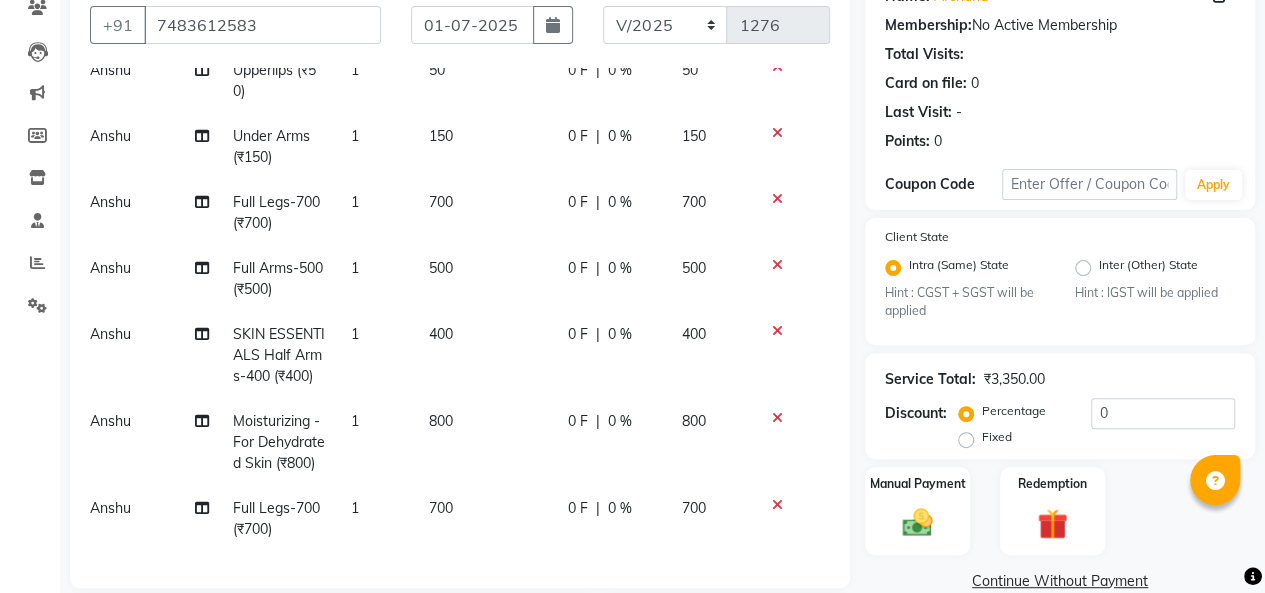 scroll, scrollTop: 225, scrollLeft: 12, axis: both 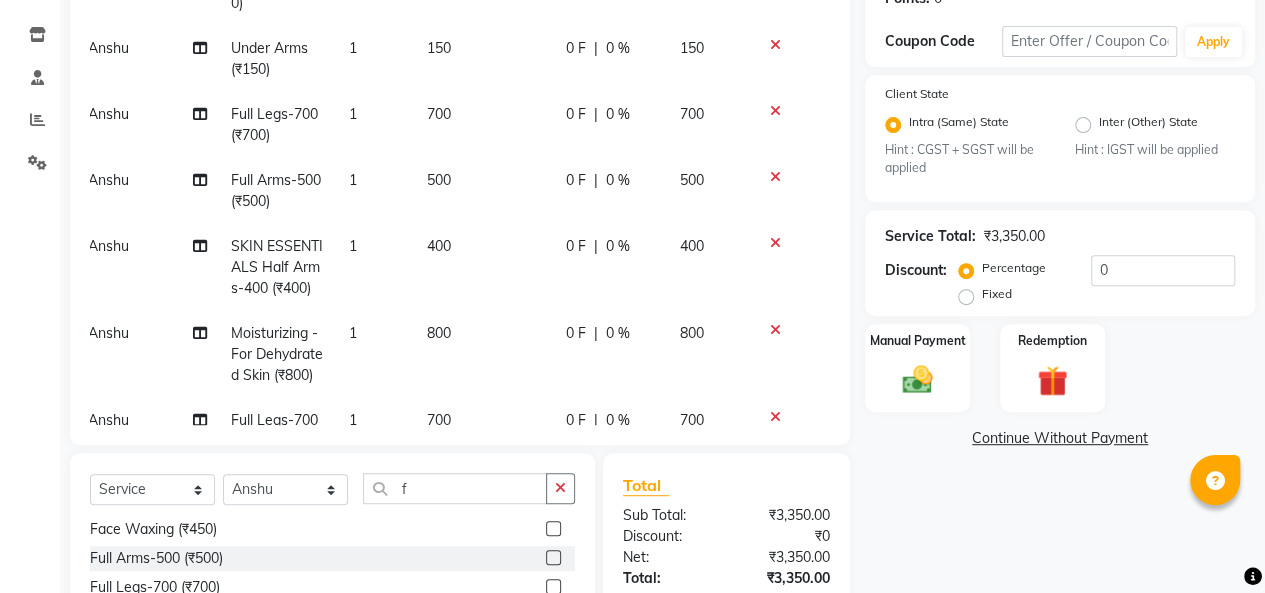 click 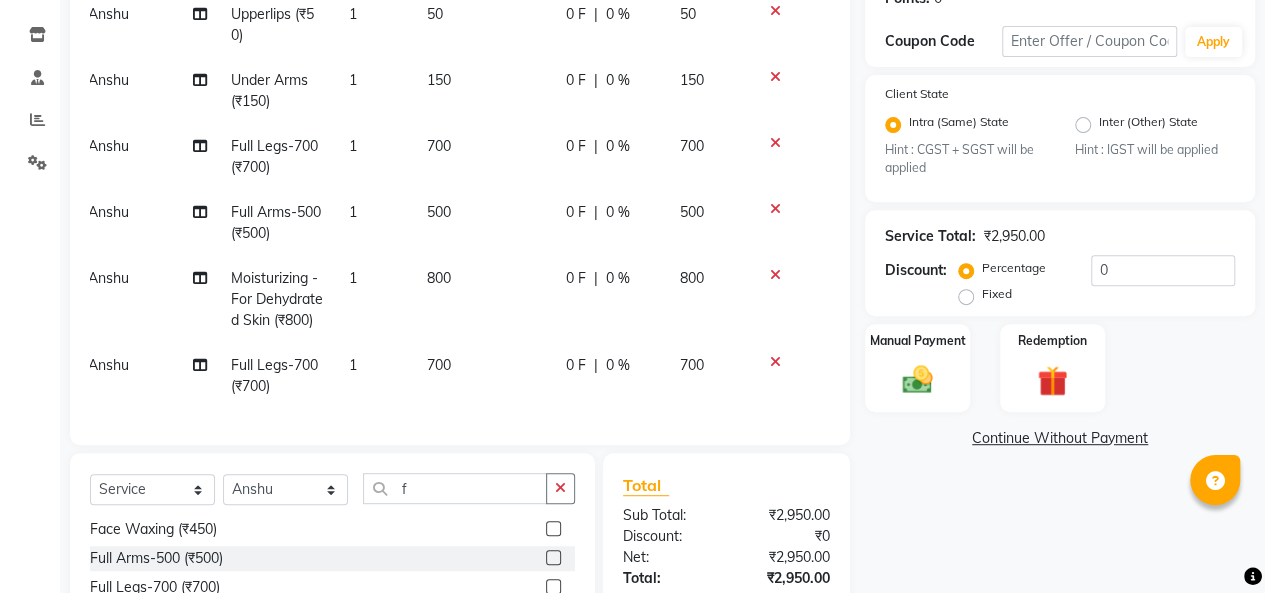 scroll, scrollTop: 0, scrollLeft: 14, axis: horizontal 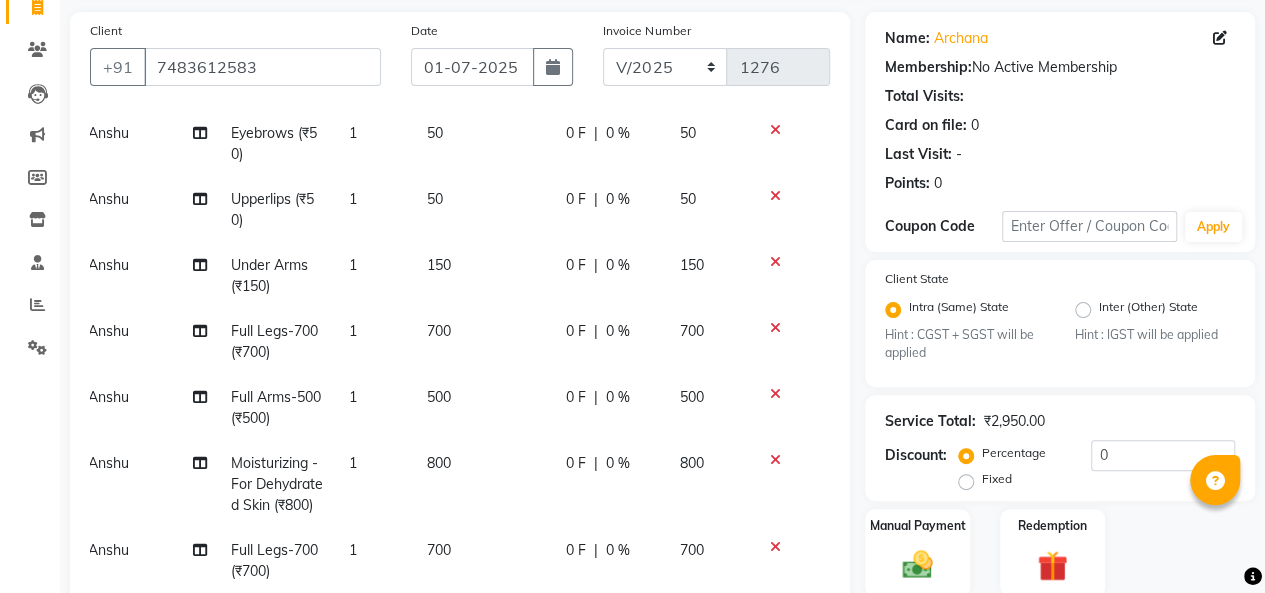 click 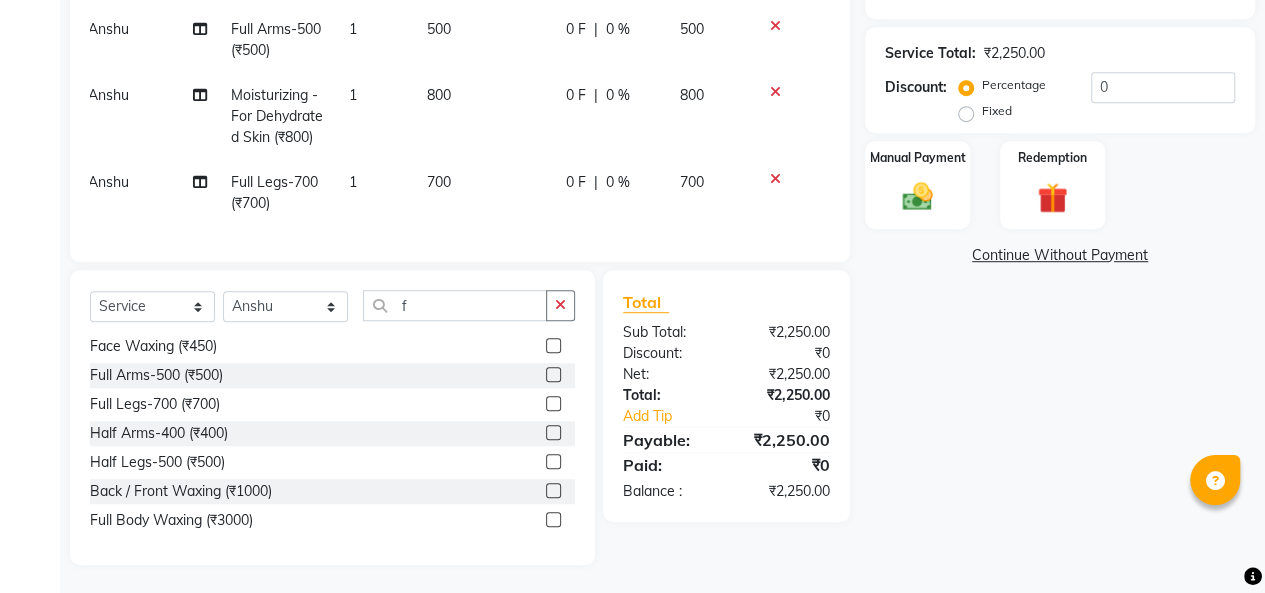 scroll, scrollTop: 507, scrollLeft: 0, axis: vertical 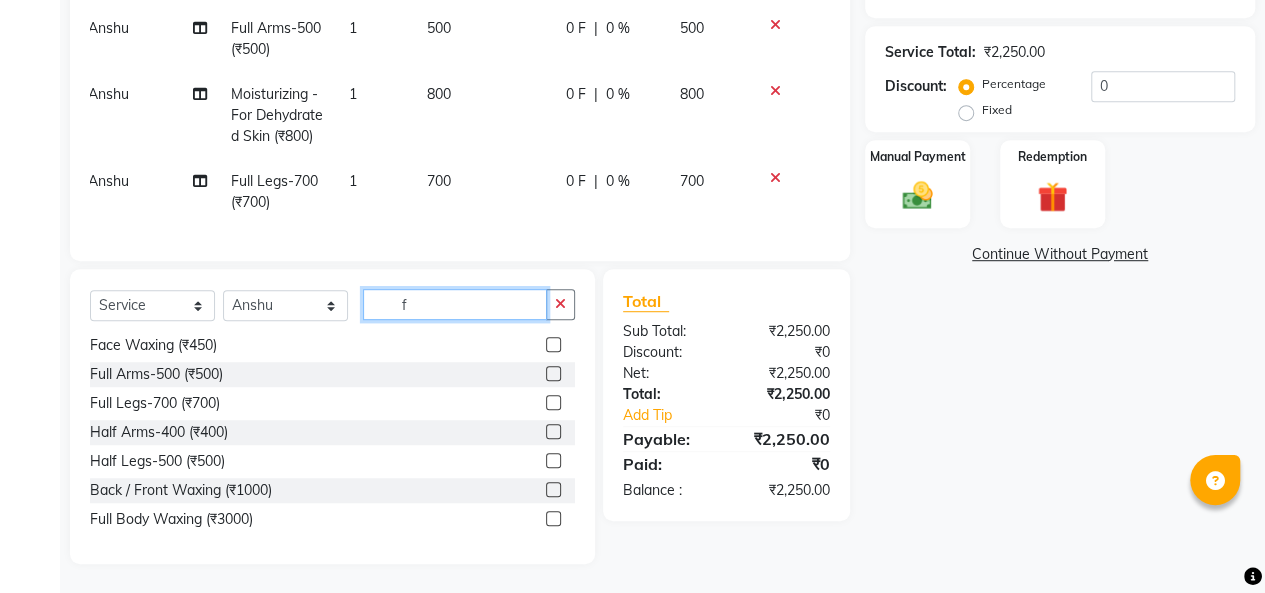 drag, startPoint x: 394, startPoint y: 301, endPoint x: 457, endPoint y: 307, distance: 63.28507 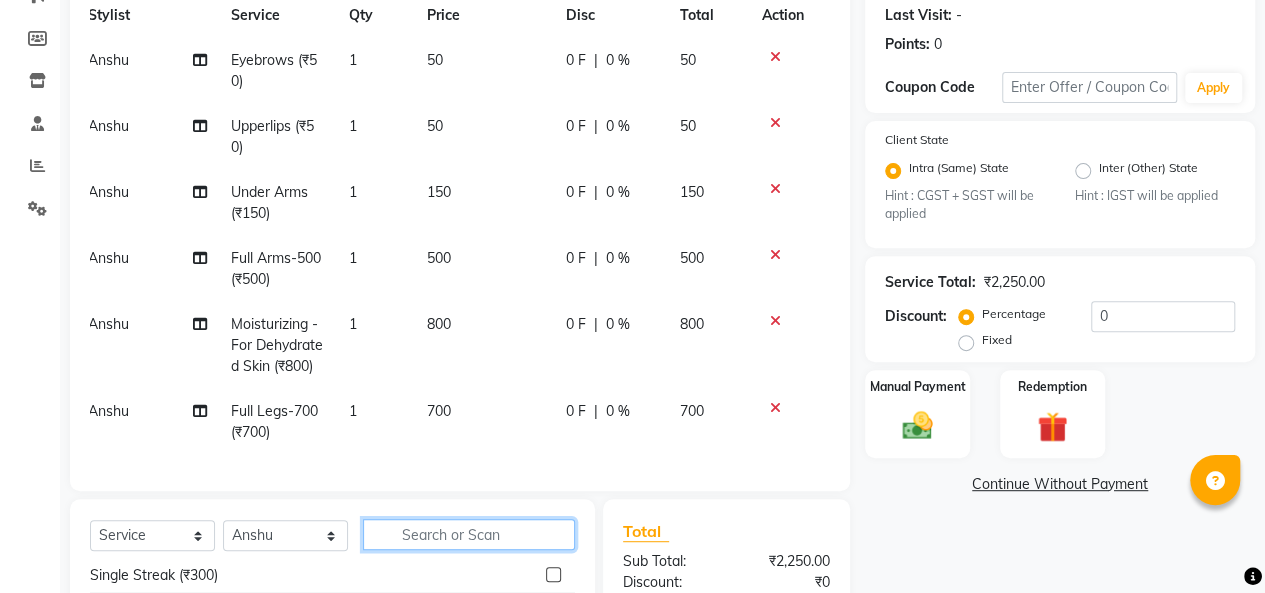 scroll, scrollTop: 276, scrollLeft: 0, axis: vertical 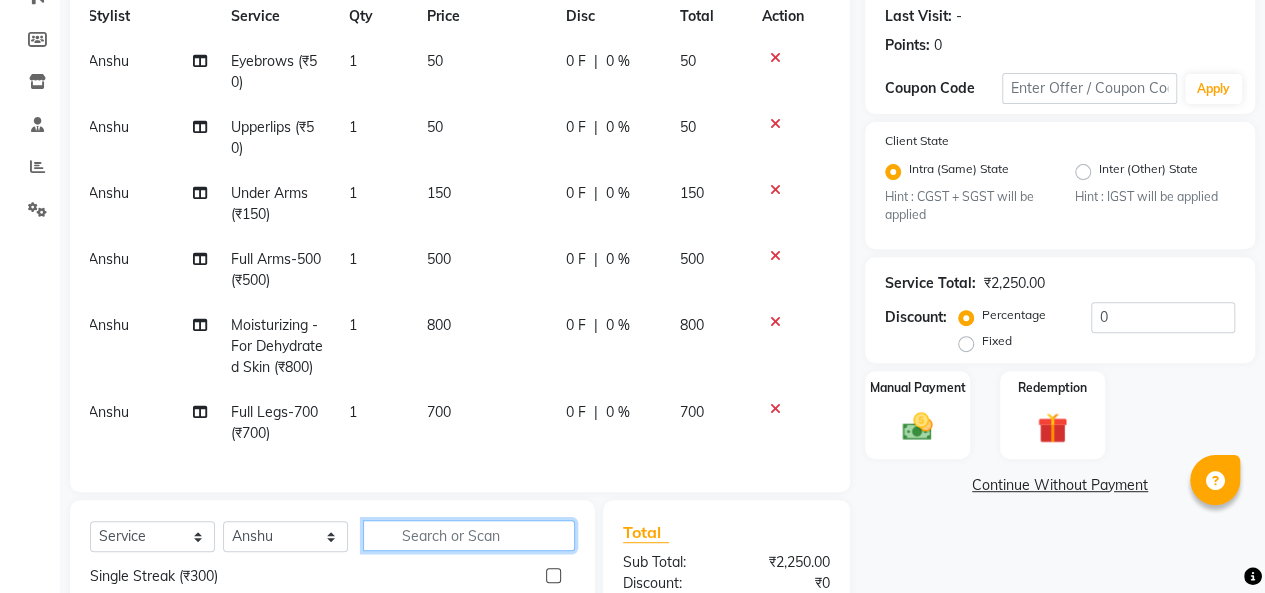 type 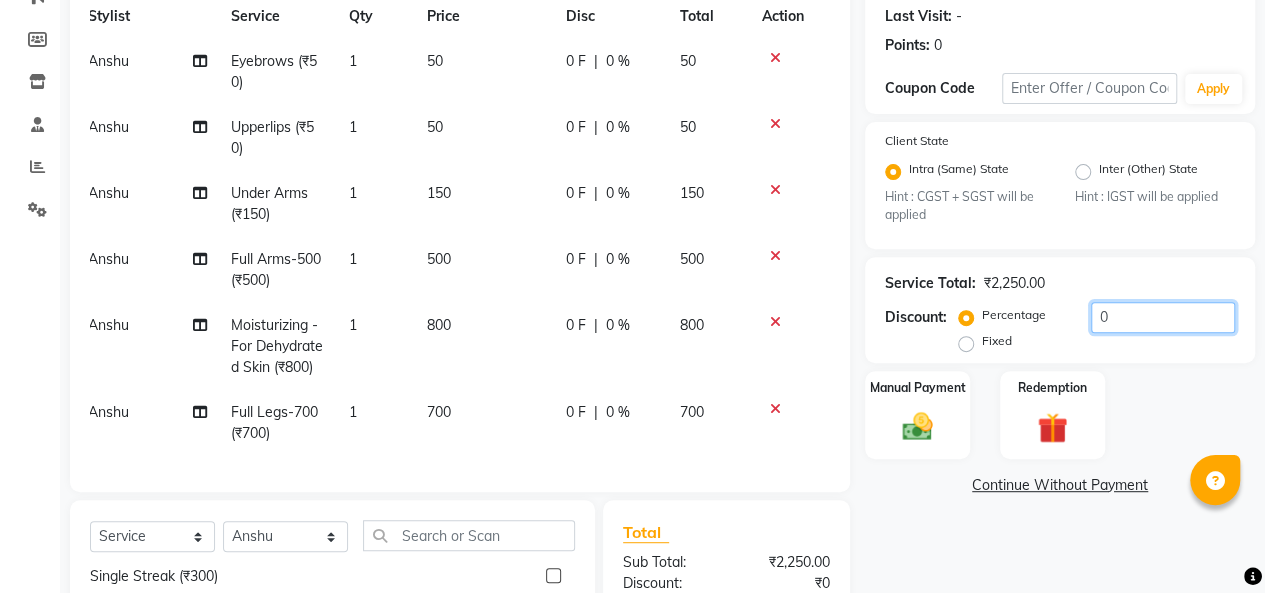 click on "0" 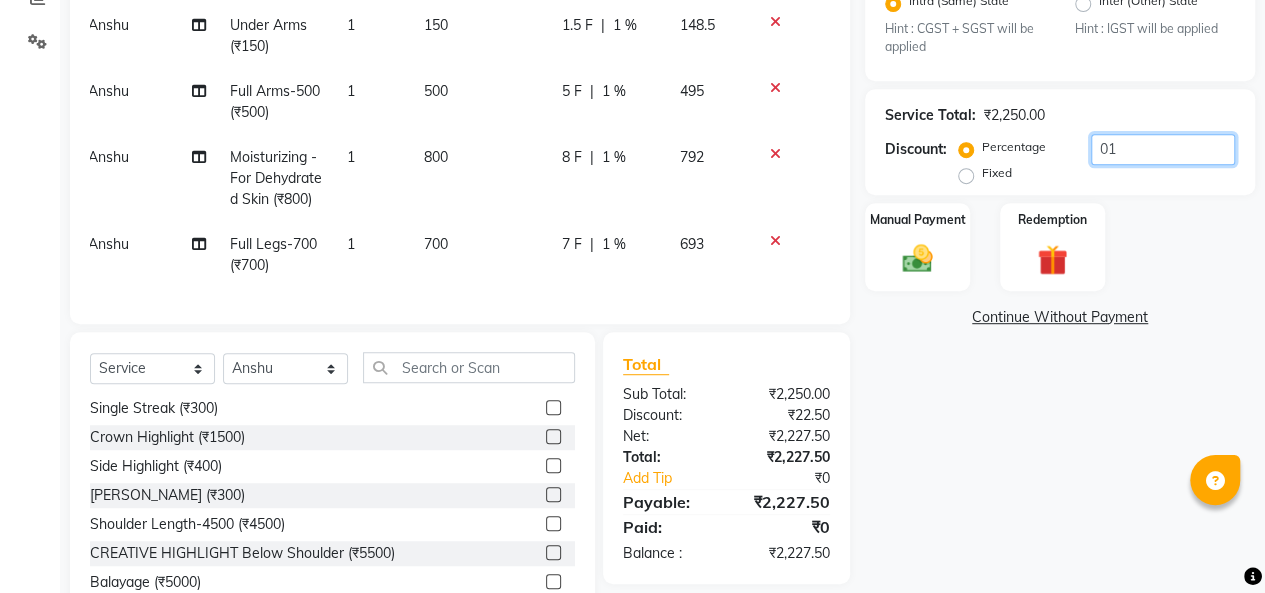 scroll, scrollTop: 445, scrollLeft: 0, axis: vertical 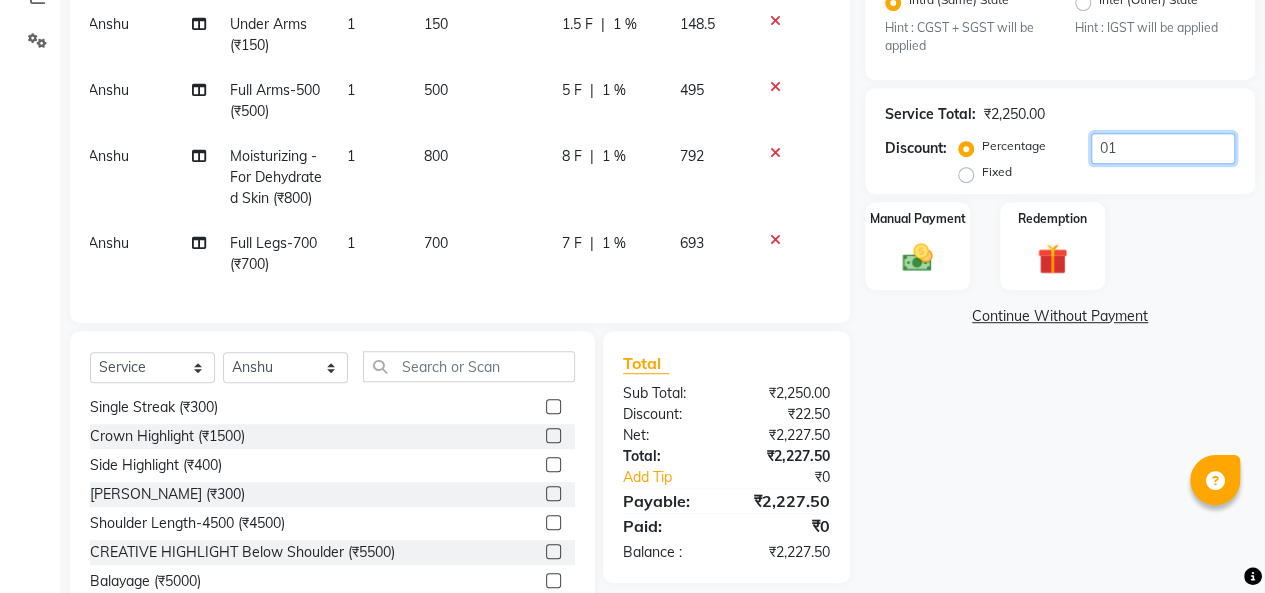 type on "0" 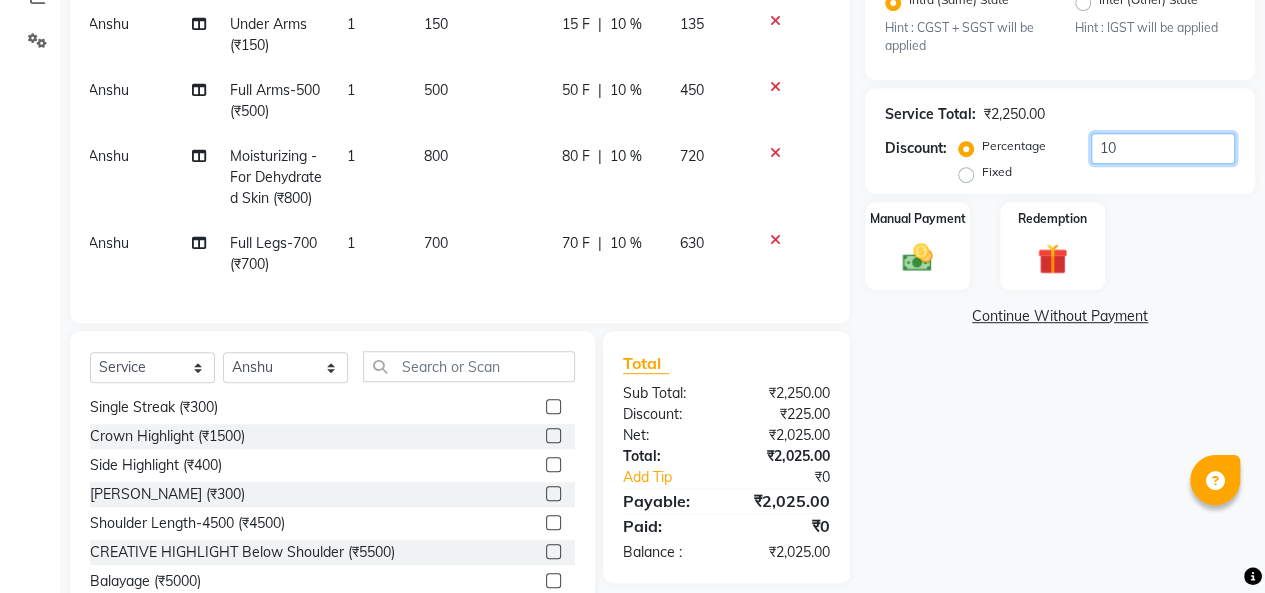 type on "1" 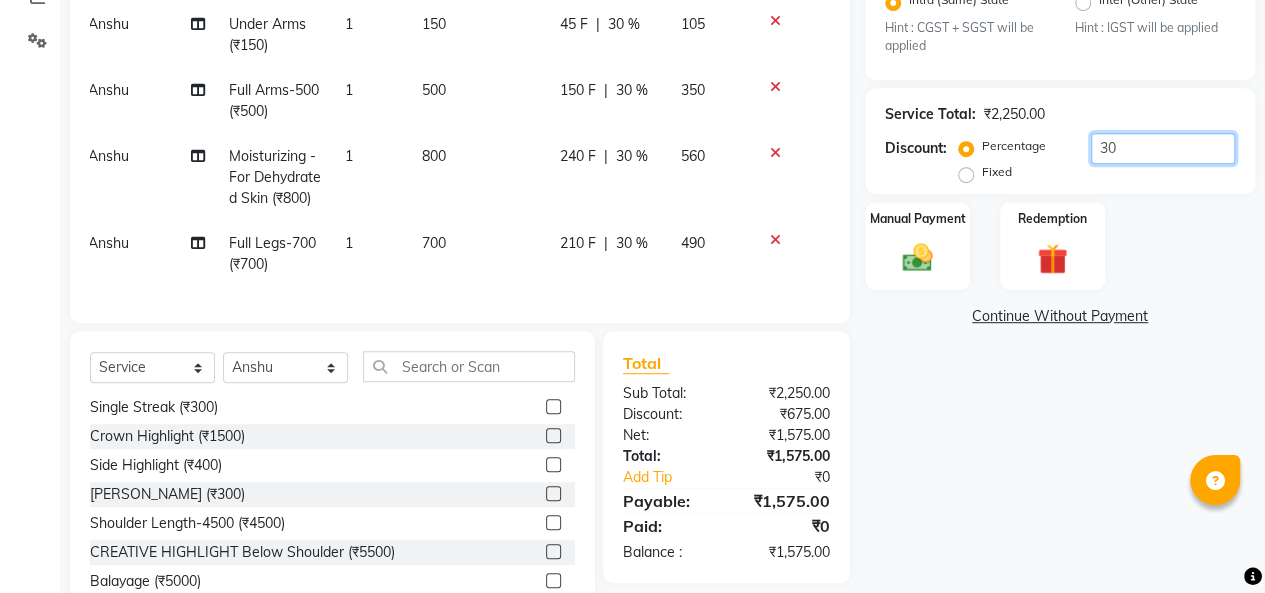 type on "3" 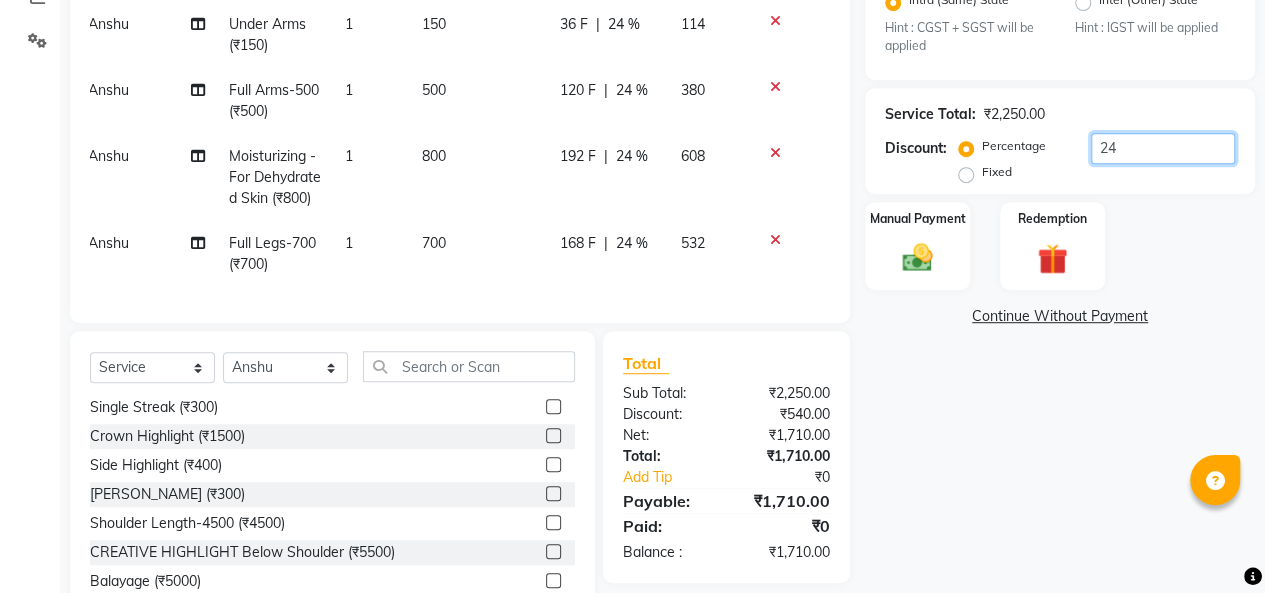type on "2" 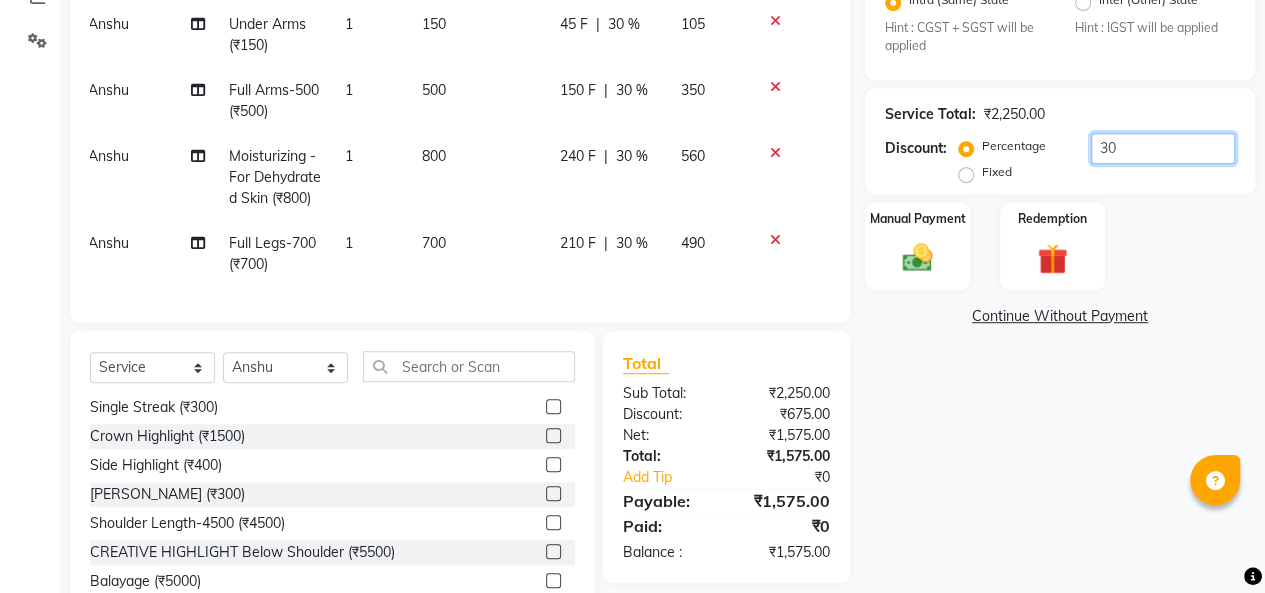 type on "3" 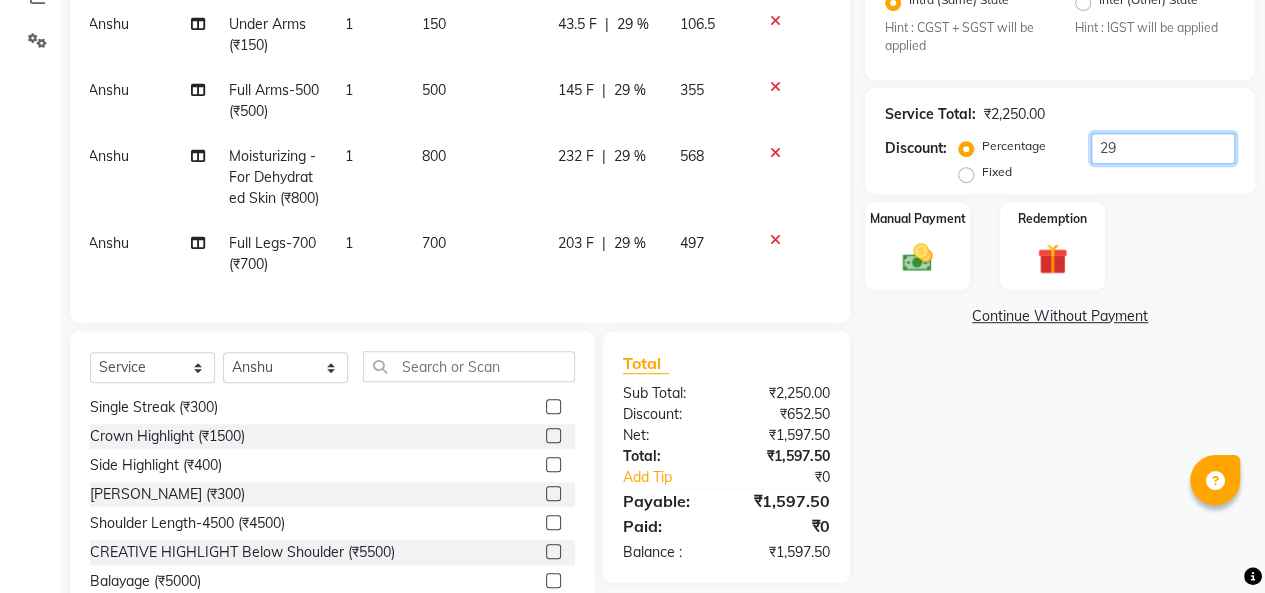 type on "2" 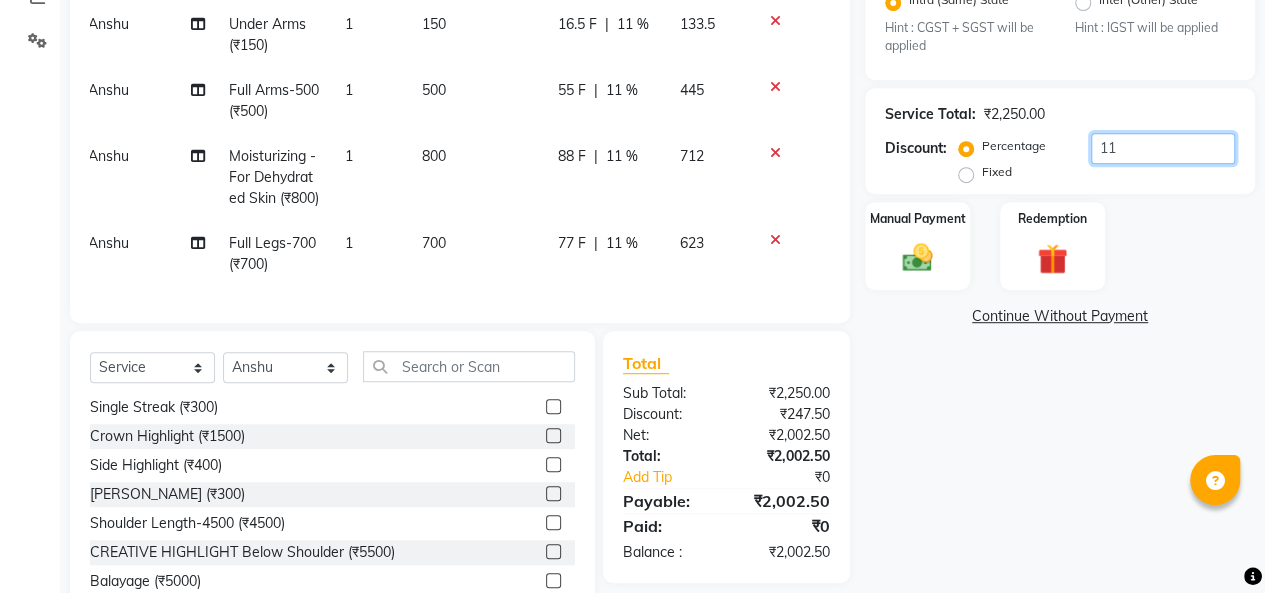 click on "11" 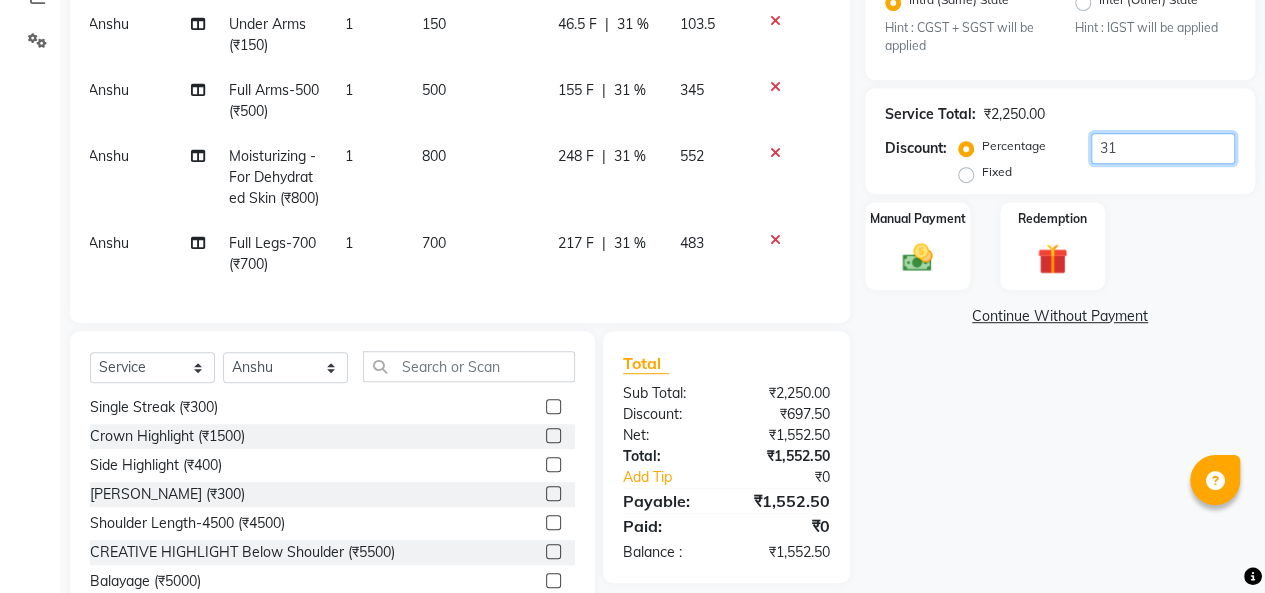 type on "3" 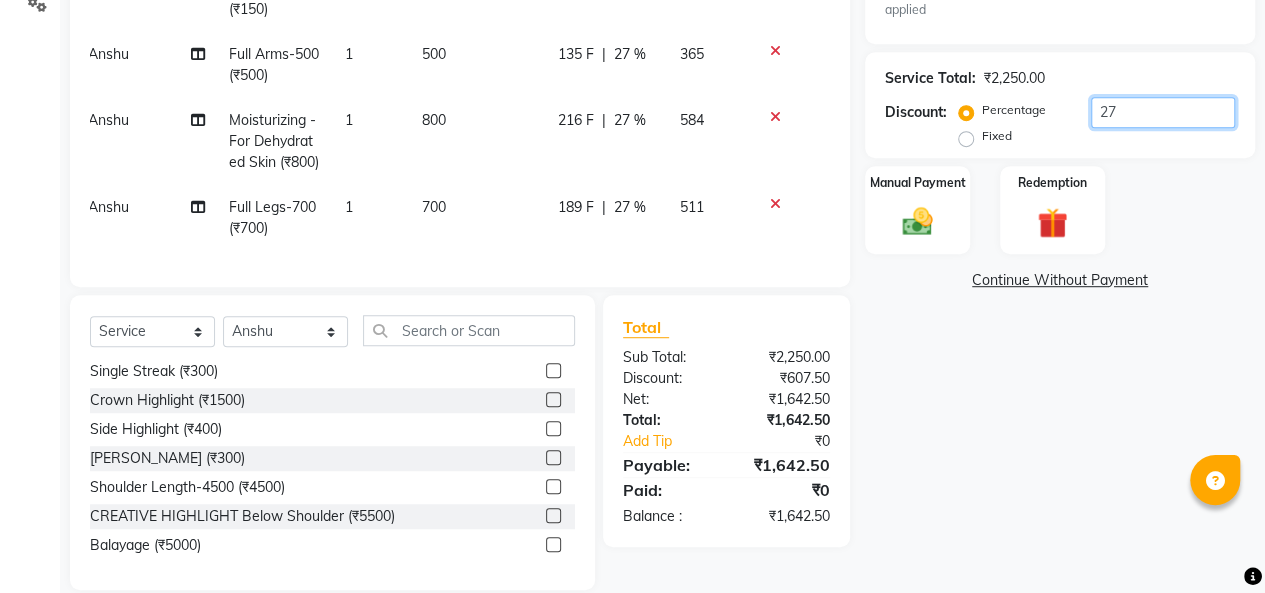 scroll, scrollTop: 483, scrollLeft: 0, axis: vertical 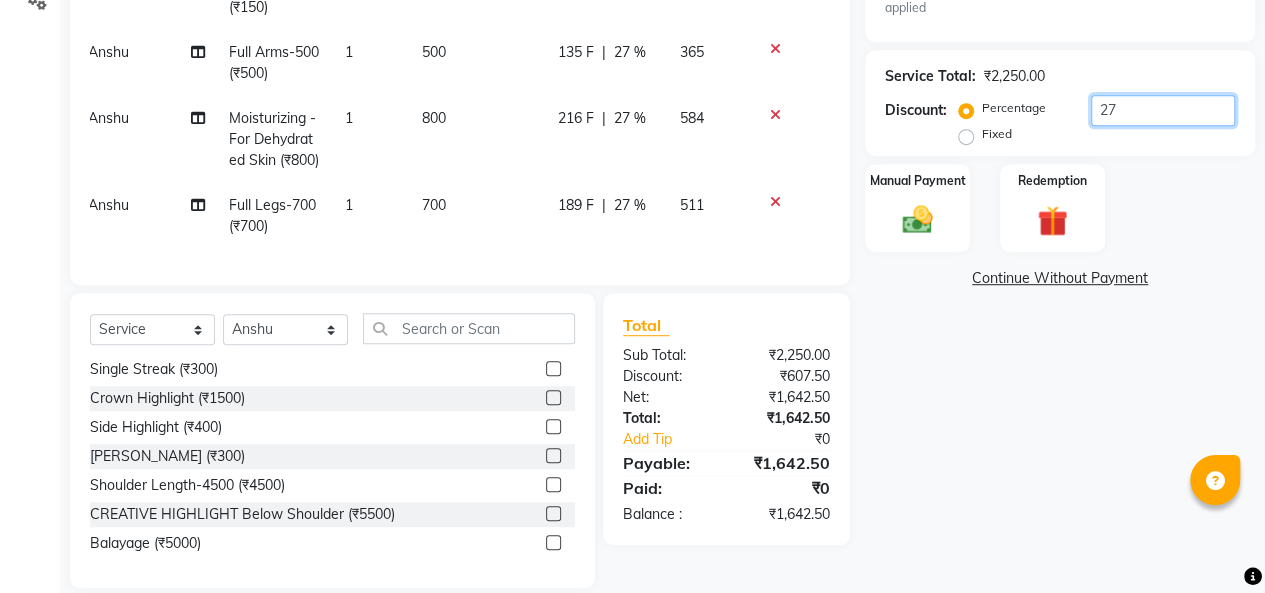 type on "27" 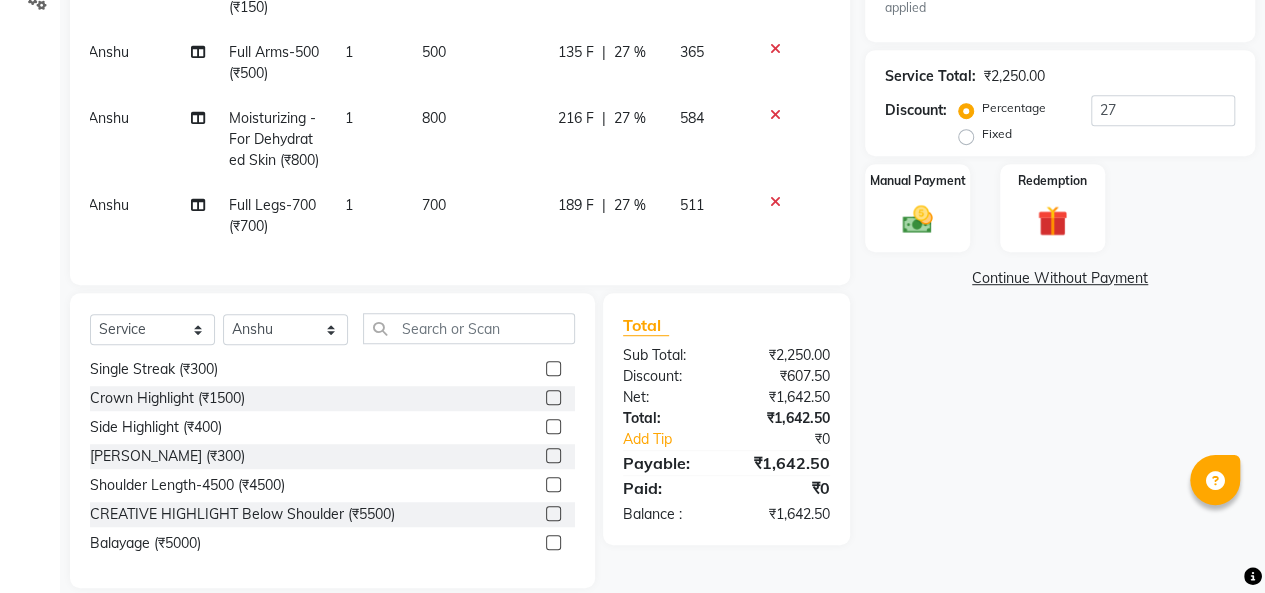 click on "Fixed" 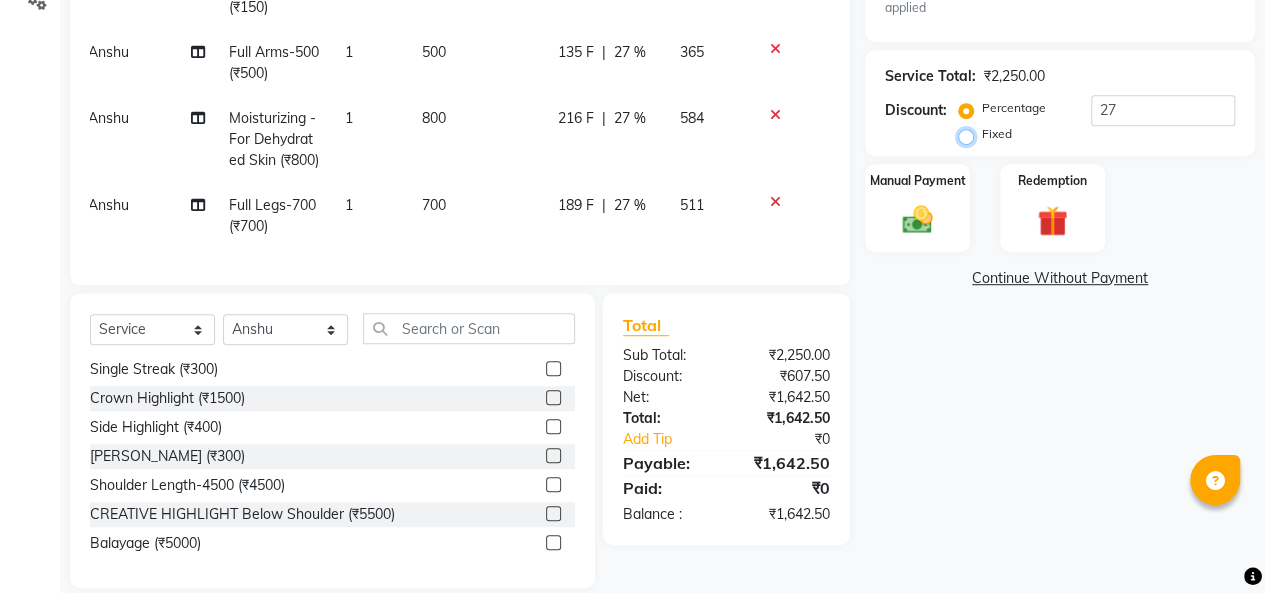 click on "Fixed" at bounding box center (970, 134) 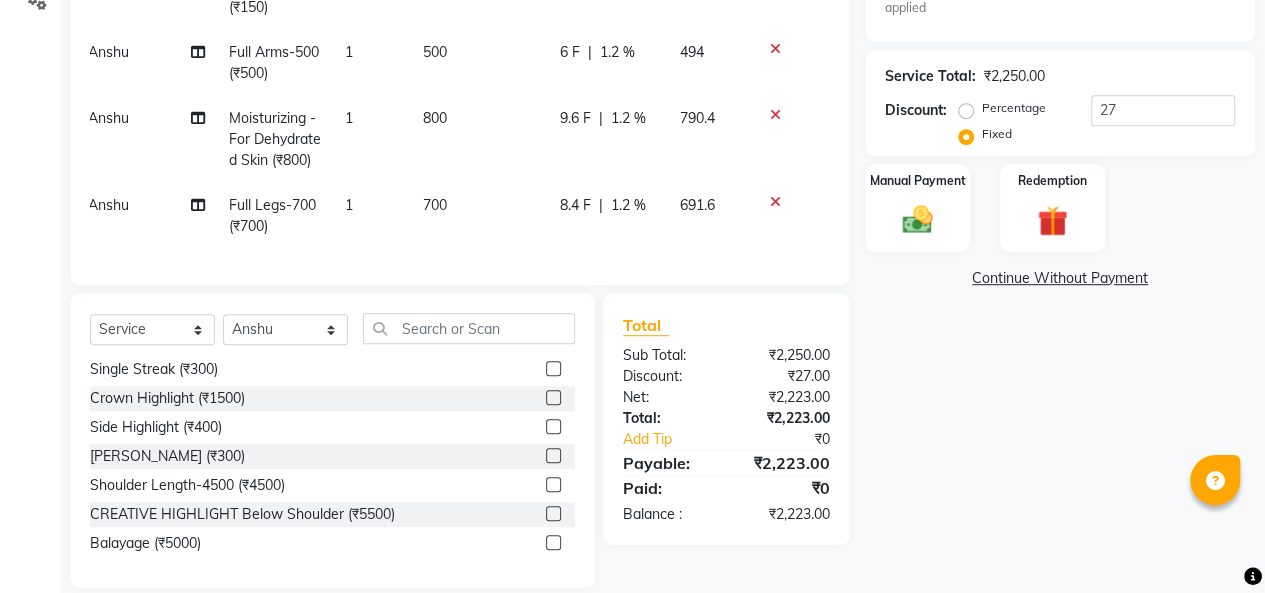 click on "Percentage" 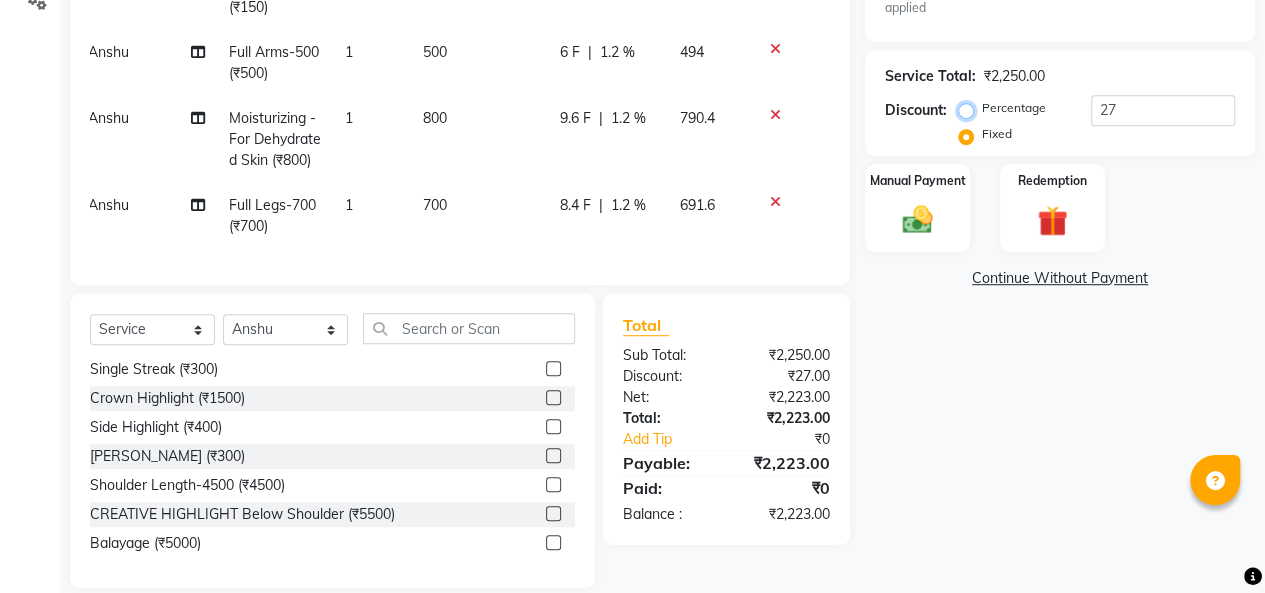 click on "Percentage" at bounding box center (970, 108) 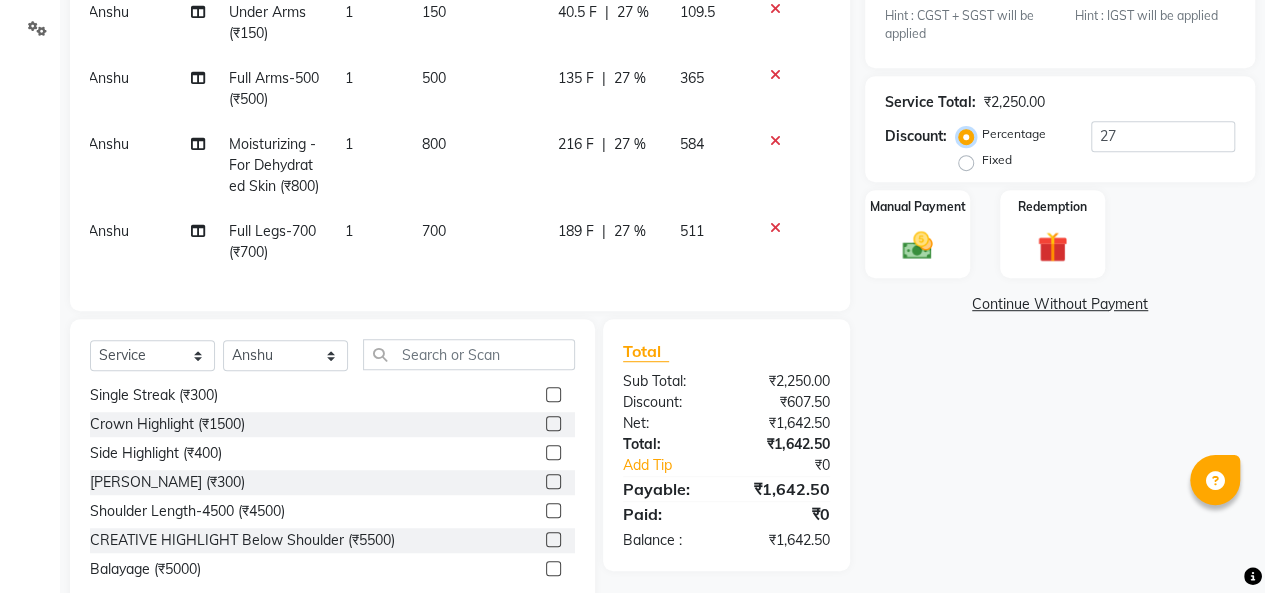 scroll, scrollTop: 456, scrollLeft: 0, axis: vertical 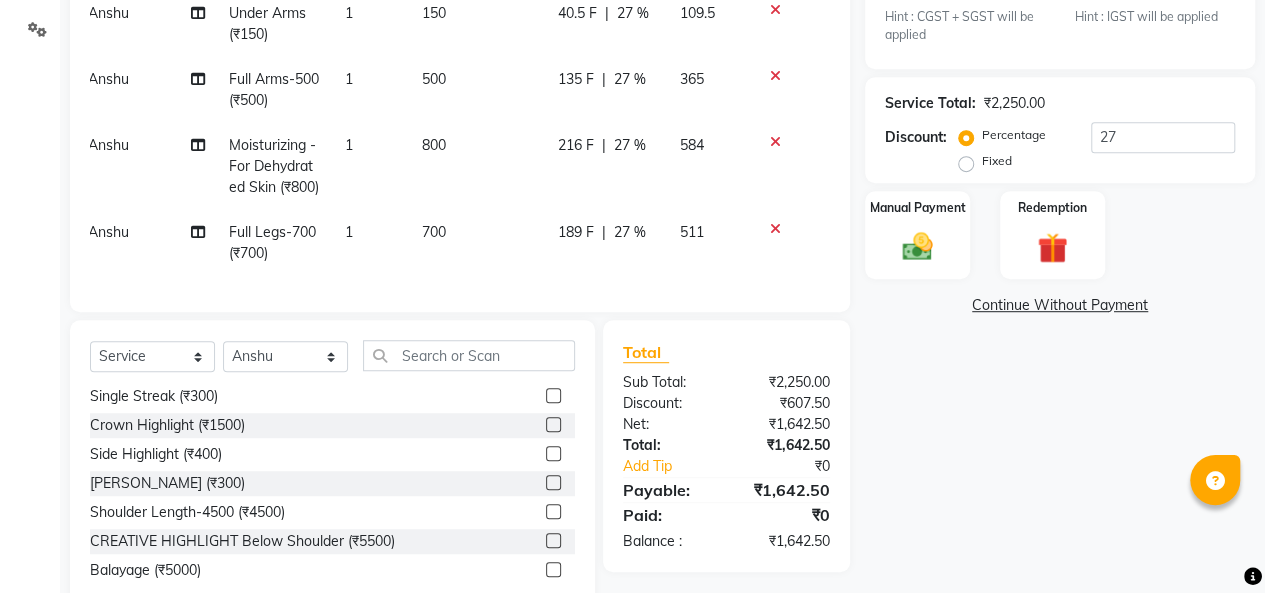 click on "Service Total:" 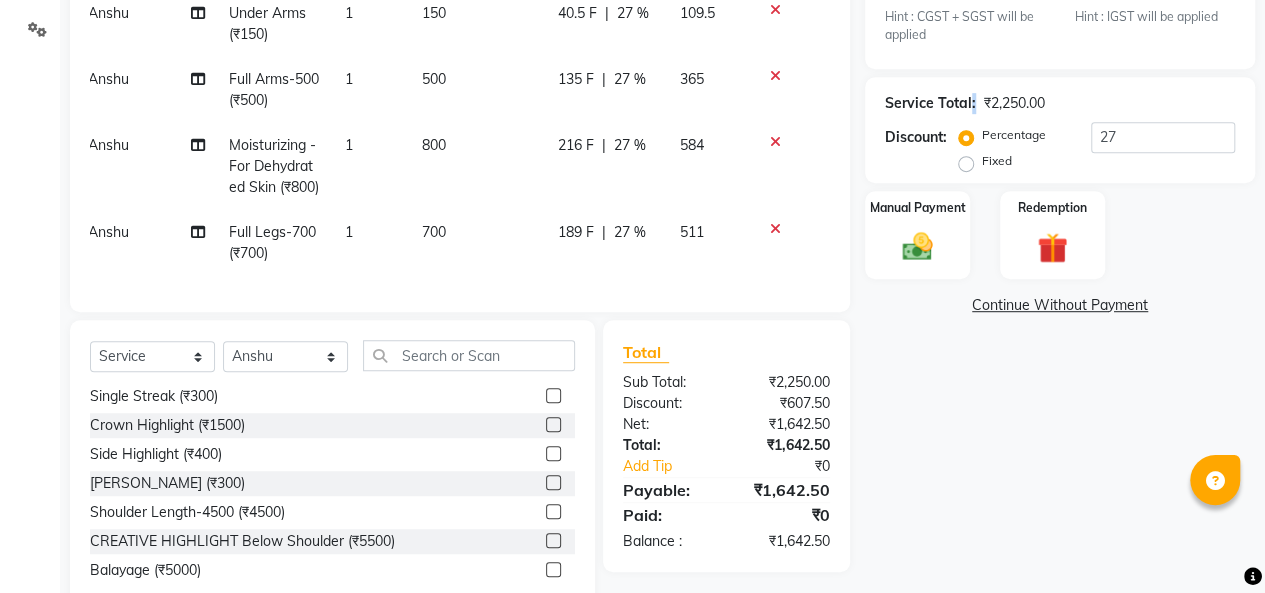 click on "Service Total:" 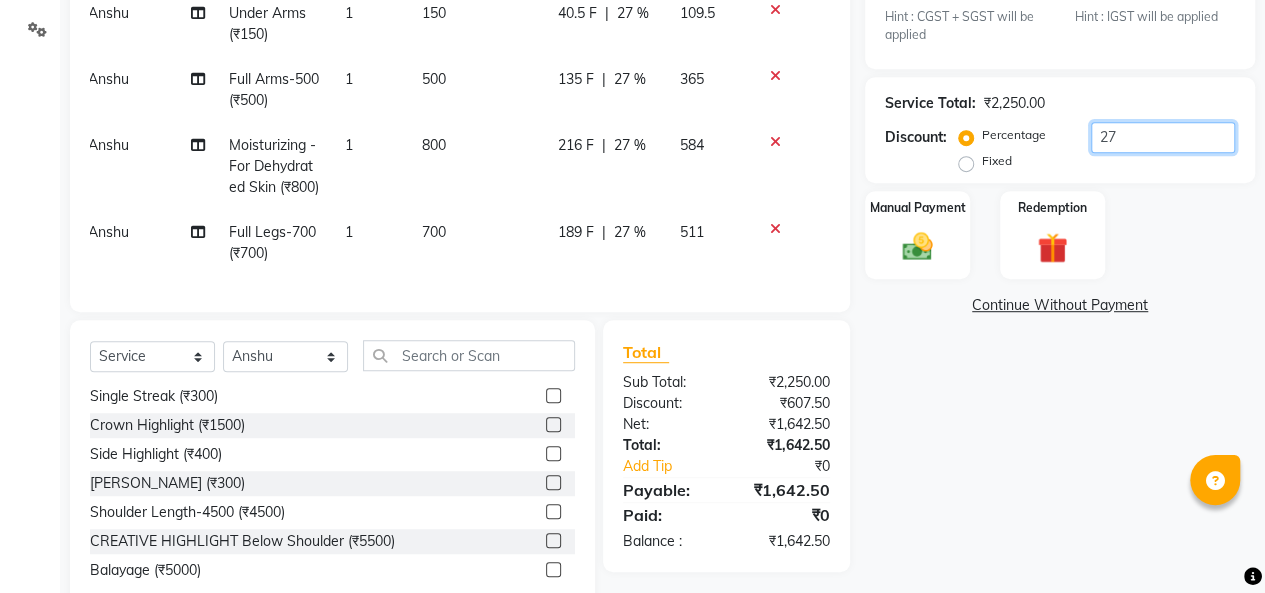 click on "27" 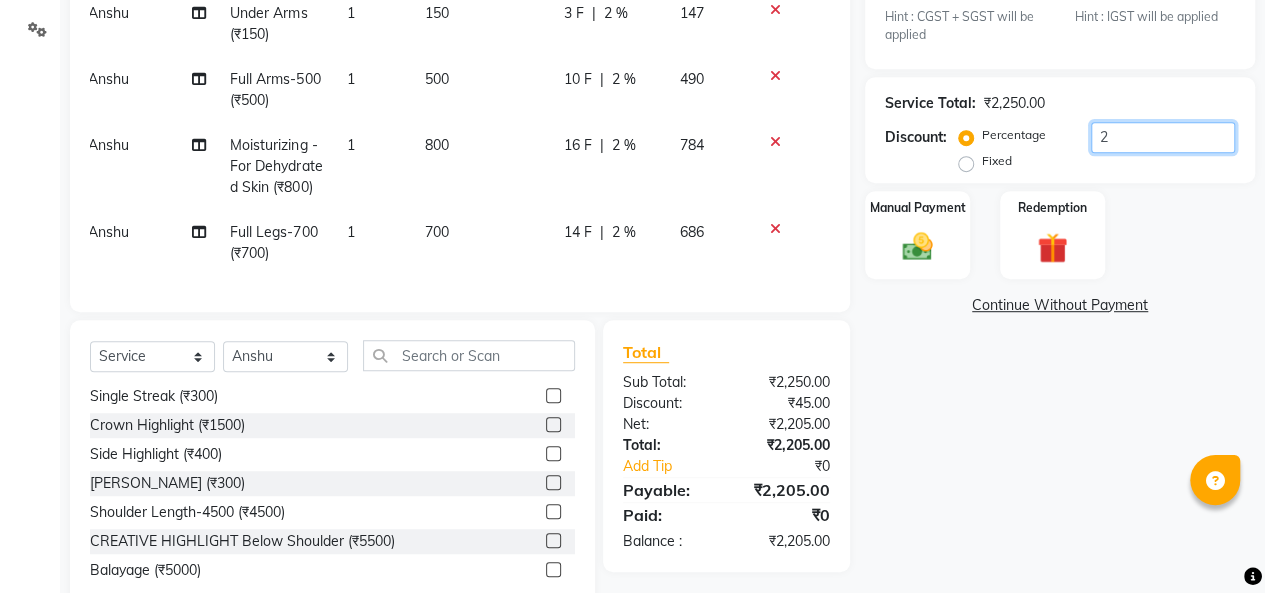 type on "27" 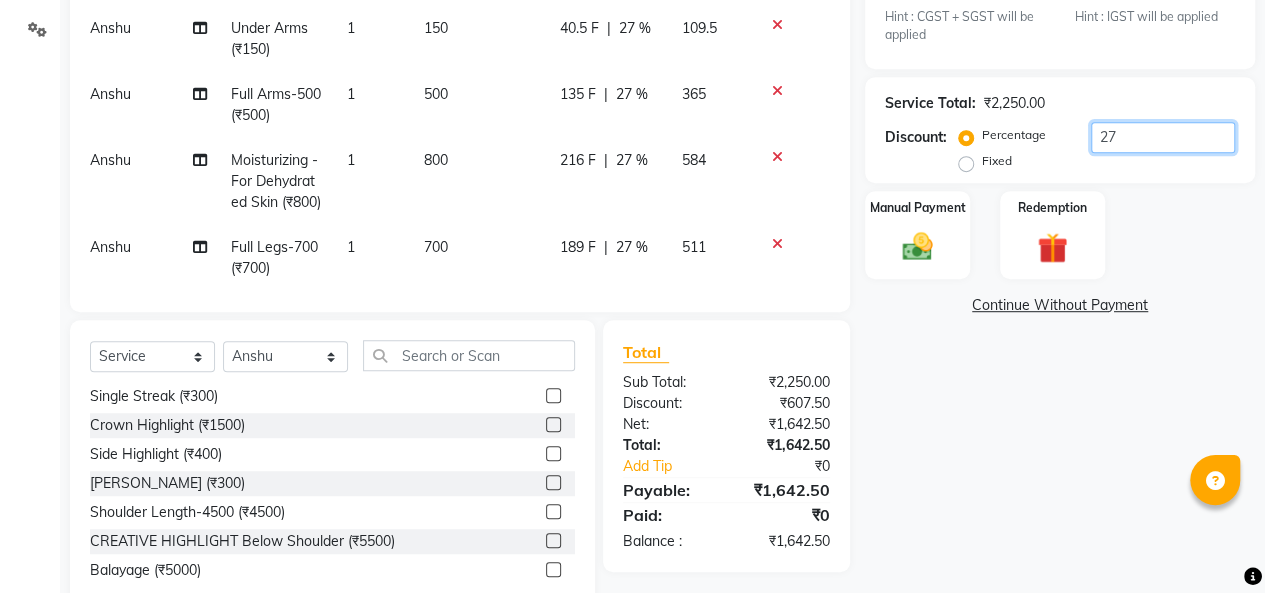 scroll, scrollTop: 0, scrollLeft: 14, axis: horizontal 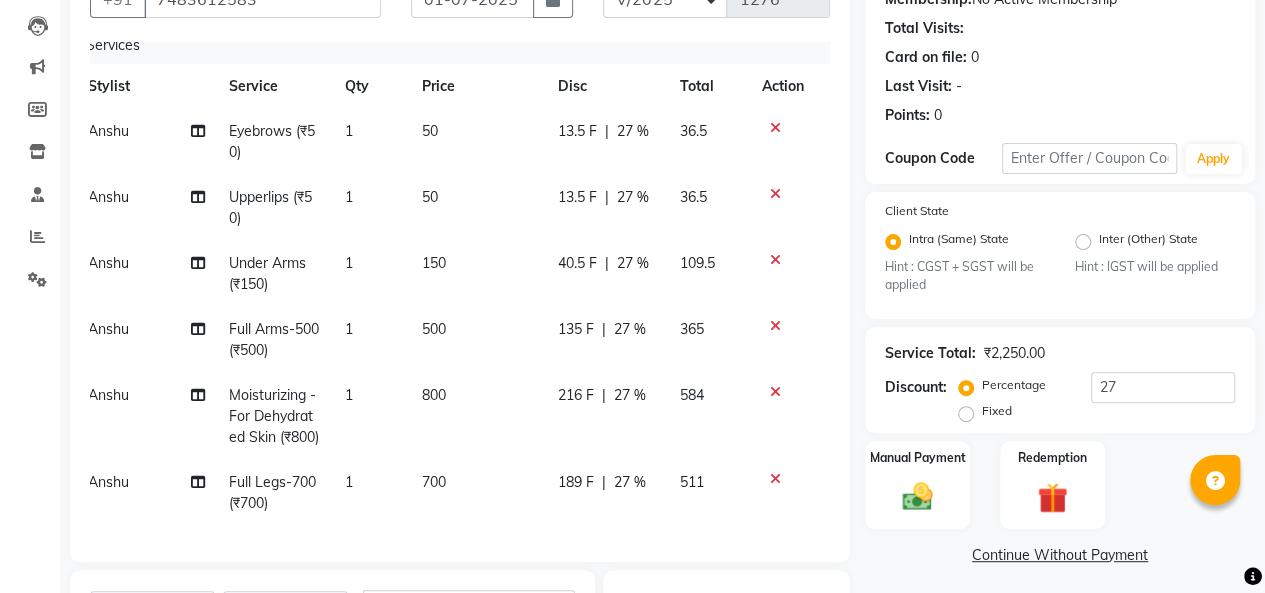 click on "Client [PHONE_NUMBER] Date [DATE] Invoice Number L/2025-26 V/2025 V/[PHONE_NUMBER] Services Stylist Service Qty Price Disc Total Action [PERSON_NAME] Eyebrows (₹50) 1 50 13.5 F | 27 % 36.5 [PERSON_NAME] Upperlips (₹50) 1 50 13.5 F | 27 % 36.5 [PERSON_NAME] Under Arms (₹150) 1 150 40.5 F | 27 % 109.5 [PERSON_NAME] Full Arms-500 (₹500) 1 500 135 F | 27 % 365 [PERSON_NAME] Moisturizing - For Dehydrated Skin (₹800) 1 800 216 F | 27 % 584 [PERSON_NAME] Full Legs-700 (₹700) 1 700 189 F | 27 % 511" 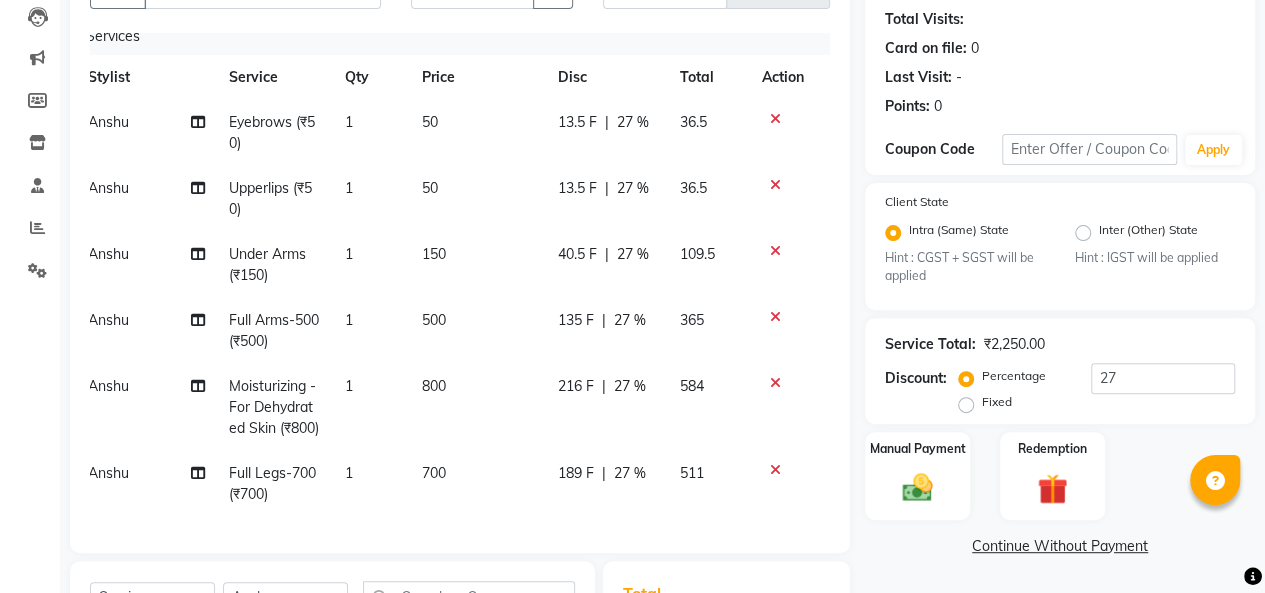 scroll, scrollTop: 221, scrollLeft: 0, axis: vertical 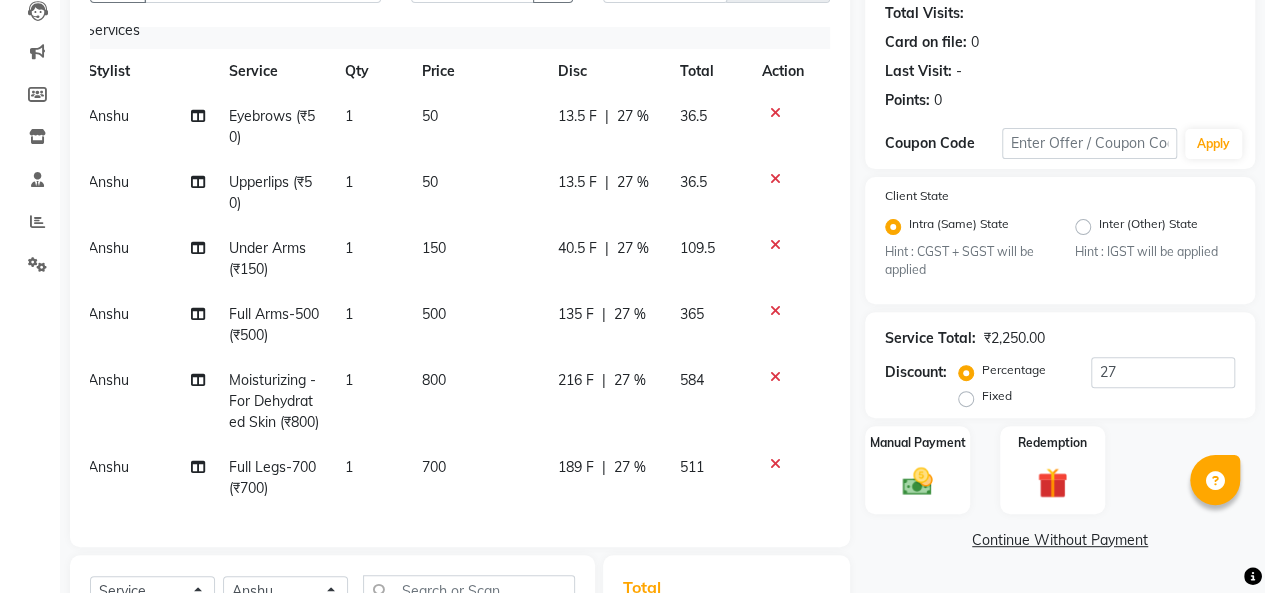 click on "800" 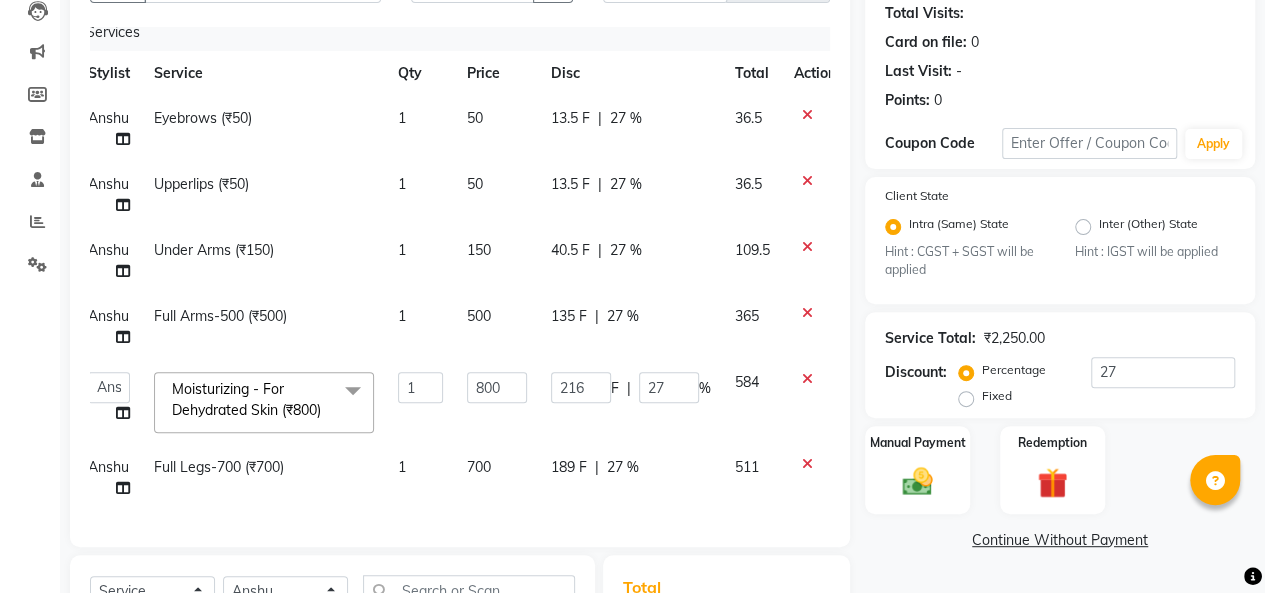 scroll, scrollTop: 27, scrollLeft: 14, axis: both 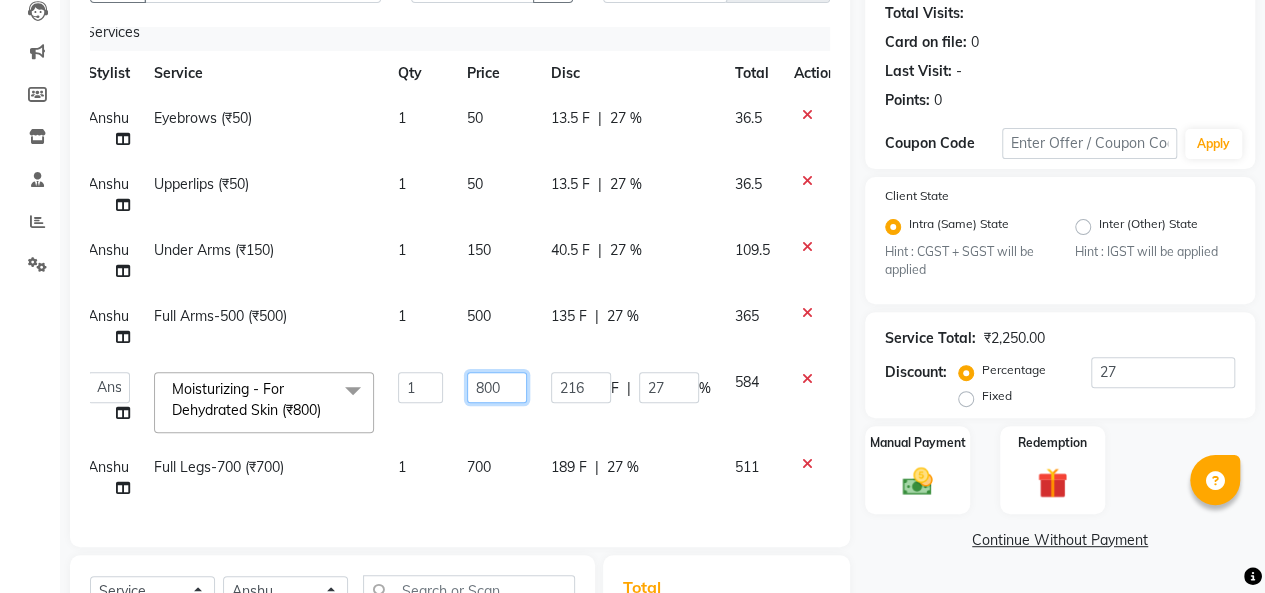 drag, startPoint x: 474, startPoint y: 370, endPoint x: 510, endPoint y: 368, distance: 36.05551 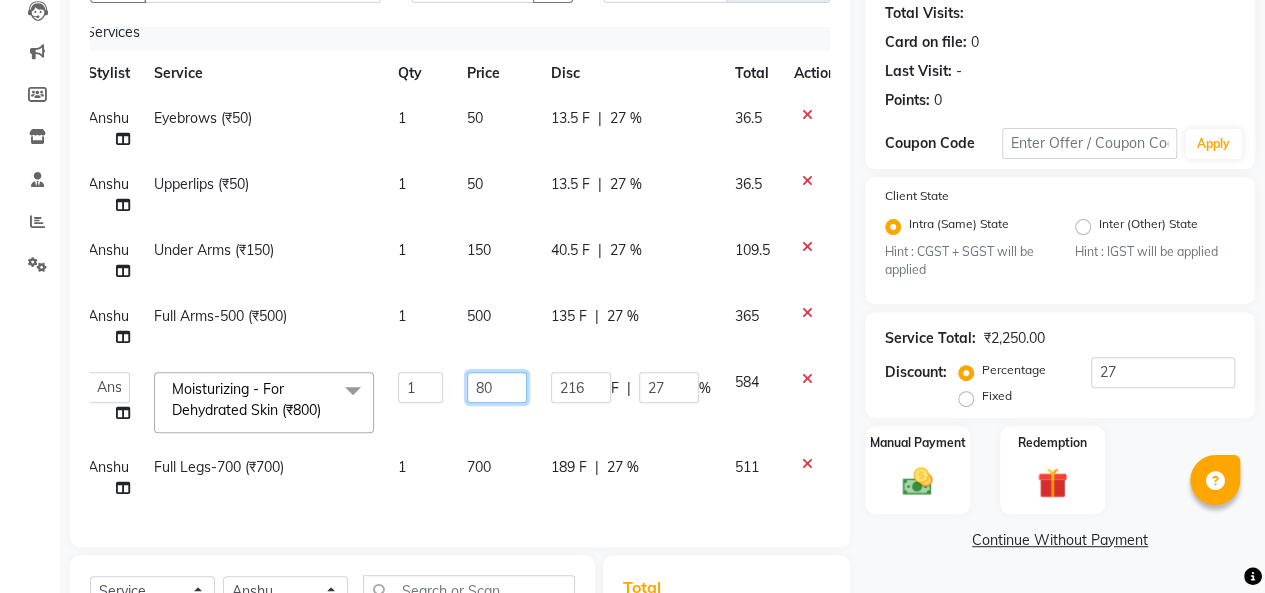 type on "808" 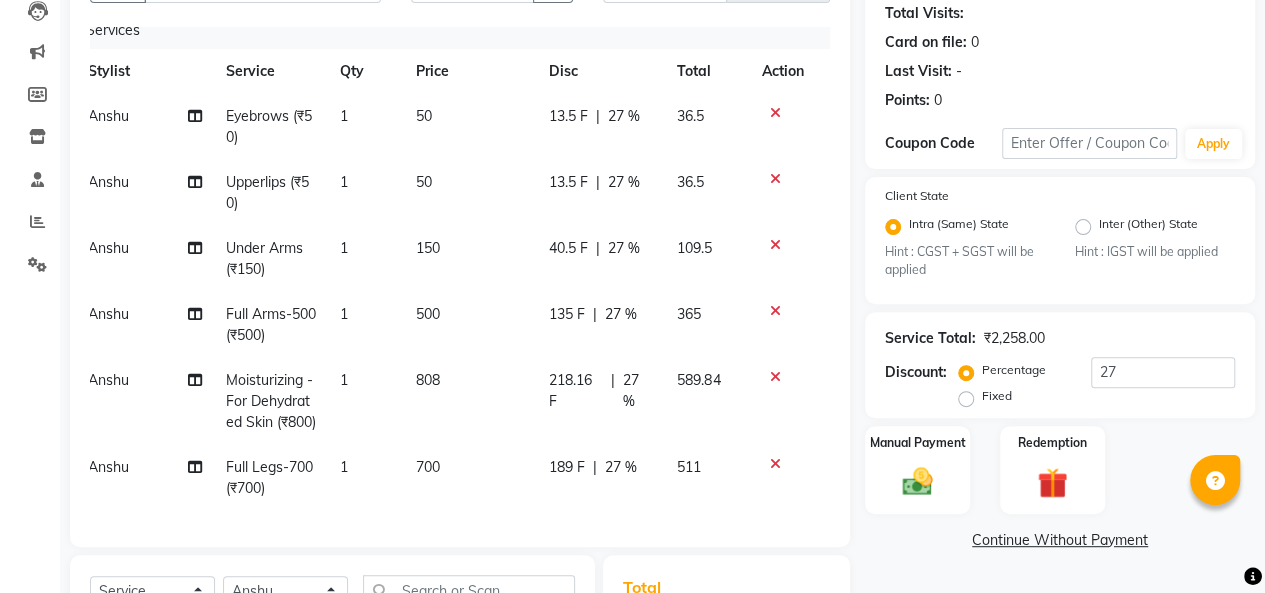 click on "500" 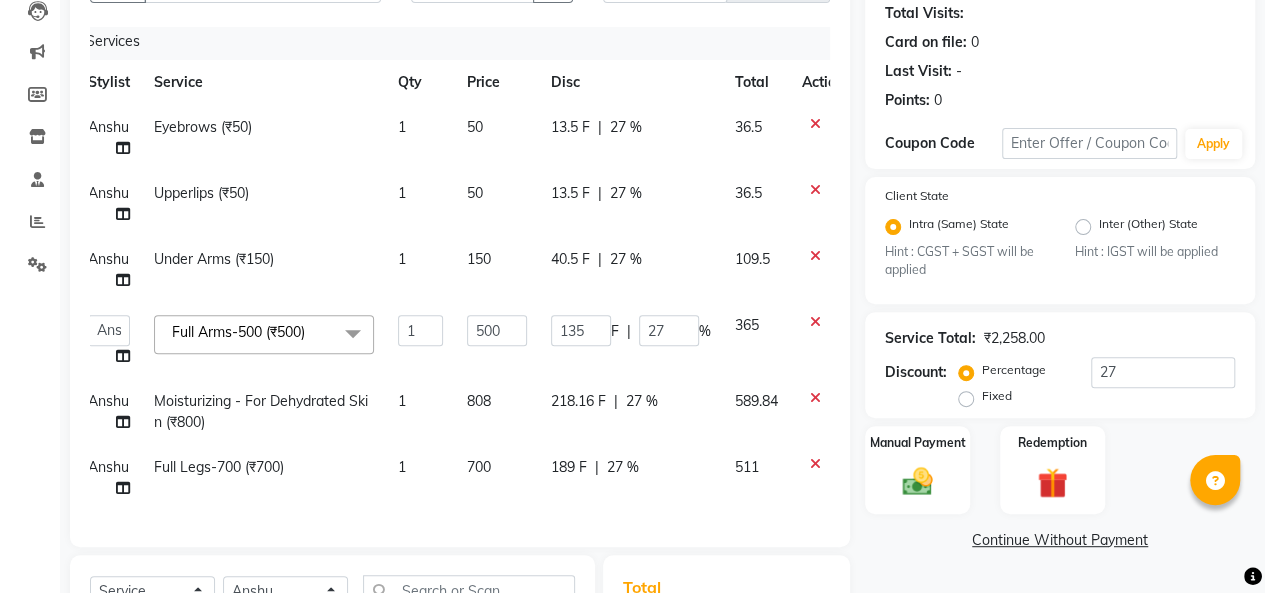 scroll, scrollTop: 19, scrollLeft: 14, axis: both 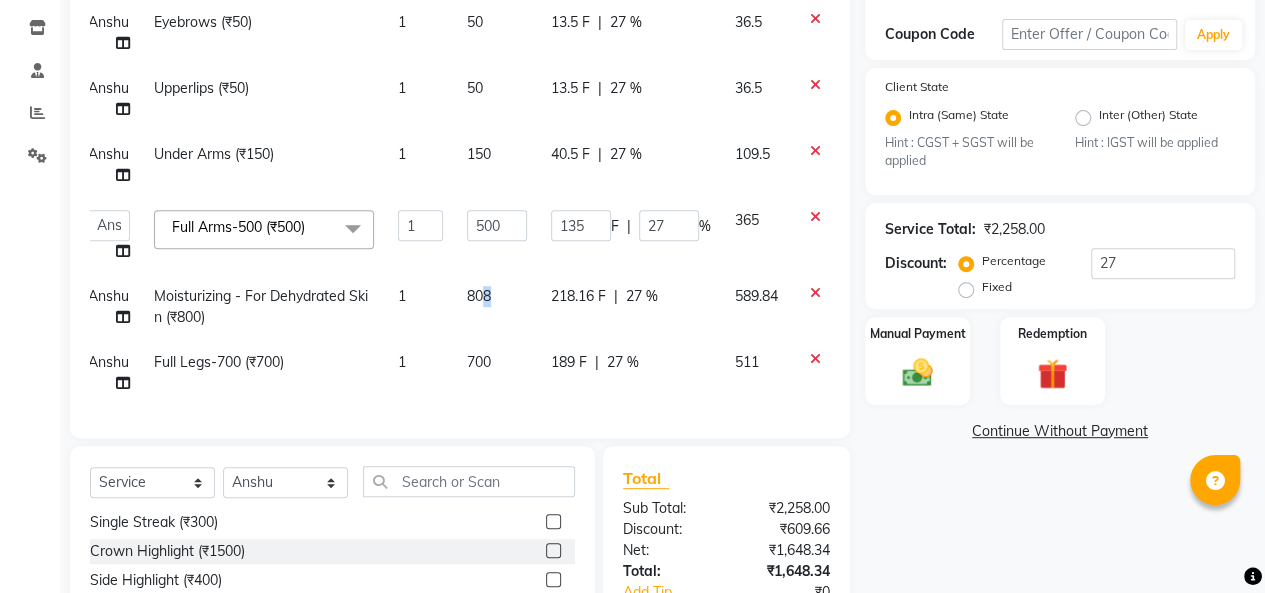 drag, startPoint x: 480, startPoint y: 281, endPoint x: 505, endPoint y: 283, distance: 25.079872 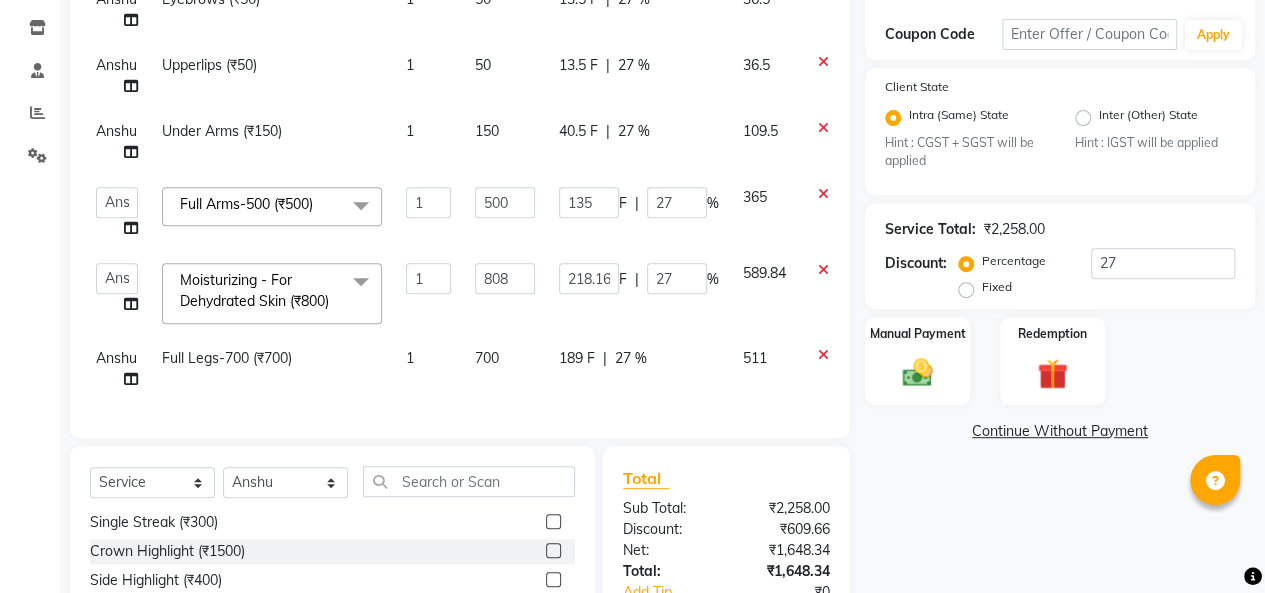 scroll, scrollTop: 37, scrollLeft: 8, axis: both 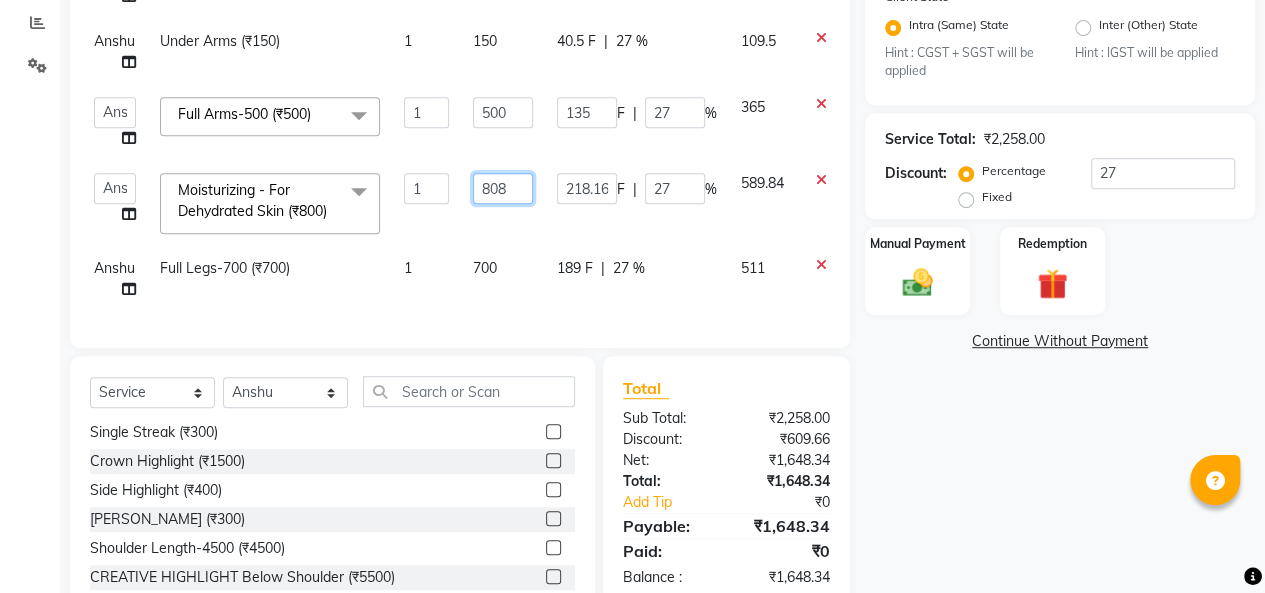 drag, startPoint x: 484, startPoint y: 167, endPoint x: 521, endPoint y: 166, distance: 37.01351 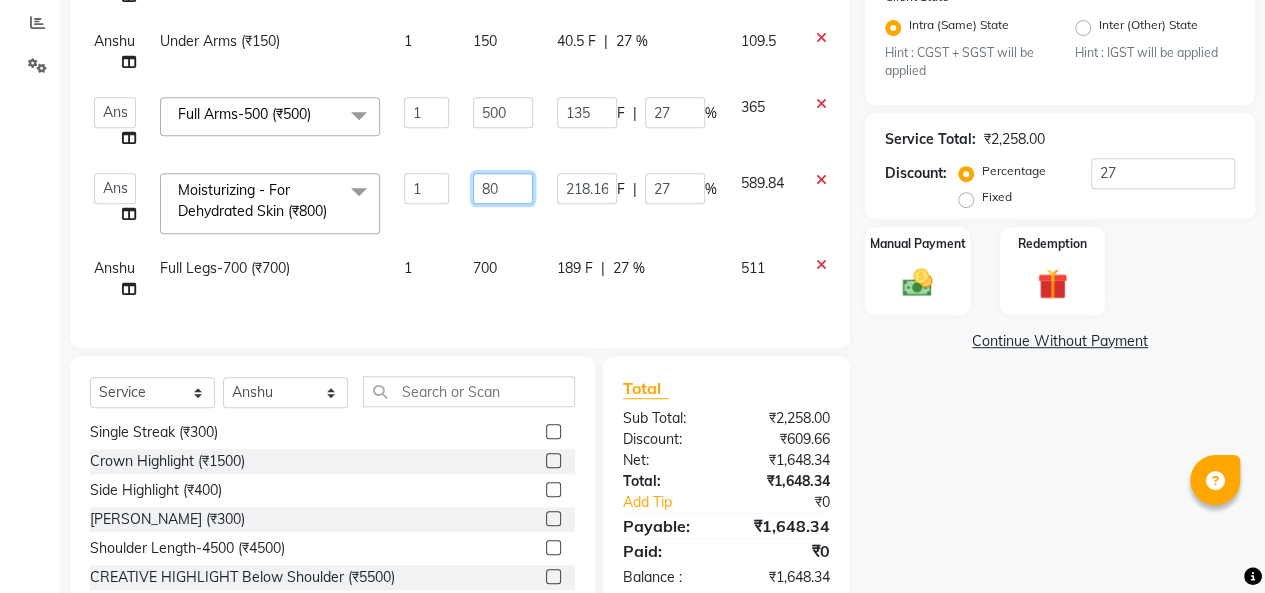 type on "809" 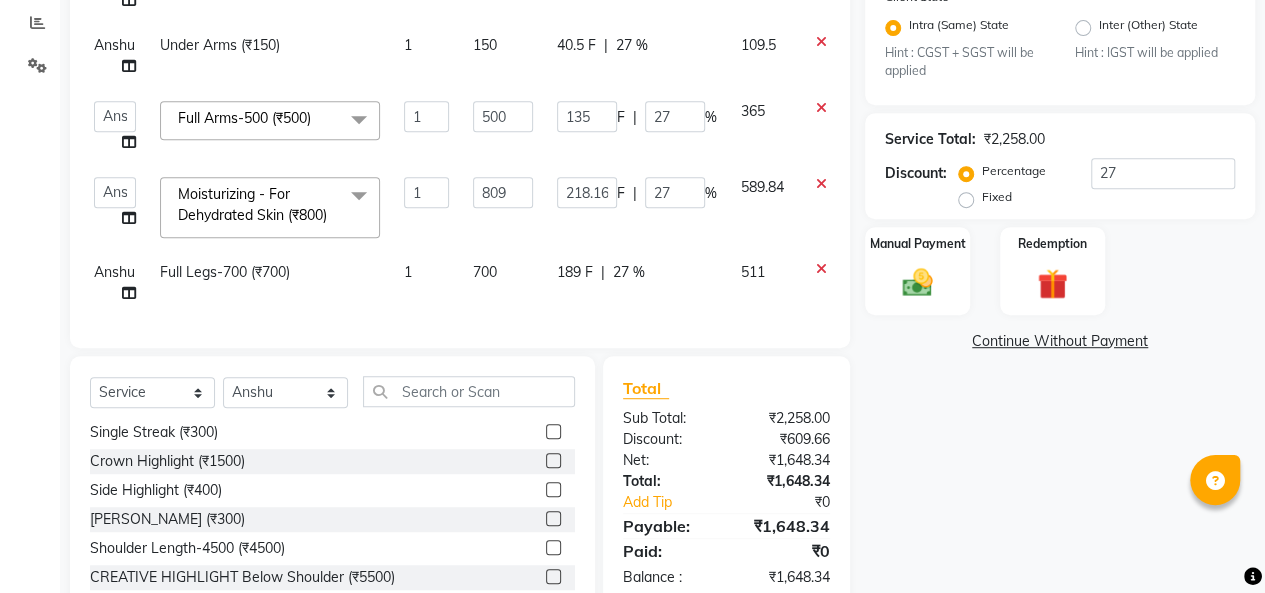 click on "809" 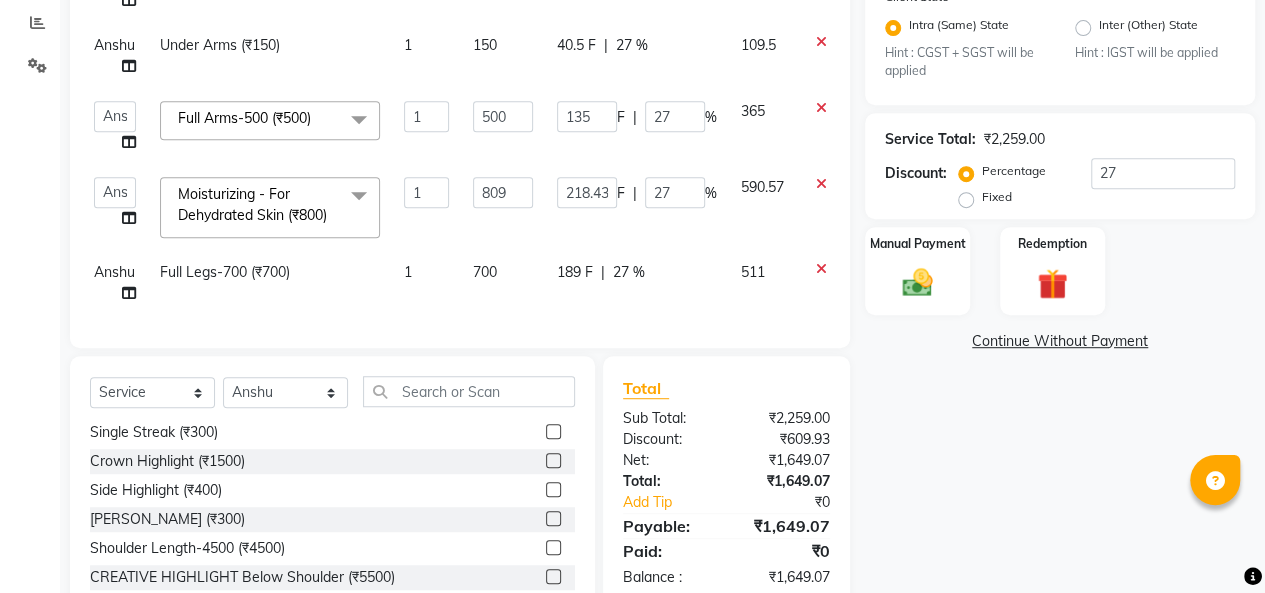 scroll, scrollTop: 37, scrollLeft: 8, axis: both 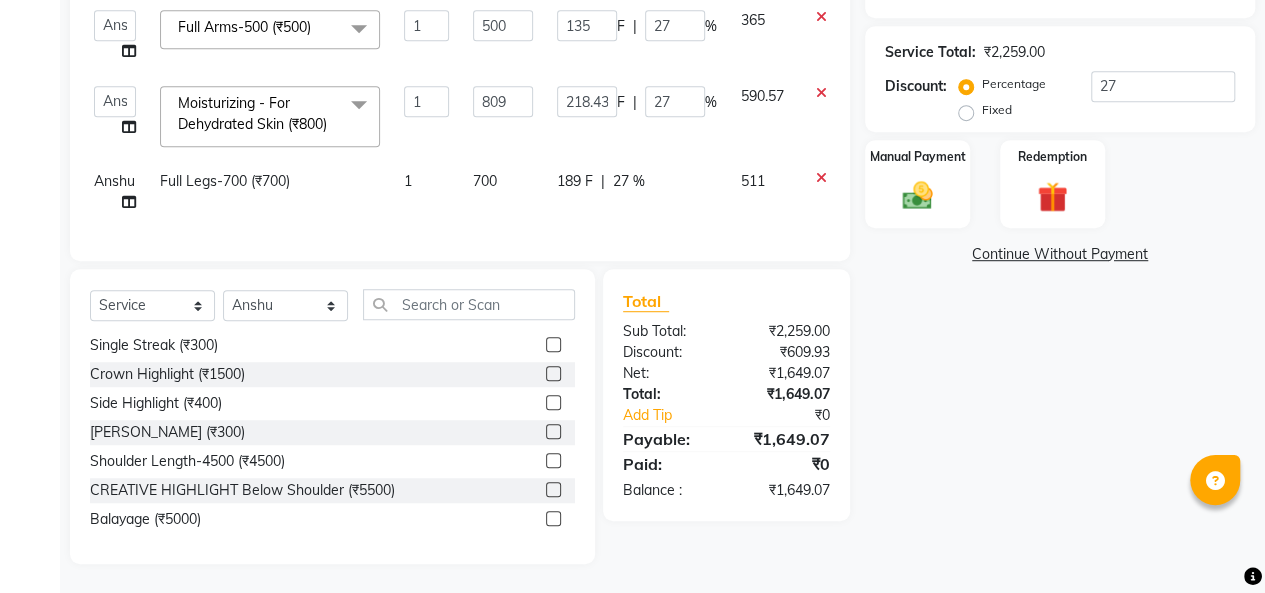 click on "Name: Archana  Membership:  No Active Membership  Total Visits:   Card on file:  0 Last Visit:   - Points:   0  Coupon Code Apply Client State Intra (Same) State Hint : CGST + SGST will be applied Inter (Other) State Hint : IGST will be applied Service Total:  ₹2,259.00  Discount:  Percentage   Fixed  27 Manual Payment Redemption  Continue Without Payment" 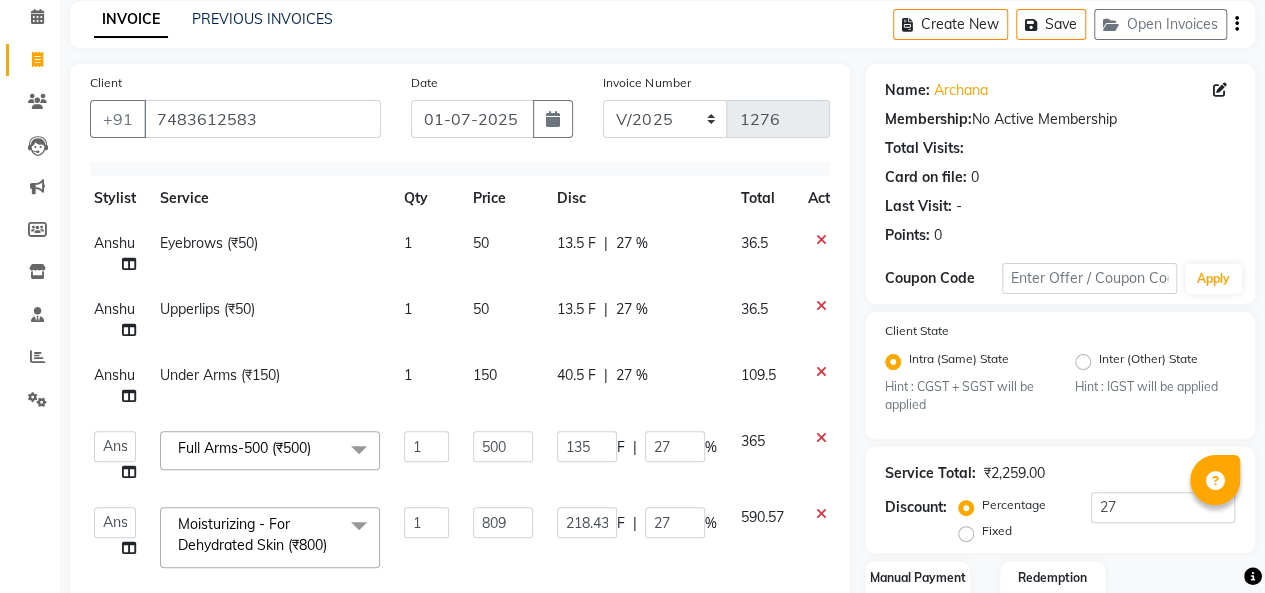 scroll, scrollTop: 0, scrollLeft: 0, axis: both 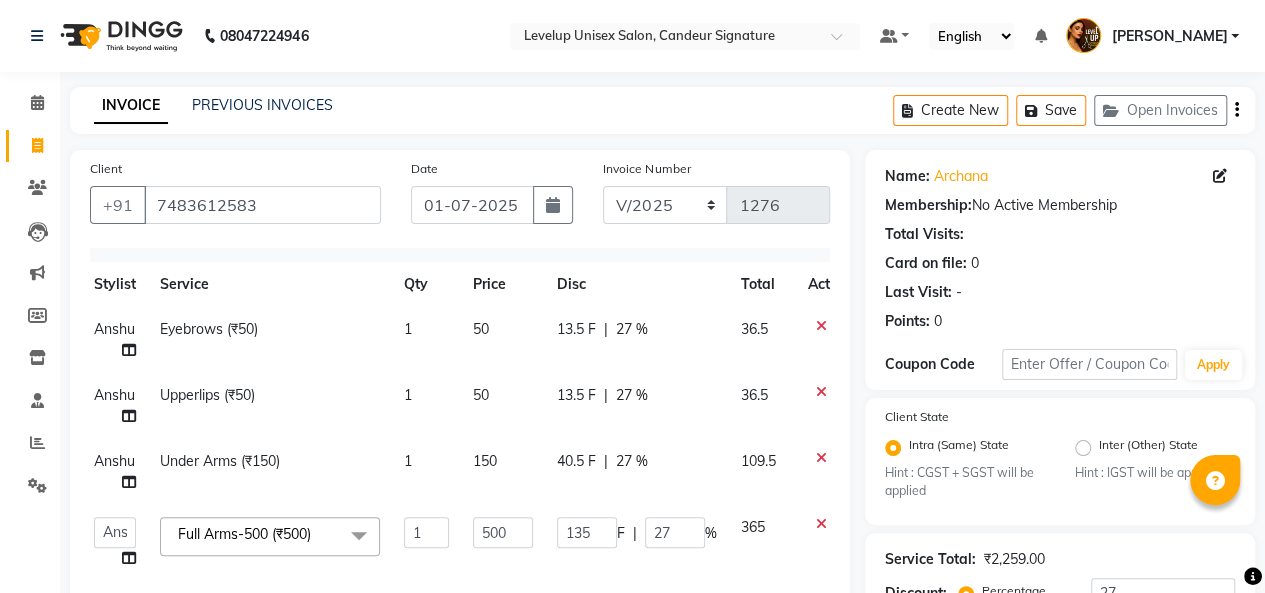 click on "Card on file:  0" 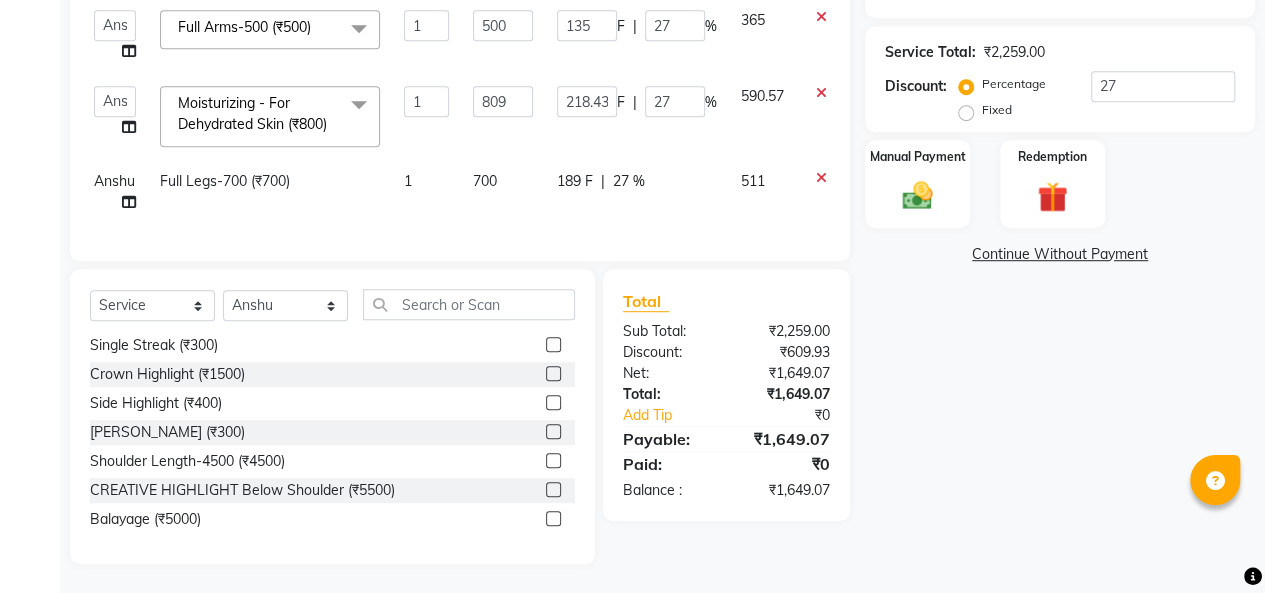 click on "Continue Without Payment" 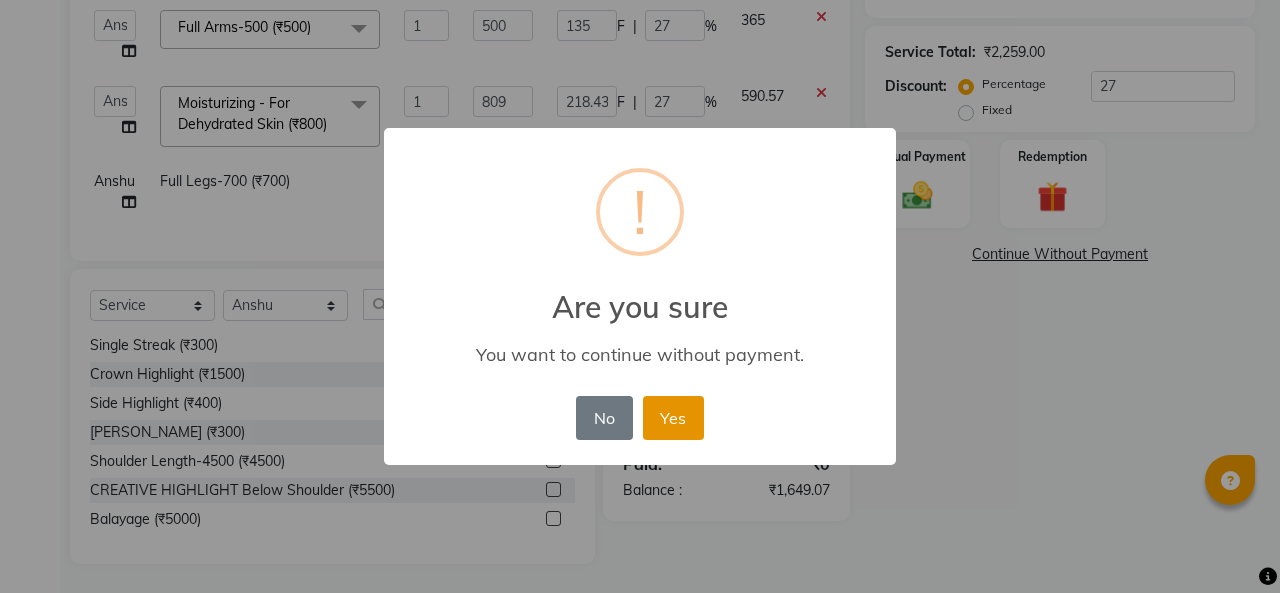 click on "Yes" at bounding box center [673, 418] 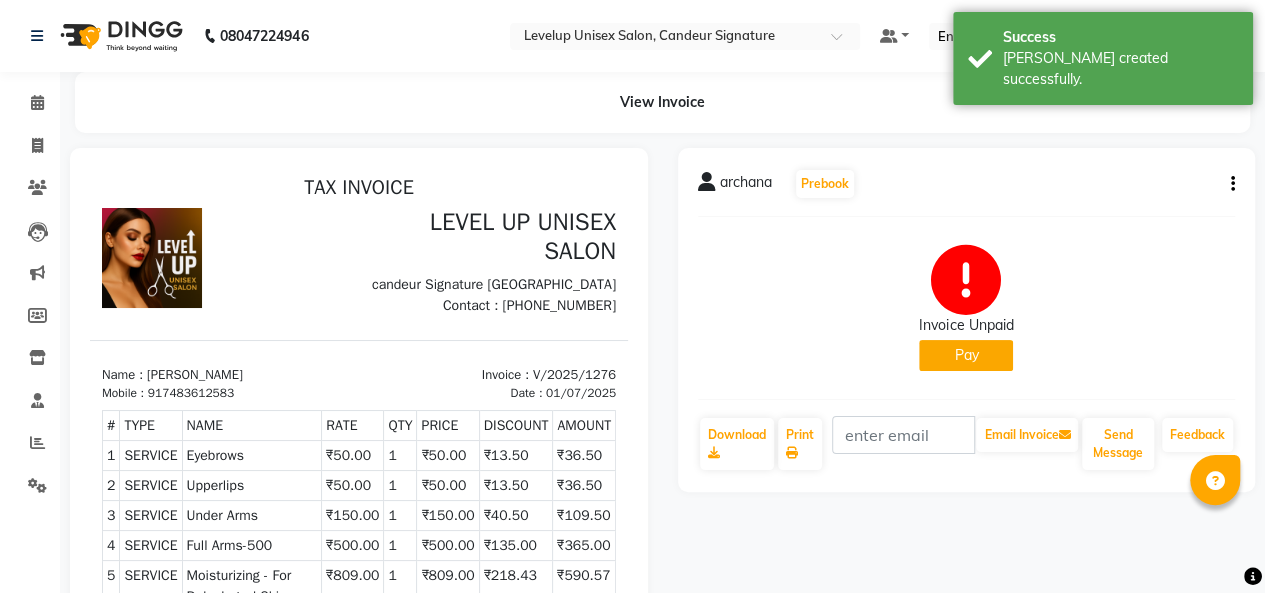 scroll, scrollTop: 0, scrollLeft: 0, axis: both 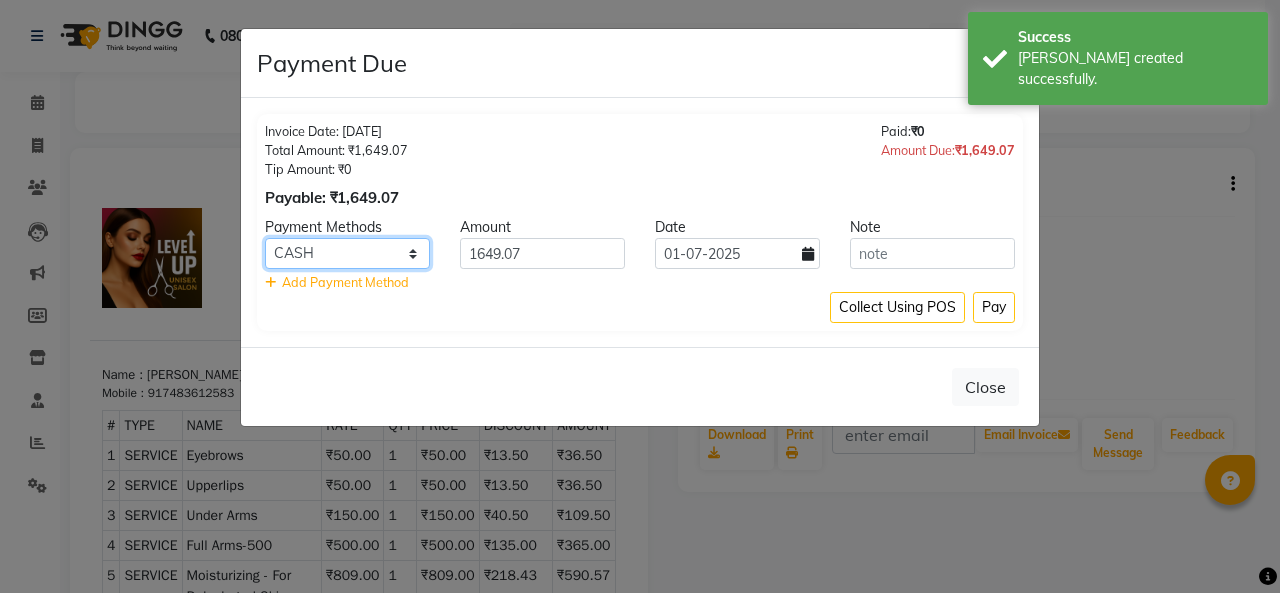 click on "CASH CARD ONLINE CUSTOM GPay PayTM PhonePe UPI NearBuy Loan BharatPay Cheque MosamBee MI Voucher Bank Family Visa Card Master Card BharatPay Card UPI BharatPay Other Cards Juice by MCB MyT Money MariDeal DefiDeal [DOMAIN_NAME] THD TCL CEdge Card M UPI M UPI Axis UPI Union Card (Indian Bank) Card (DL Bank) RS BTC Wellnessta Razorpay Complimentary Nift Spa Finder Spa Week Venmo BFL LoanTap SaveIN GMoney ATH Movil On Account Chamber Gift Card Trade Comp Donation Card on File Envision BRAC Card City Card bKash Credit Card Debit Card Shoutlo LUZO Jazz Cash AmEx Discover Tabby Online W Room Charge Room Charge USD Room Charge Euro Room Charge EGP Room Charge GBP Bajaj Finserv Bad Debts Card: IDFC Card: IOB Coupon Gcash PayMaya Instamojo COnline UOnline SOnline SCard Paypal PPR PPV PPC PPN PPG PPE CAMP Benefit ATH Movil Dittor App Rupay Diners iPrepaid iPackage District App Pine Labs Cash Payment Pnb Bank GPay NT Cash Lash GPay Lash Cash Nail GPay Nail Cash BANKTANSFER Dreamfolks [PERSON_NAME] SBI Save-In" 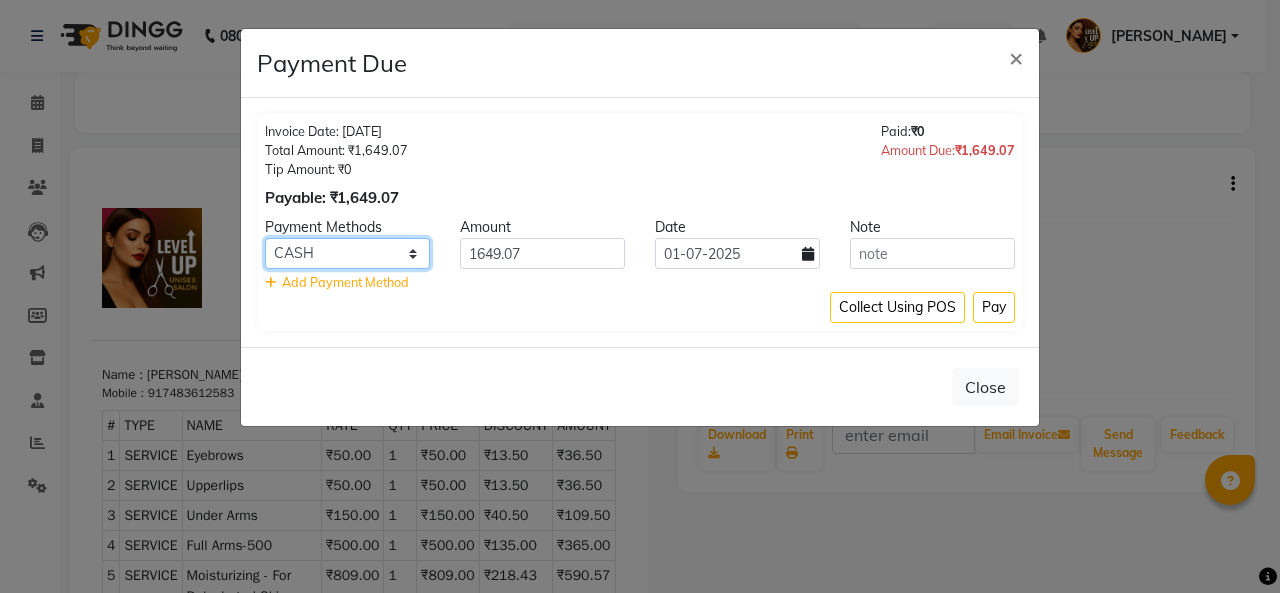 select on "3" 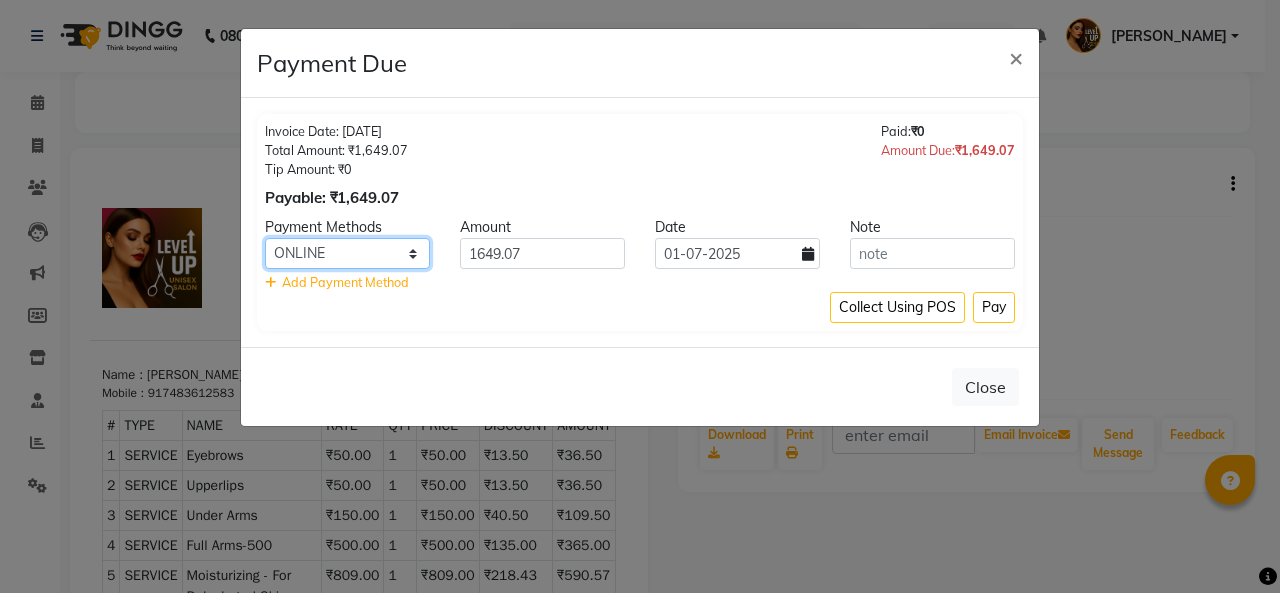 click on "CASH CARD ONLINE CUSTOM GPay PayTM PhonePe UPI NearBuy Loan BharatPay Cheque MosamBee MI Voucher Bank Family Visa Card Master Card BharatPay Card UPI BharatPay Other Cards Juice by MCB MyT Money MariDeal DefiDeal [DOMAIN_NAME] THD TCL CEdge Card M UPI M UPI Axis UPI Union Card (Indian Bank) Card (DL Bank) RS BTC Wellnessta Razorpay Complimentary Nift Spa Finder Spa Week Venmo BFL LoanTap SaveIN GMoney ATH Movil On Account Chamber Gift Card Trade Comp Donation Card on File Envision BRAC Card City Card bKash Credit Card Debit Card Shoutlo LUZO Jazz Cash AmEx Discover Tabby Online W Room Charge Room Charge USD Room Charge Euro Room Charge EGP Room Charge GBP Bajaj Finserv Bad Debts Card: IDFC Card: IOB Coupon Gcash PayMaya Instamojo COnline UOnline SOnline SCard Paypal PPR PPV PPC PPN PPG PPE CAMP Benefit ATH Movil Dittor App Rupay Diners iPrepaid iPackage District App Pine Labs Cash Payment Pnb Bank GPay NT Cash Lash GPay Lash Cash Nail GPay Nail Cash BANKTANSFER Dreamfolks [PERSON_NAME] SBI Save-In" 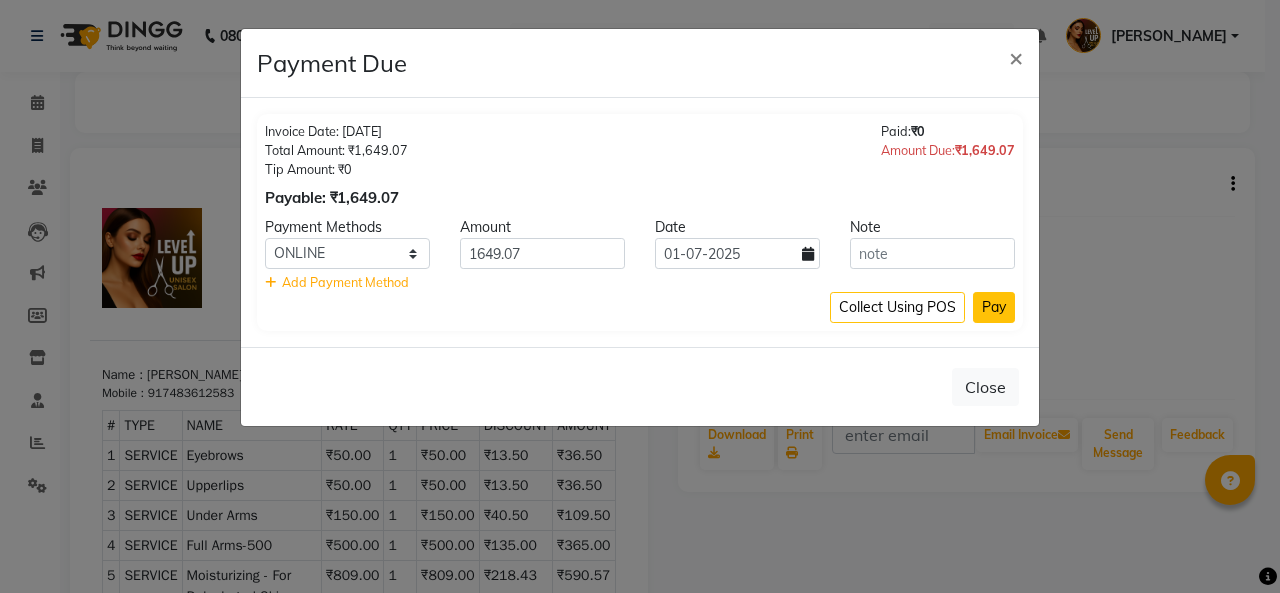 click on "Pay" 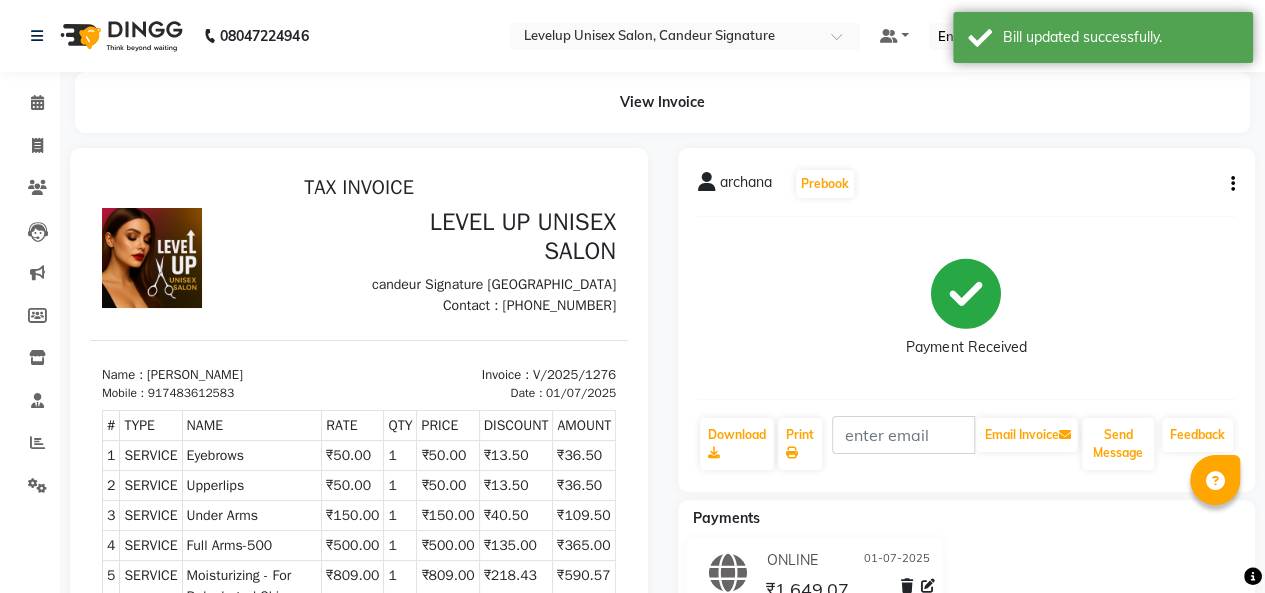 click 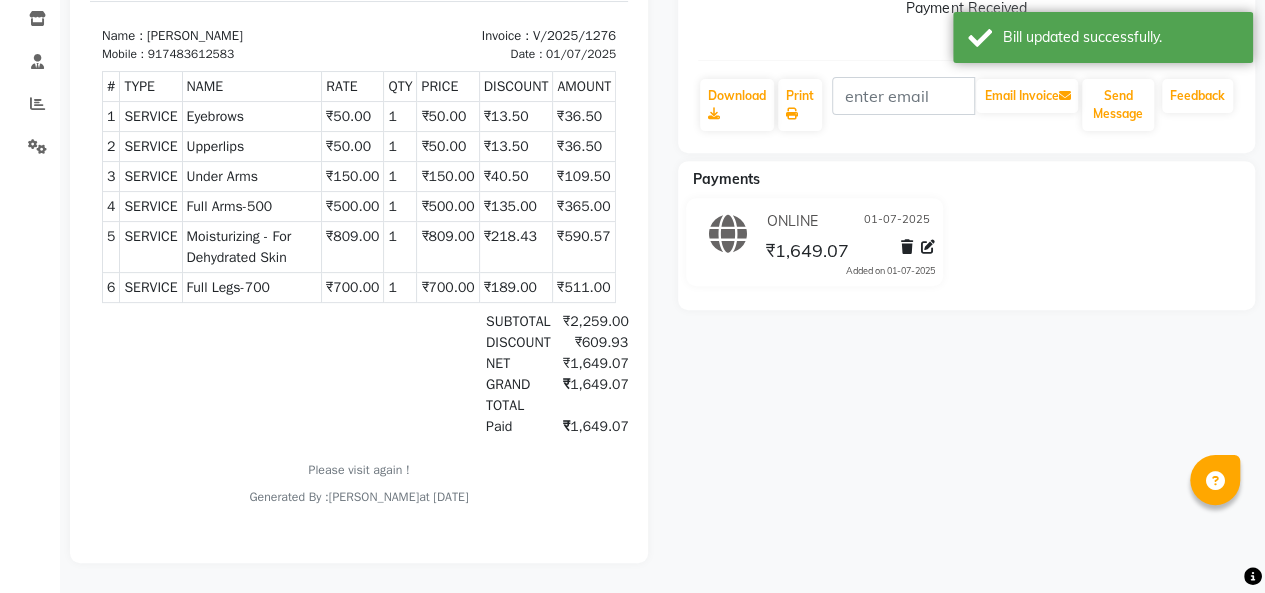scroll, scrollTop: 0, scrollLeft: 0, axis: both 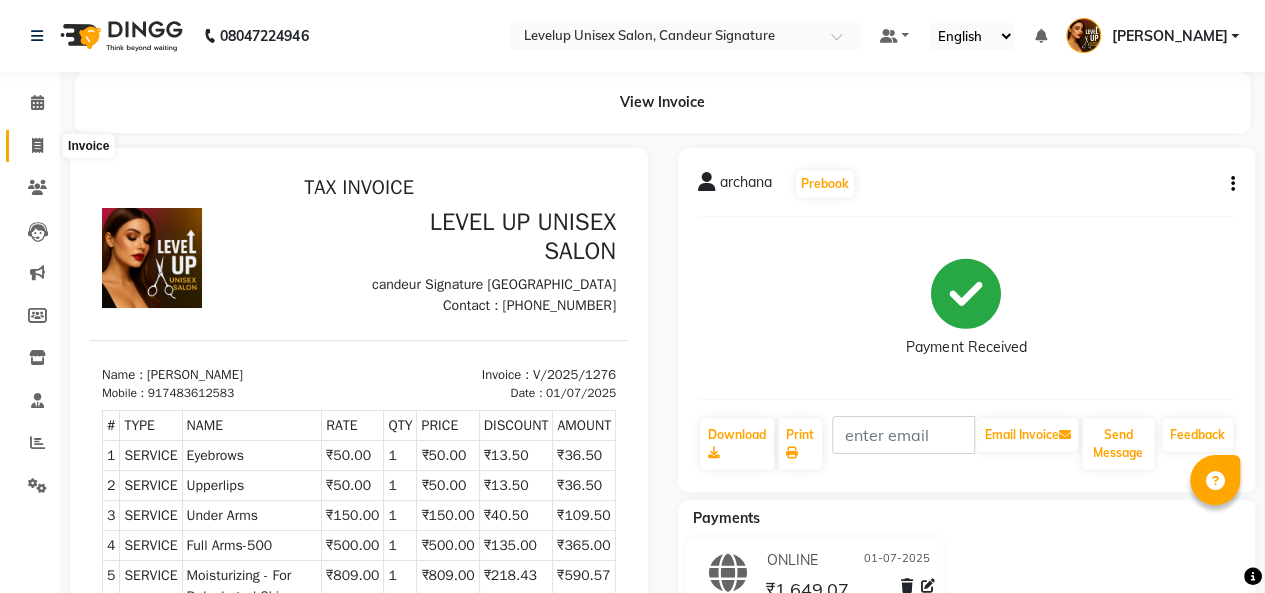 click 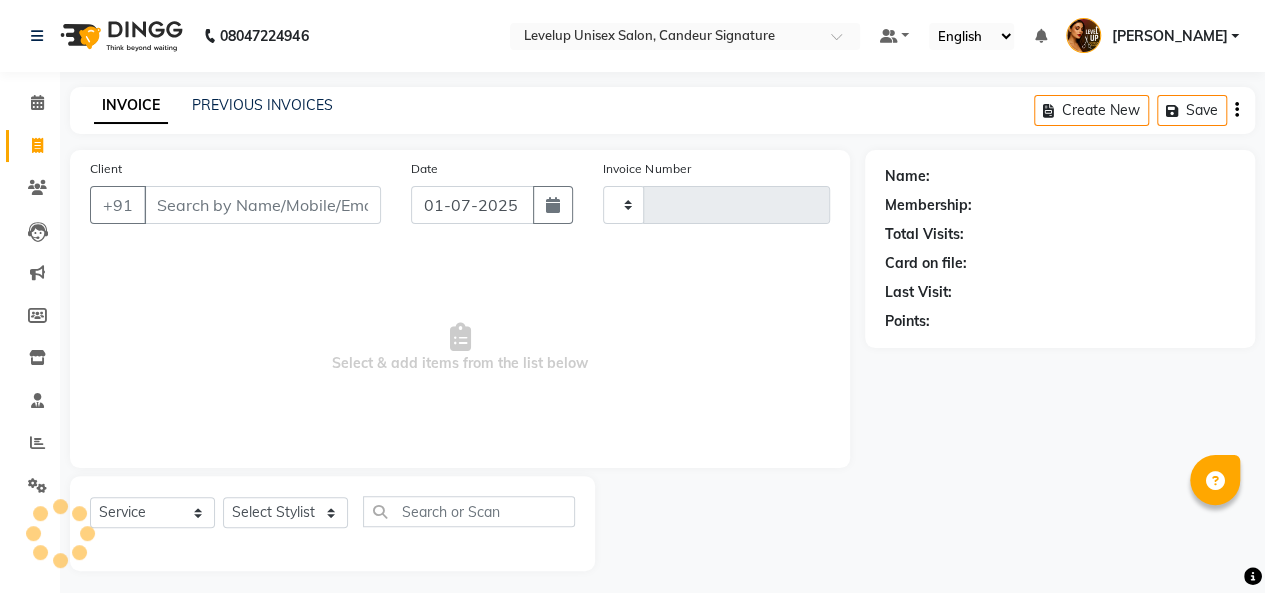 scroll, scrollTop: 7, scrollLeft: 0, axis: vertical 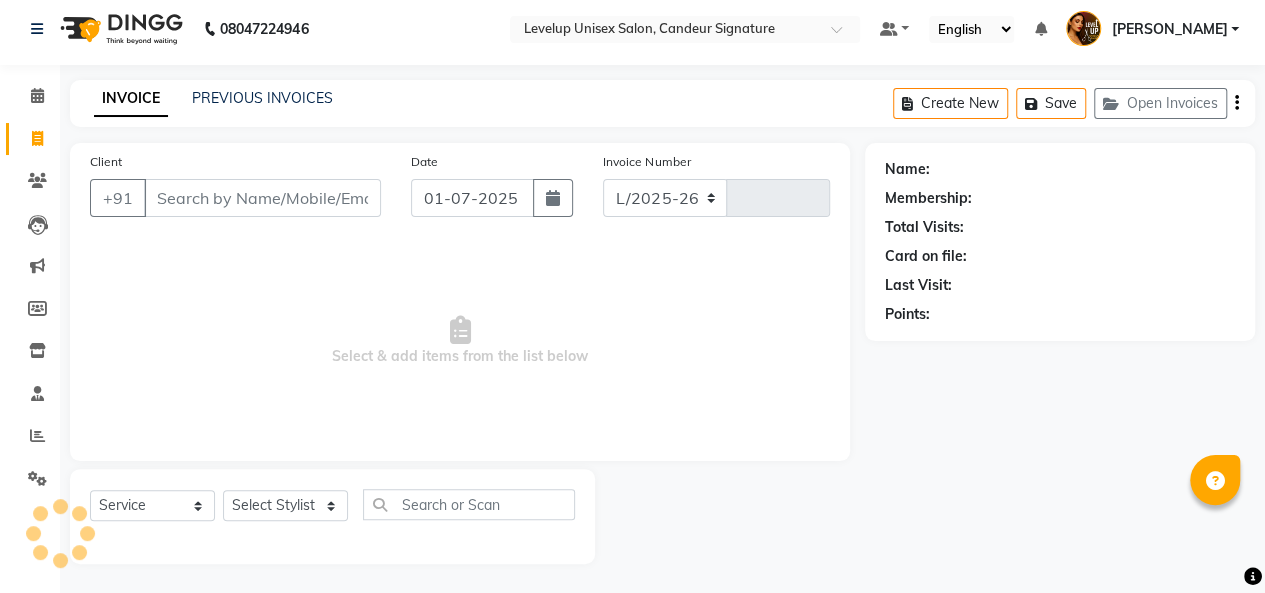 select on "7681" 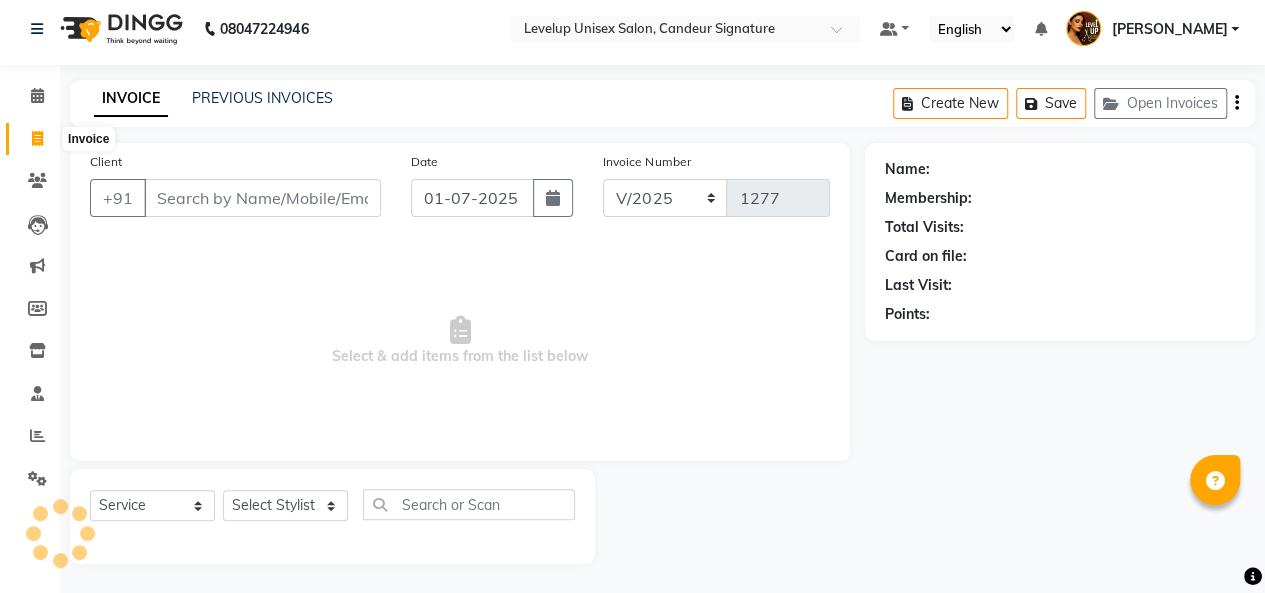 click 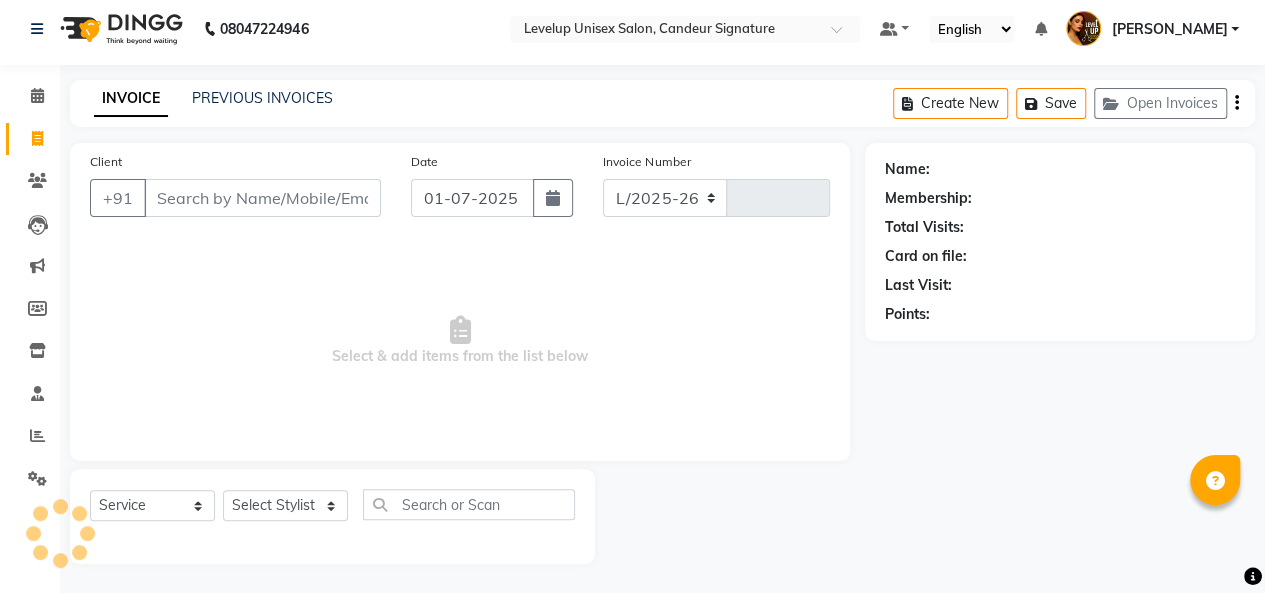 select on "7681" 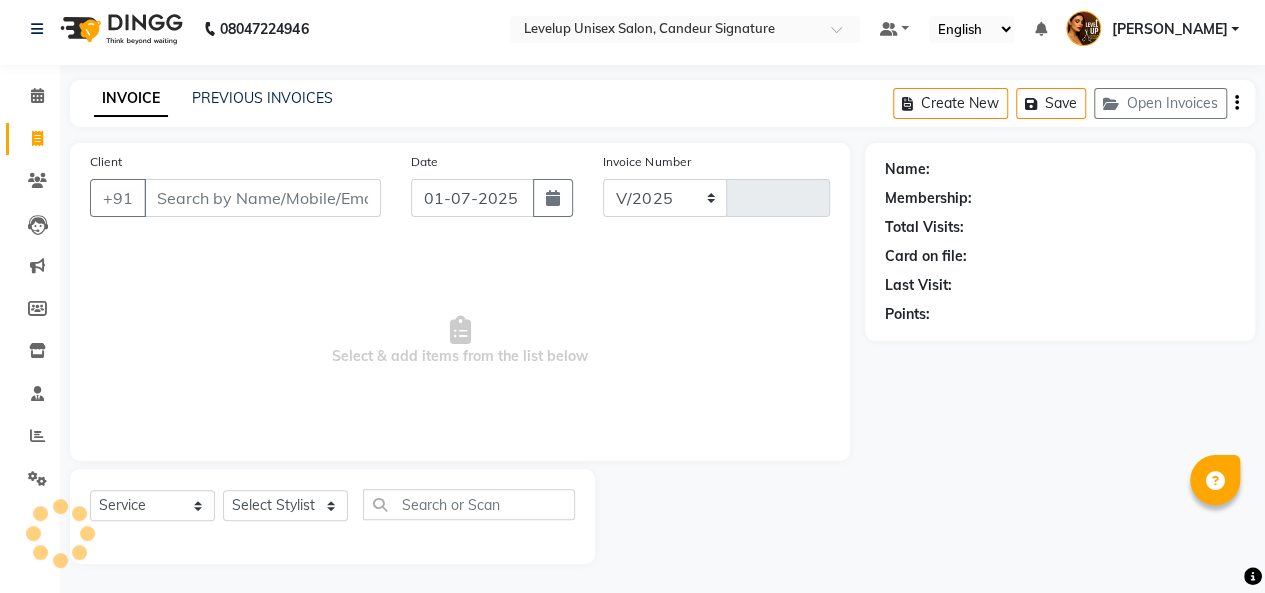 type on "1277" 